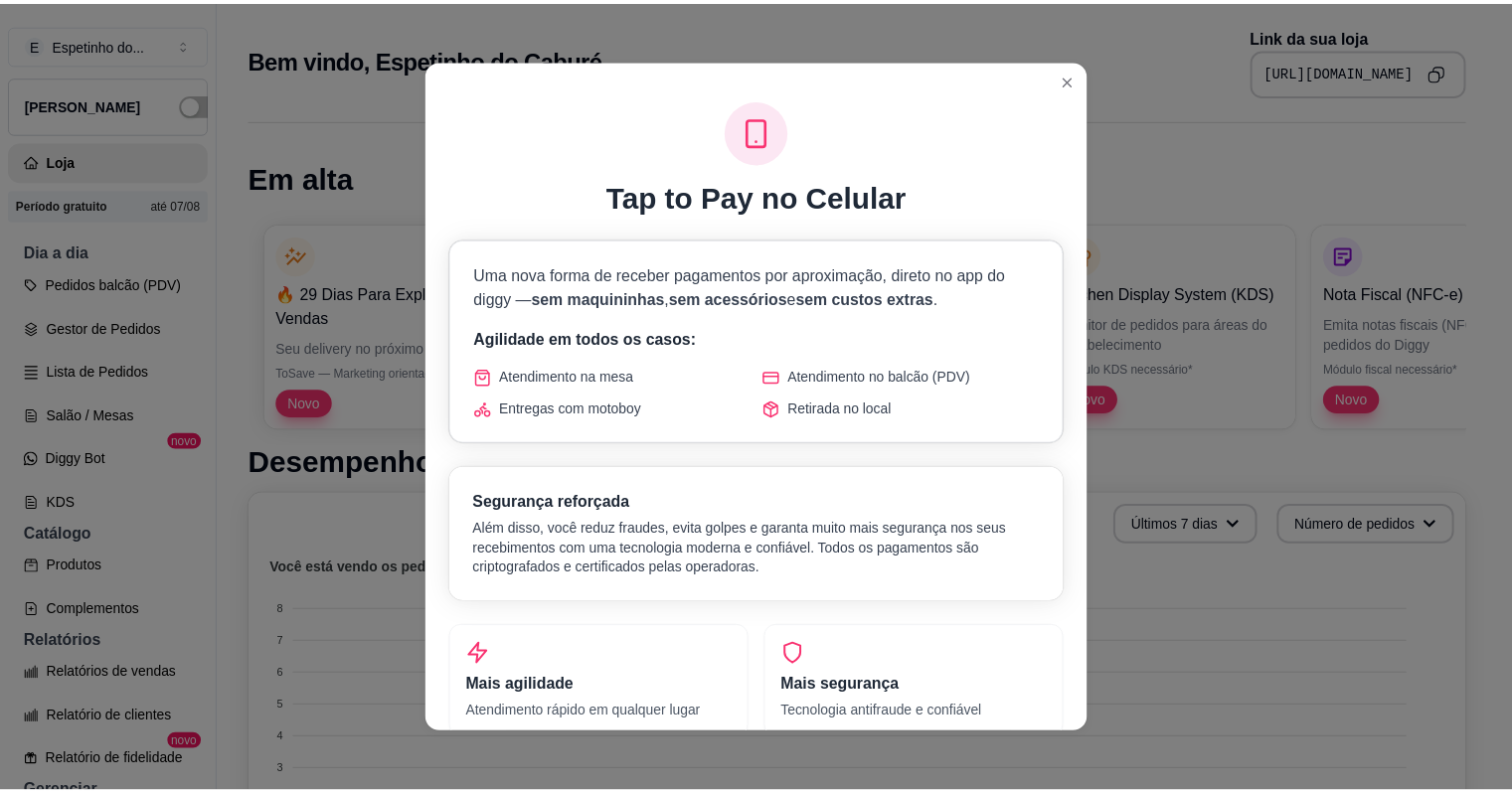 scroll, scrollTop: 0, scrollLeft: 0, axis: both 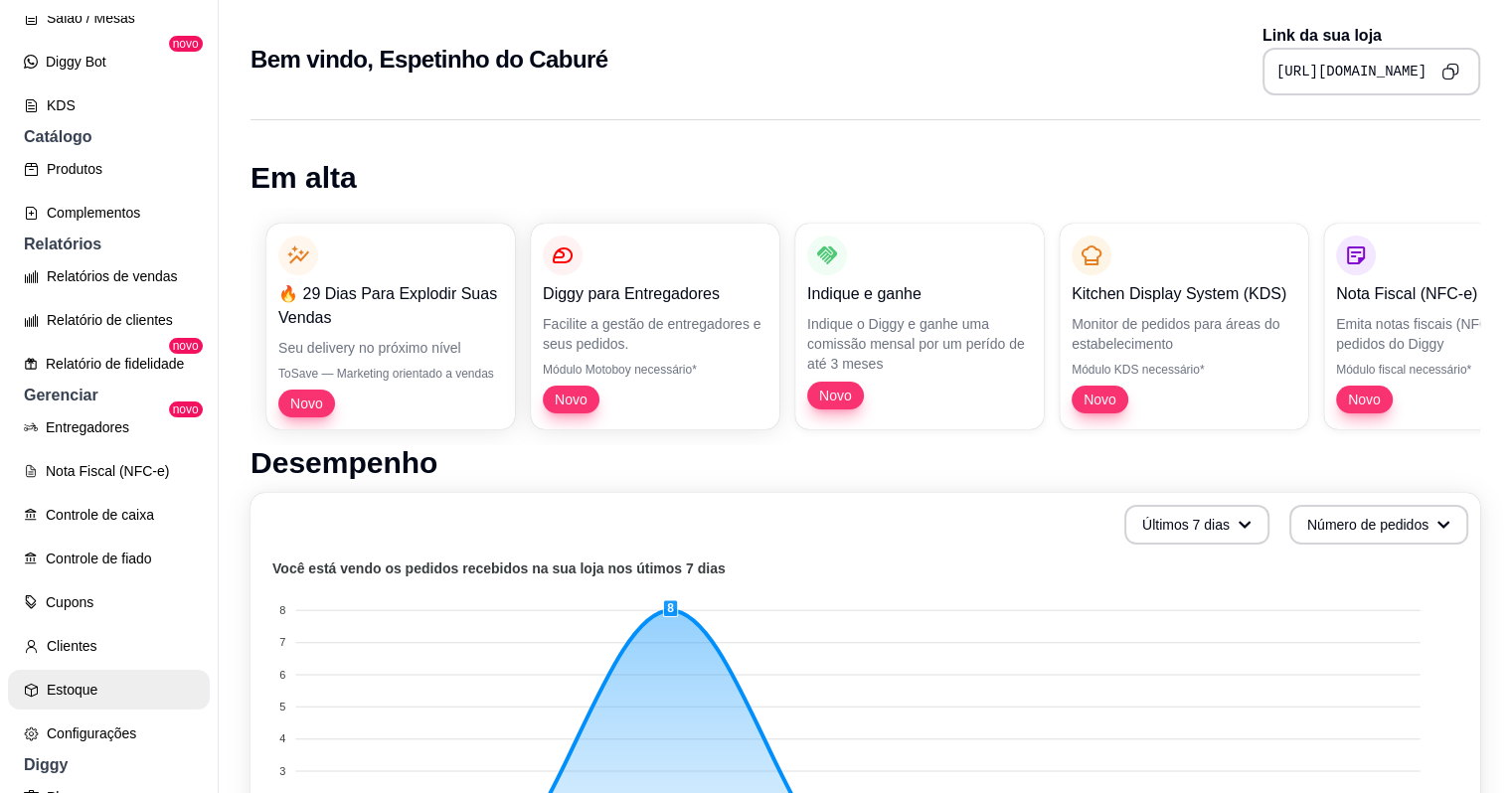 click on "Estoque" at bounding box center [108, 690] 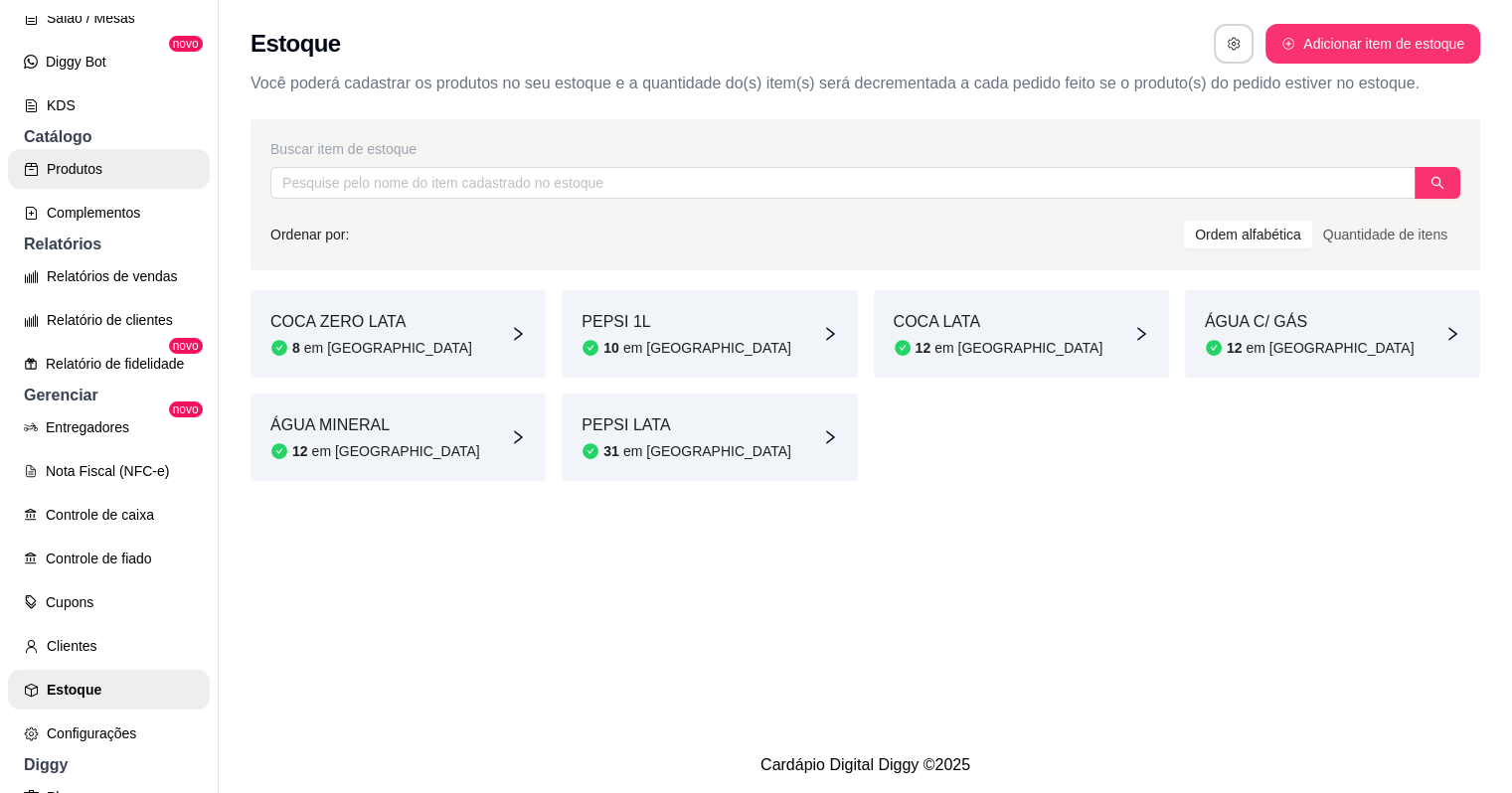 click on "Produtos" at bounding box center [108, 169] 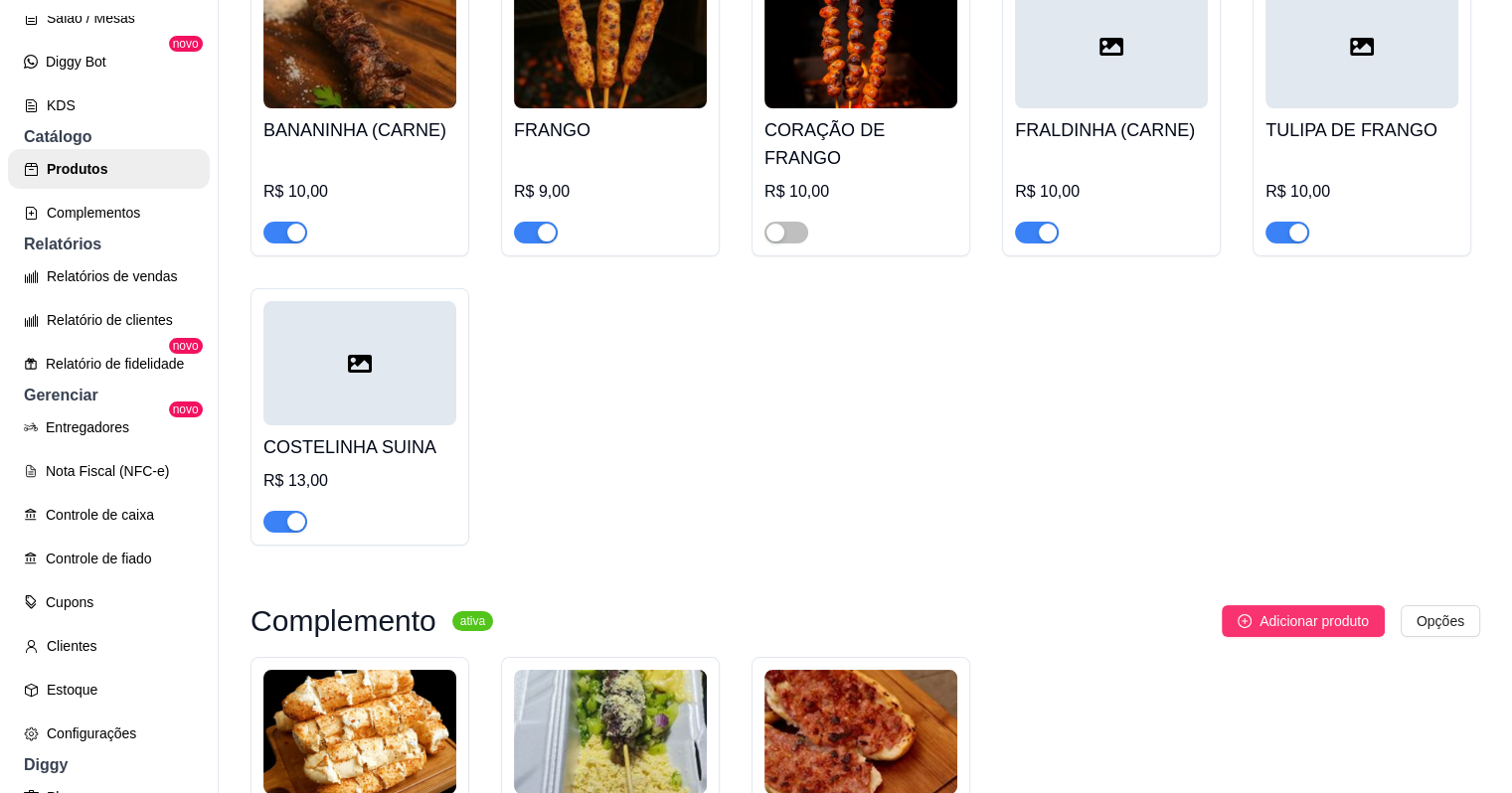 scroll, scrollTop: 795, scrollLeft: 0, axis: vertical 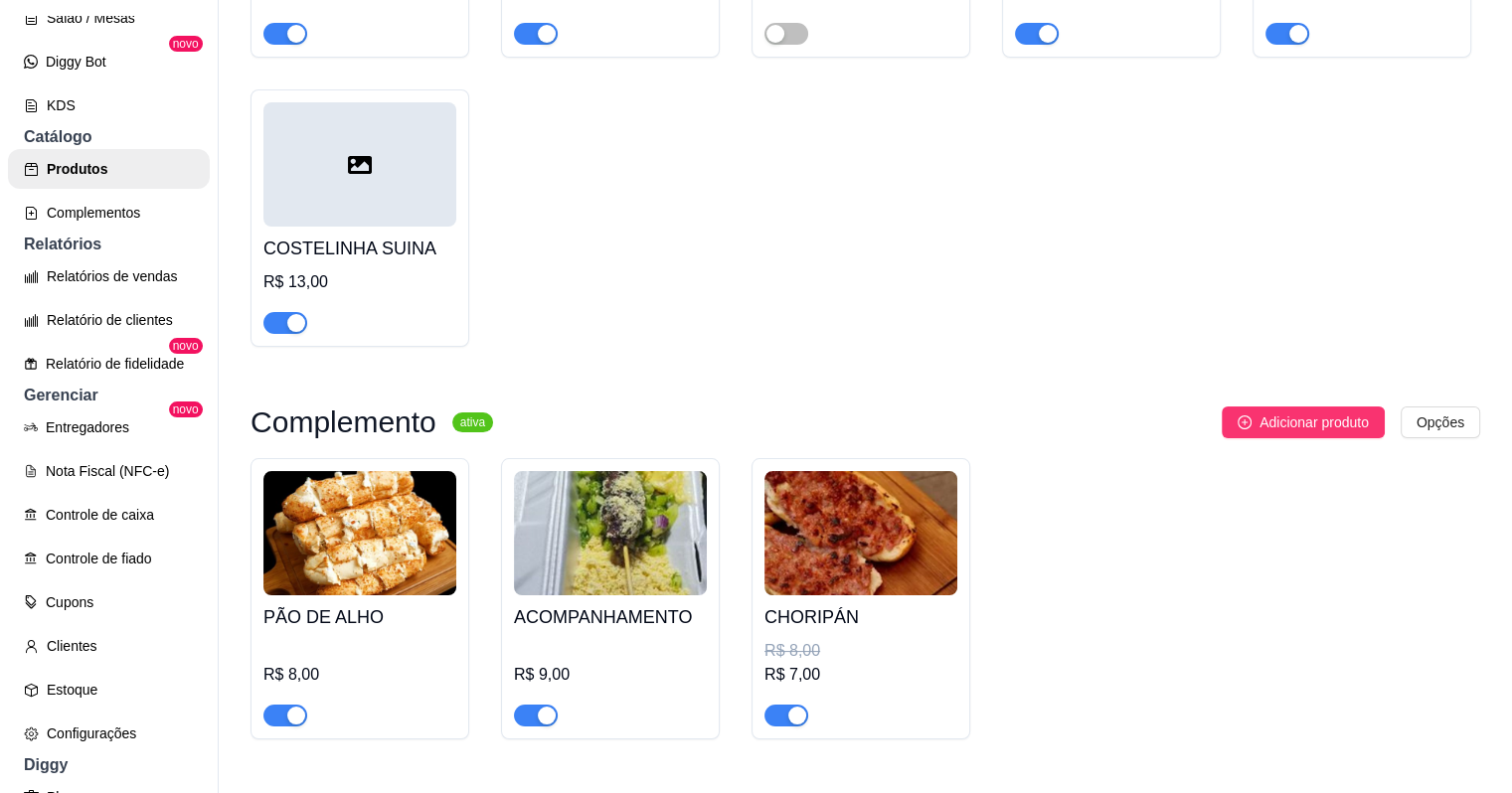 click at bounding box center (861, 533) 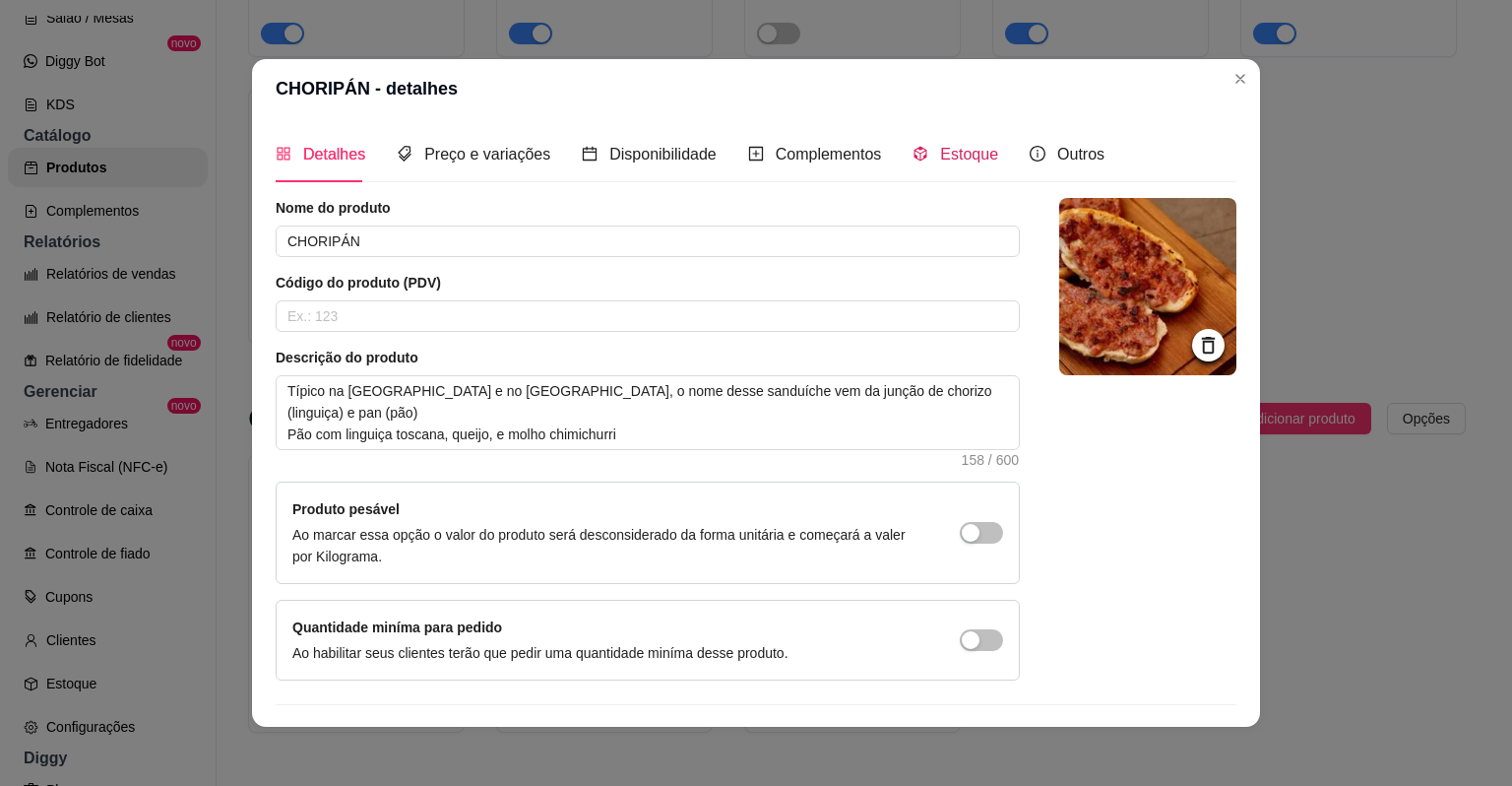 click on "Estoque" at bounding box center [969, 154] 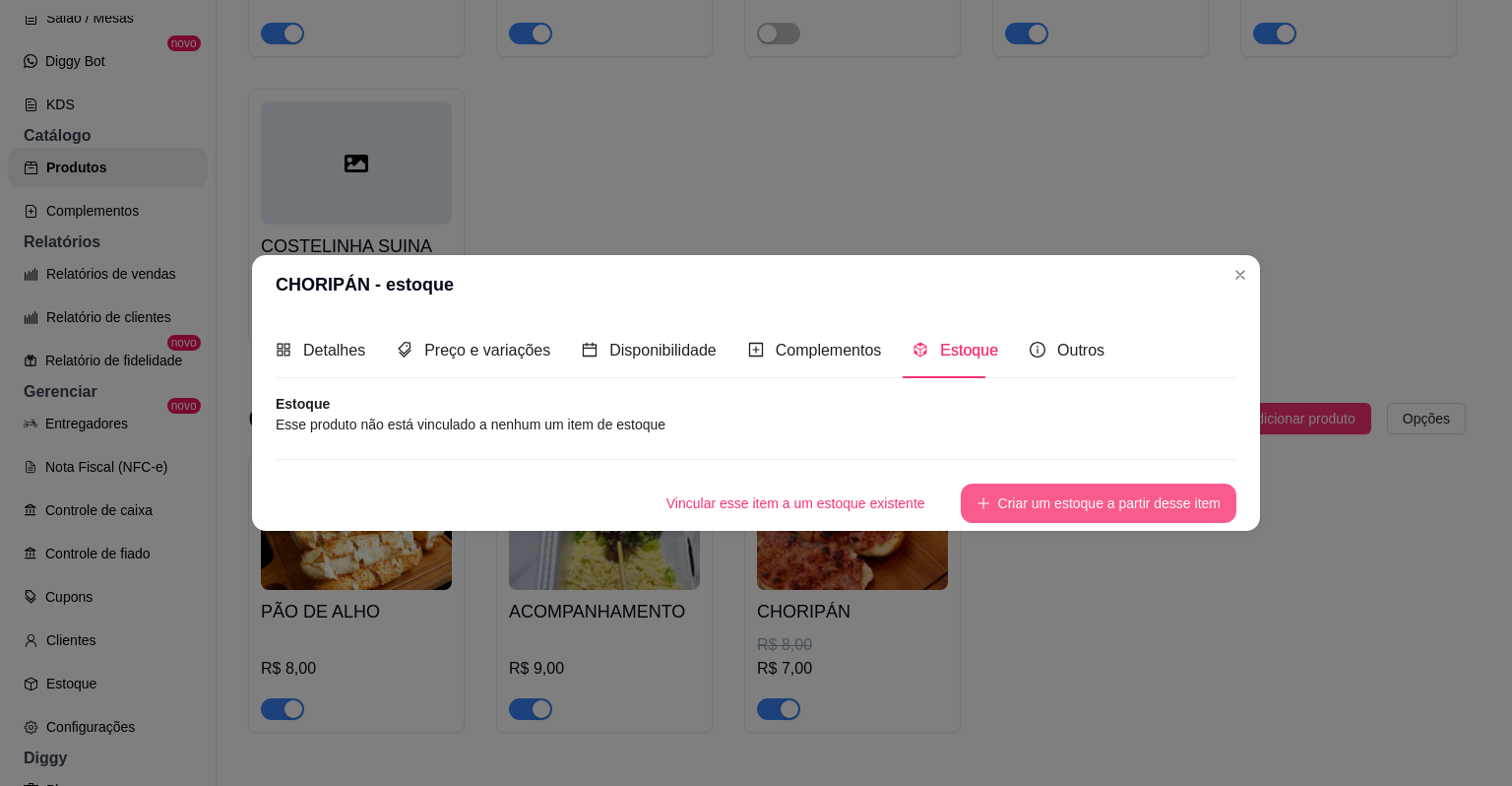 click on "Criar um estoque a partir desse item" at bounding box center (1099, 503) 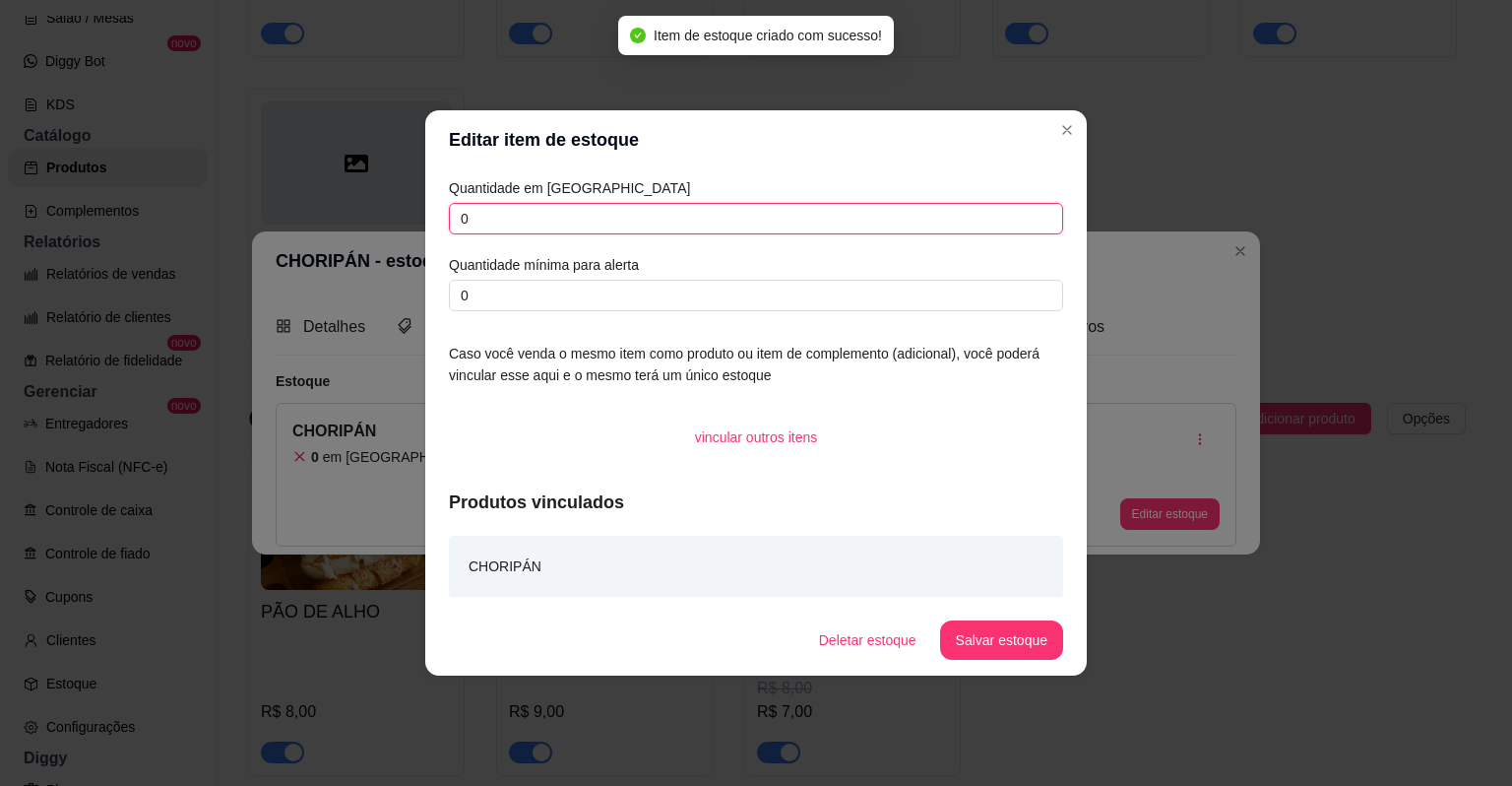 click on "0" at bounding box center [756, 219] 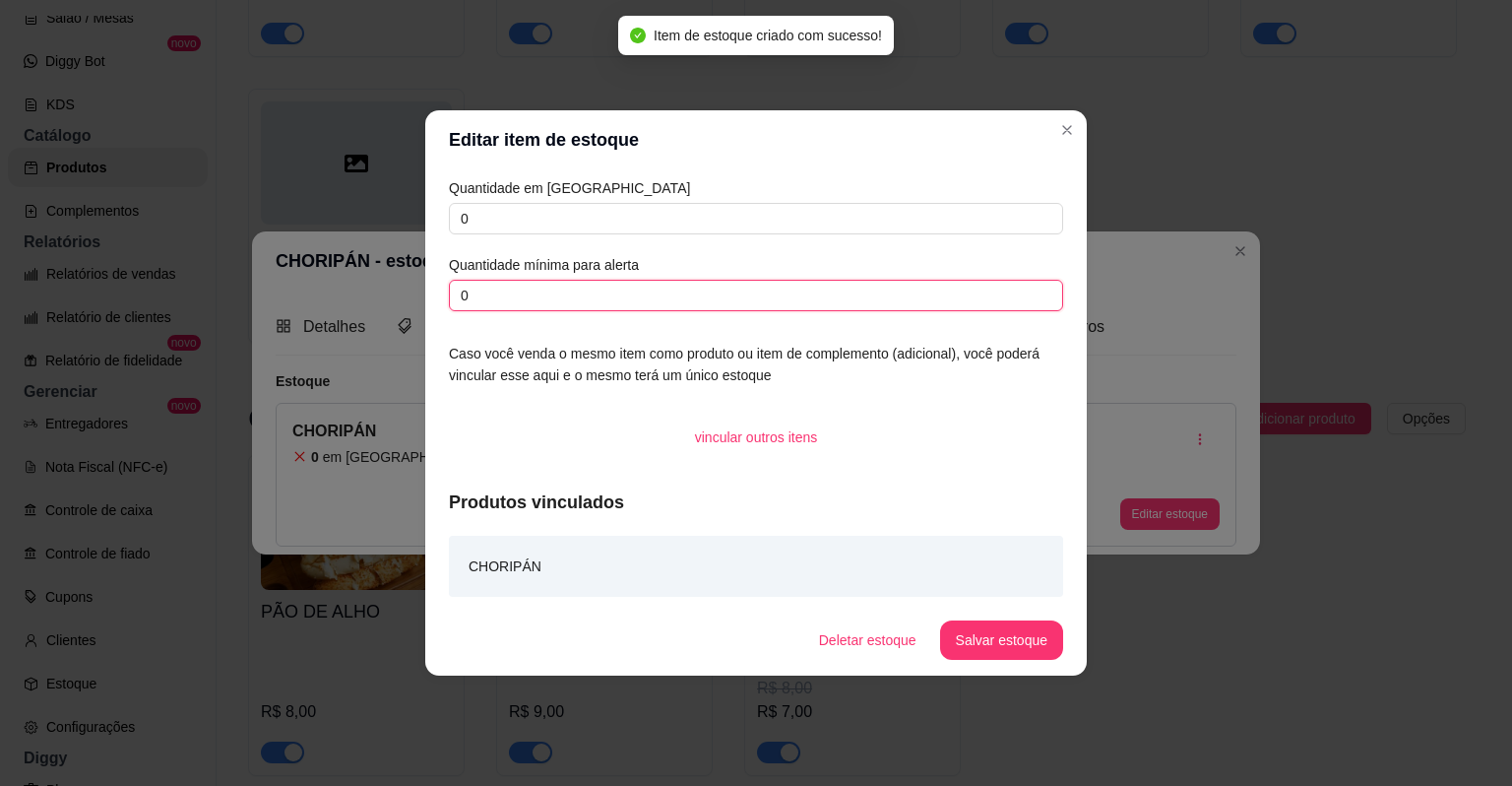 click on "0" at bounding box center (756, 295) 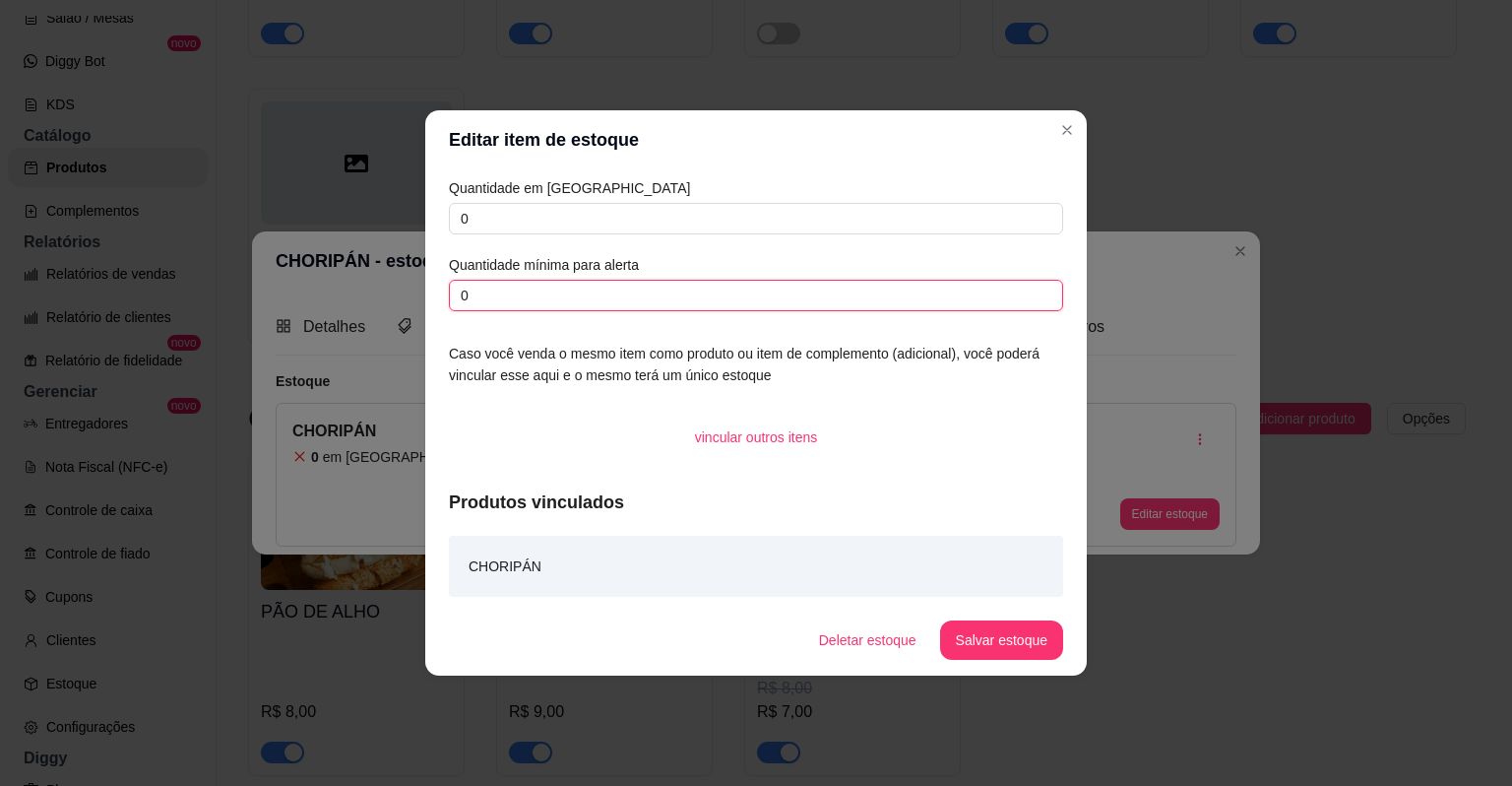 drag, startPoint x: 540, startPoint y: 297, endPoint x: 441, endPoint y: 294, distance: 99.04544 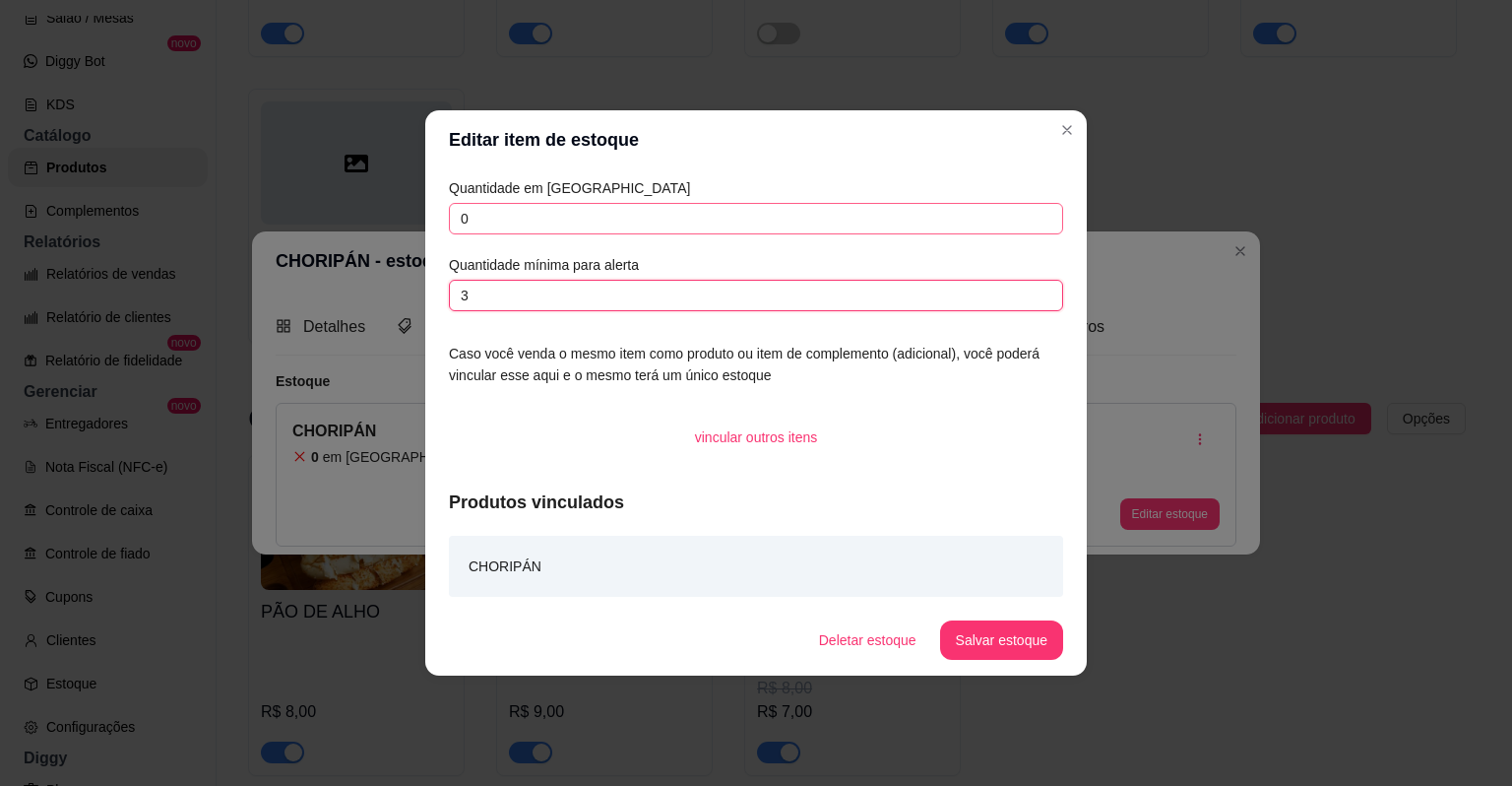 type on "3" 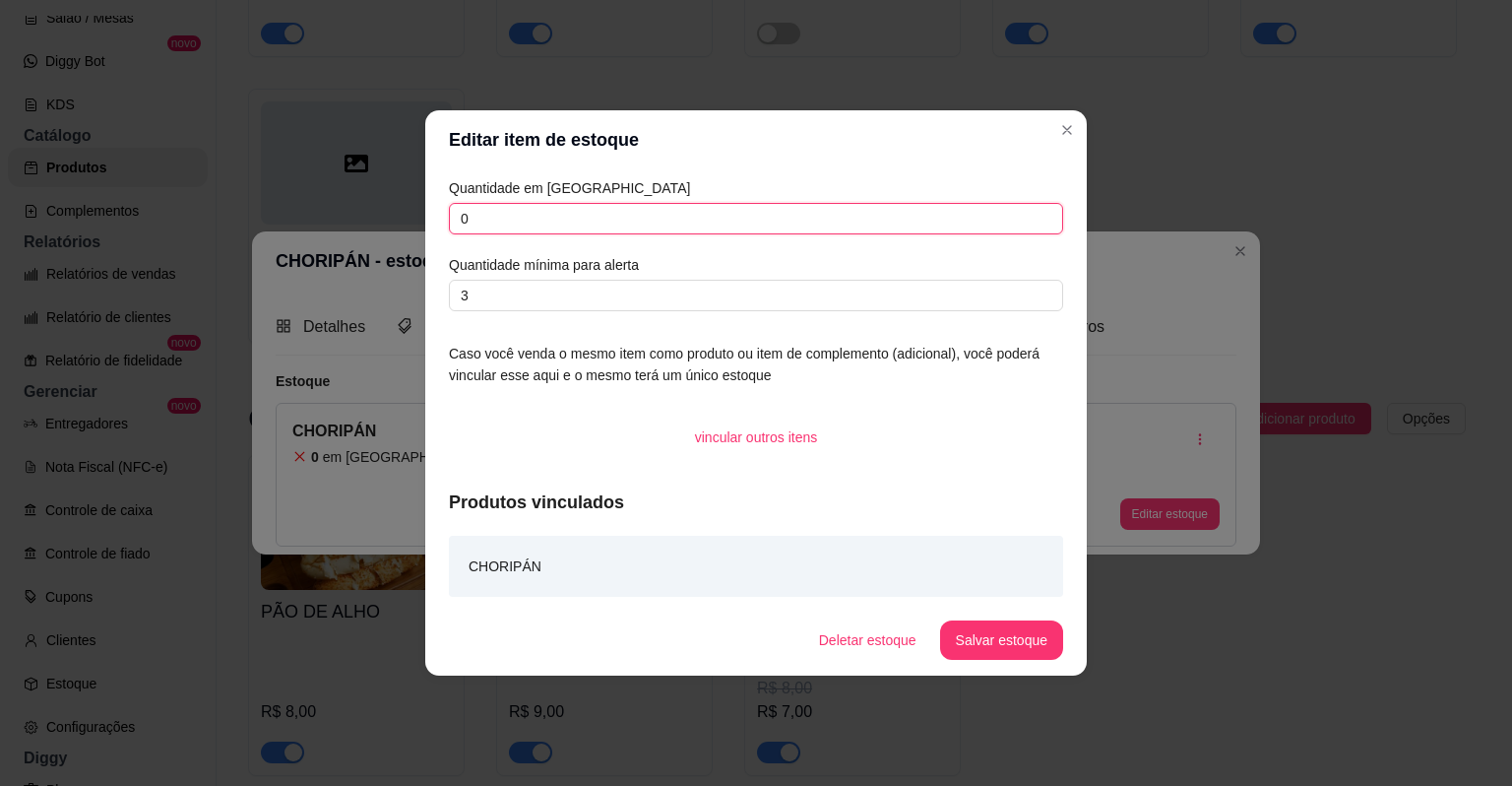click on "0" at bounding box center [756, 219] 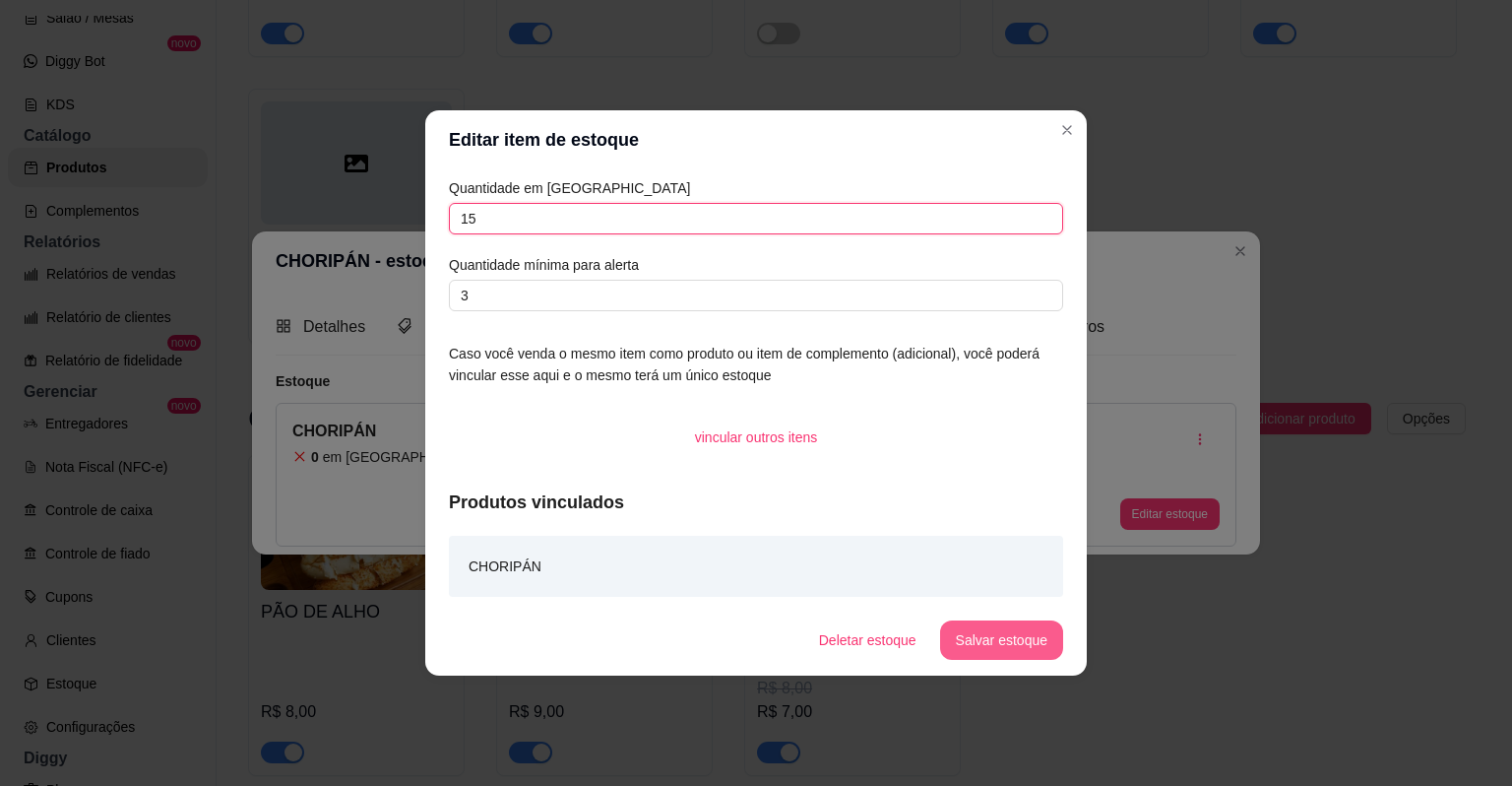 type on "15" 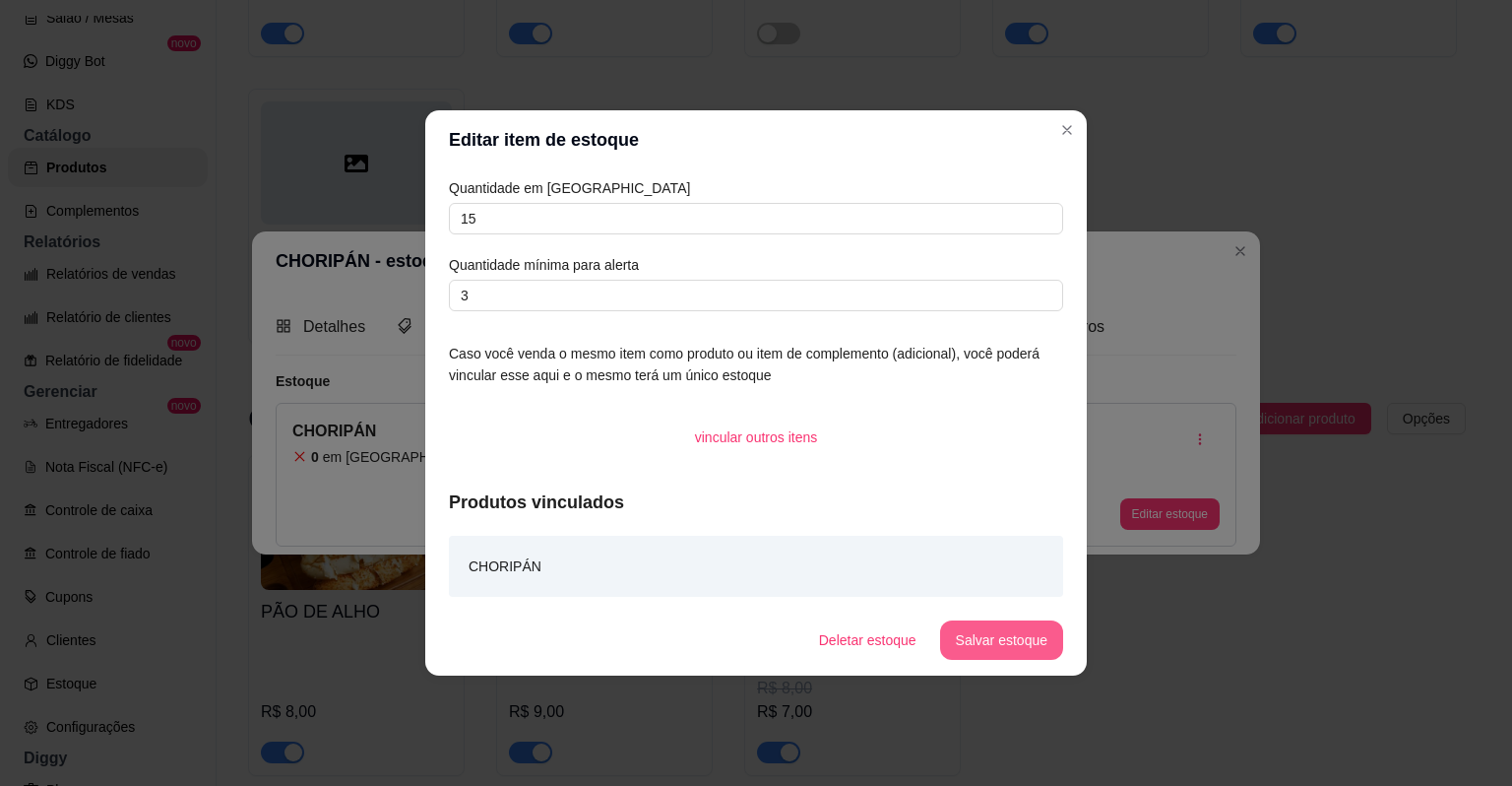 click on "Salvar estoque" at bounding box center (1001, 640) 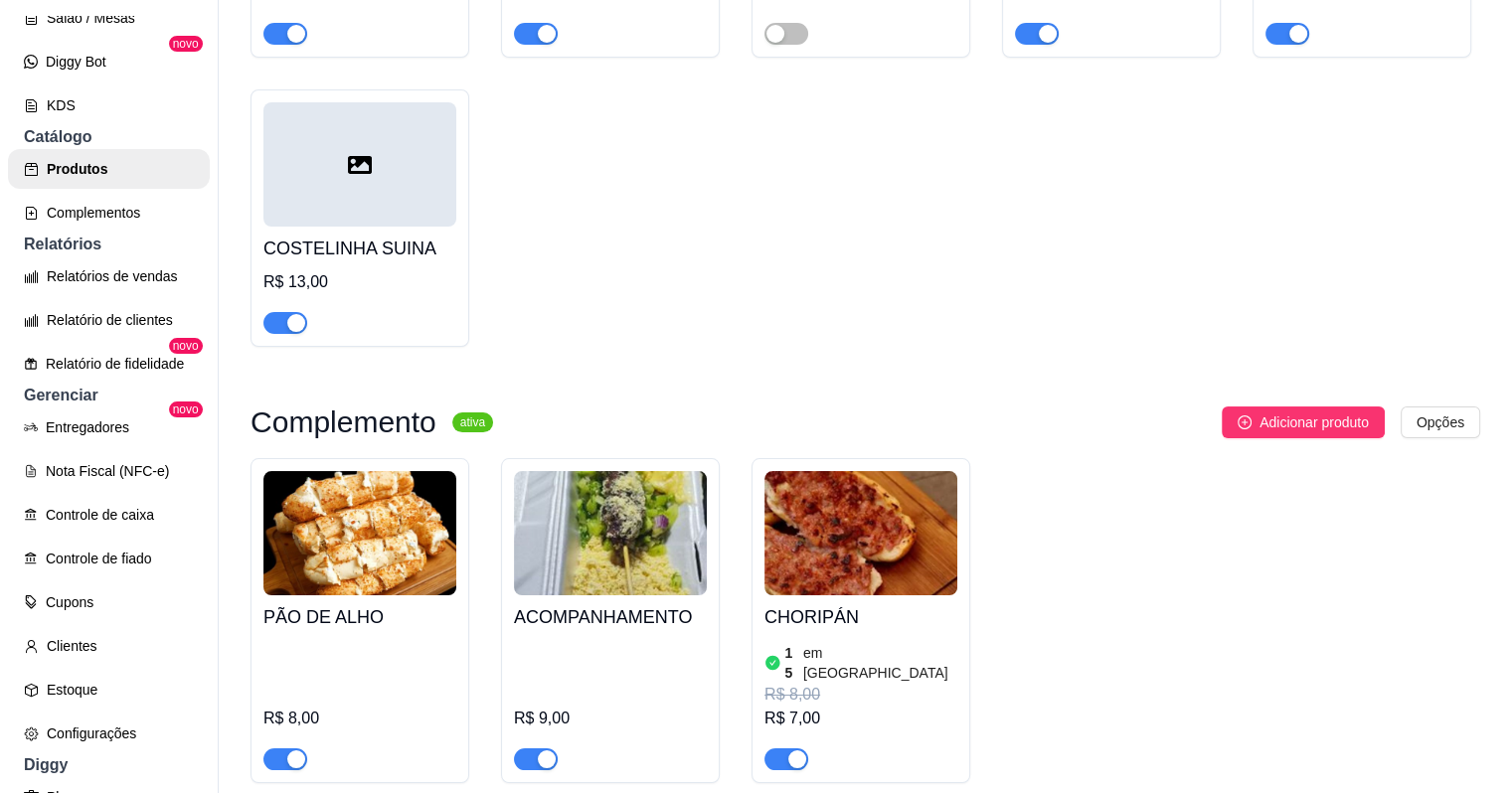 click at bounding box center [360, 533] 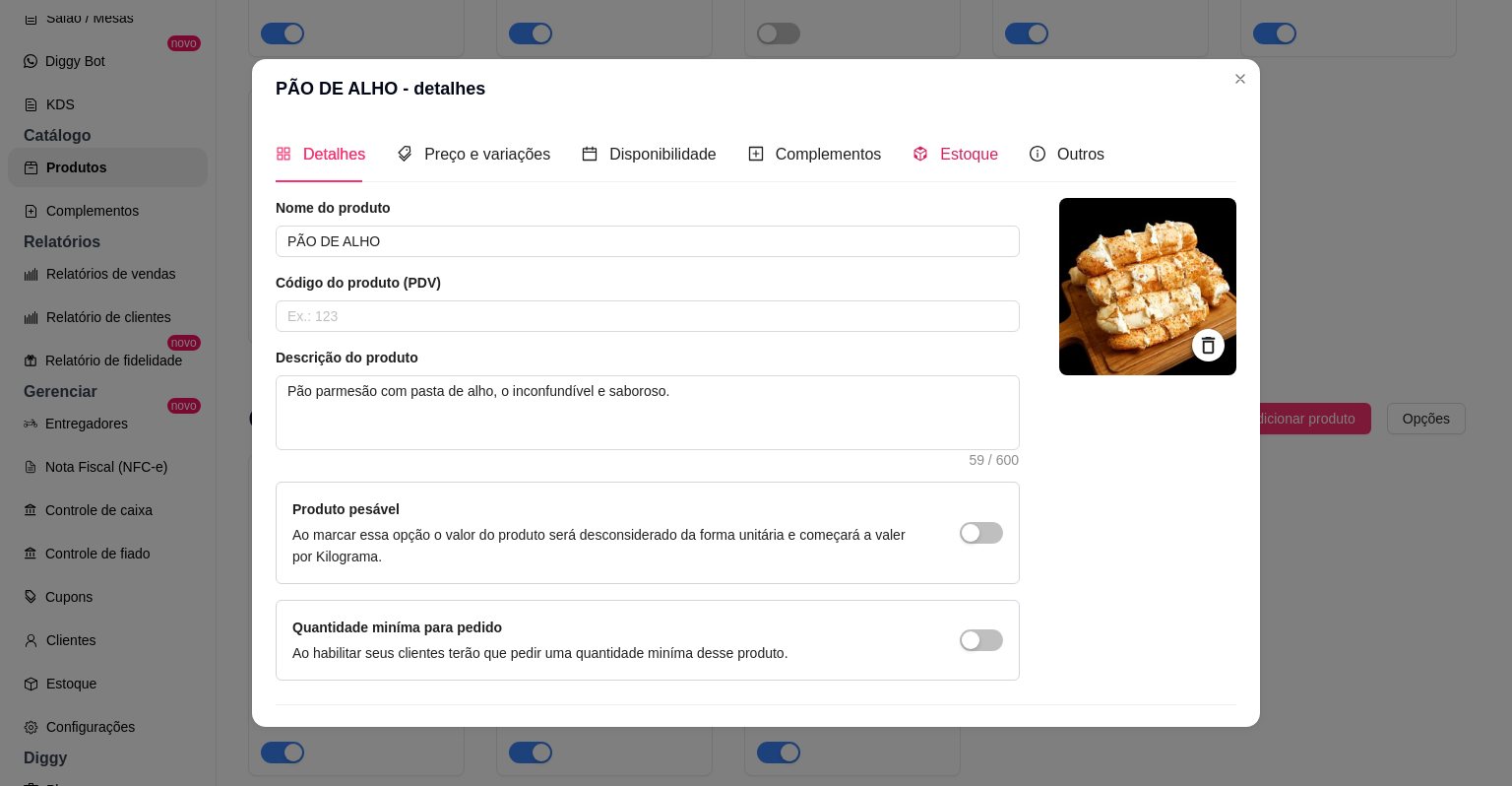 click on "Estoque" at bounding box center [969, 154] 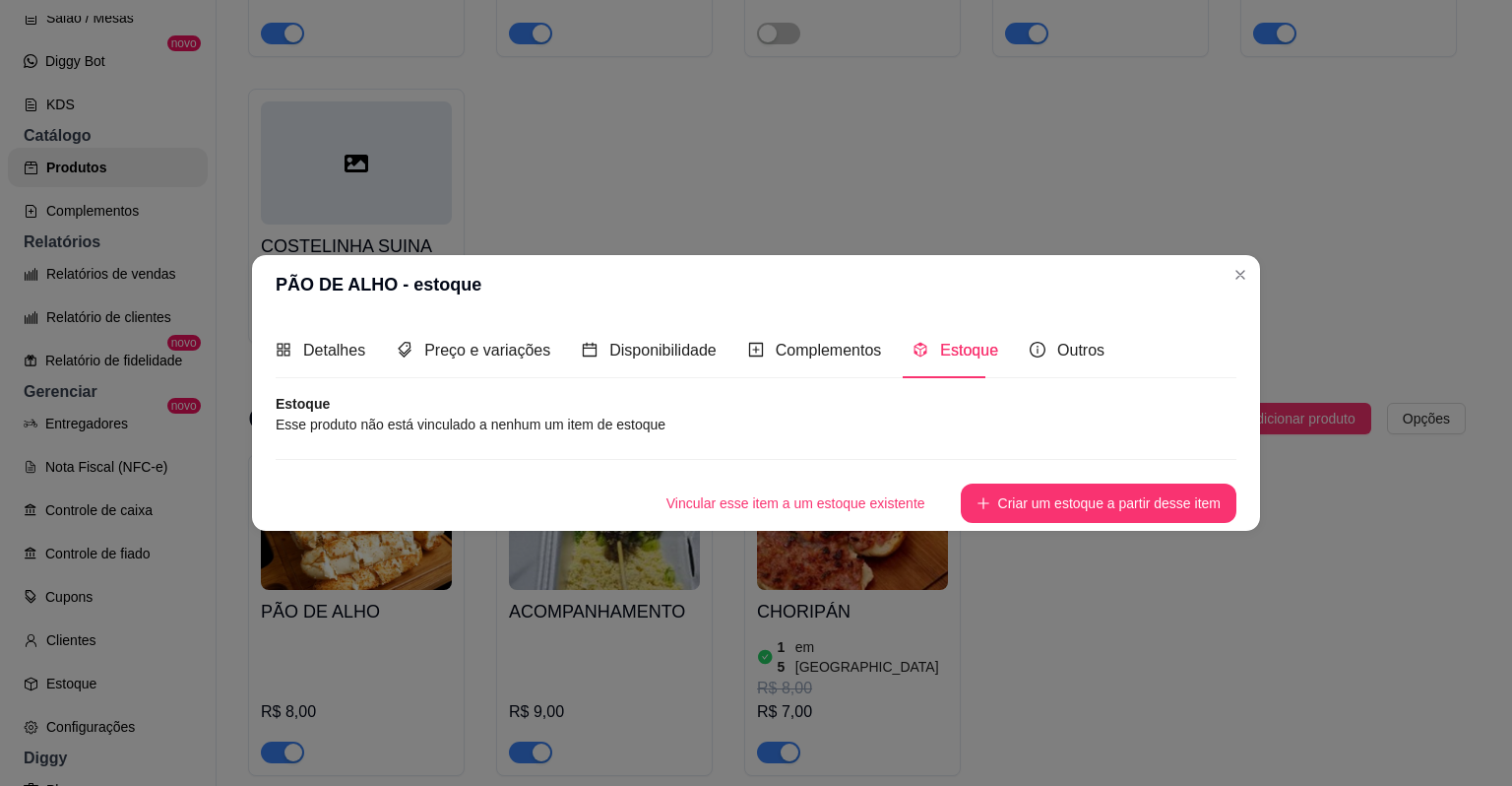 type 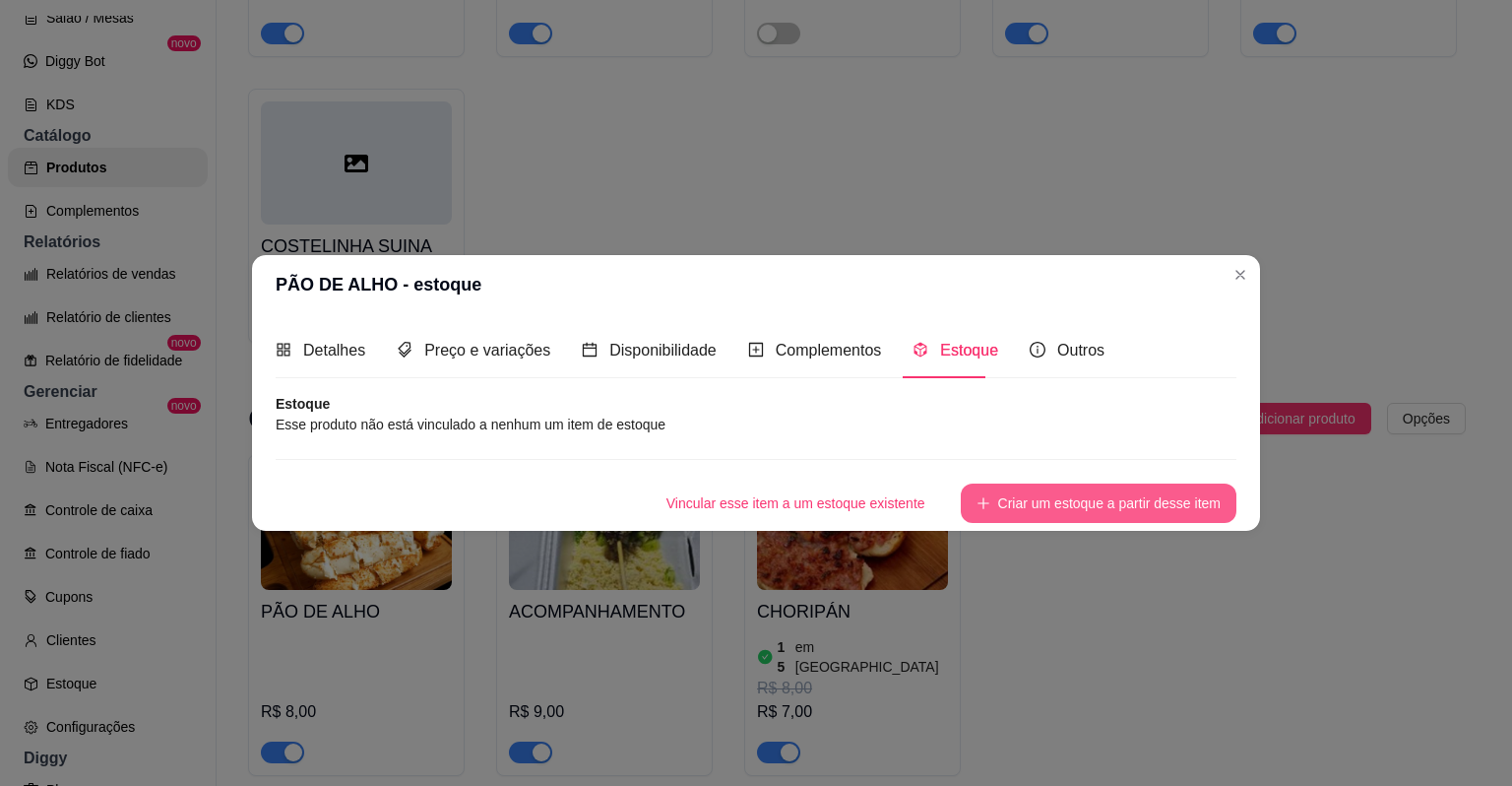 click on "Criar um estoque a partir desse item" at bounding box center (1099, 503) 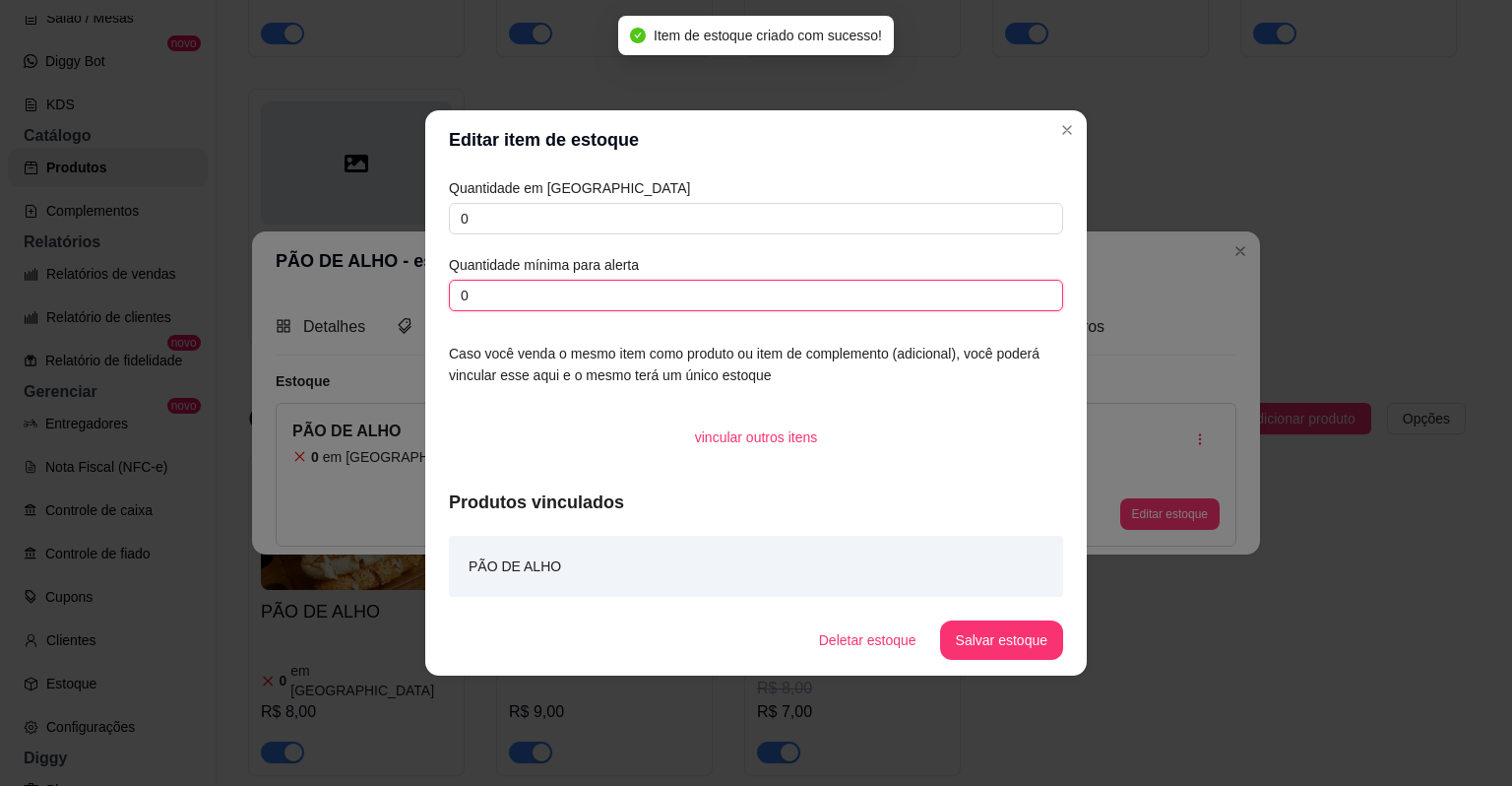 drag, startPoint x: 527, startPoint y: 287, endPoint x: 433, endPoint y: 295, distance: 94.33981 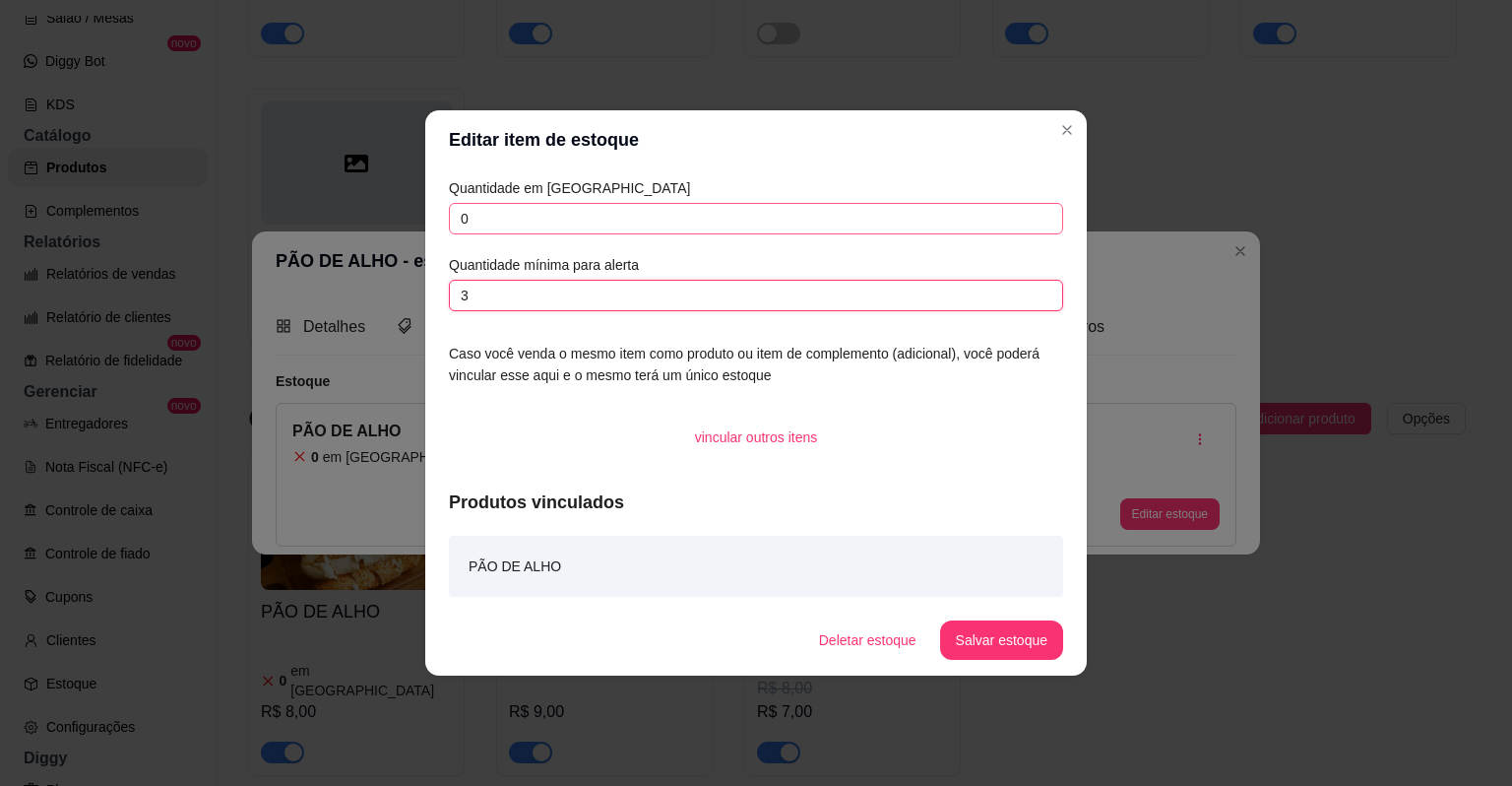 type on "3" 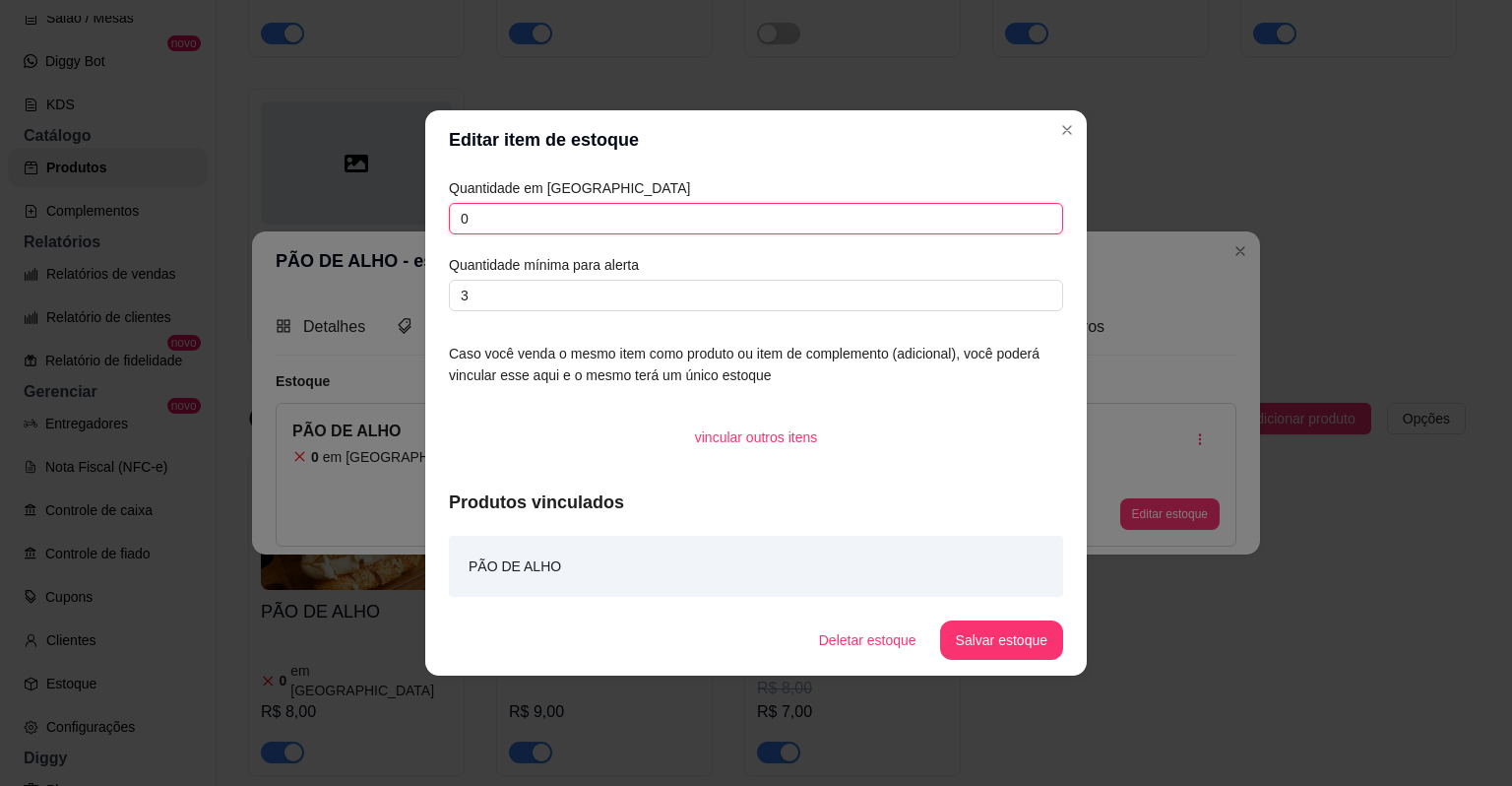 drag, startPoint x: 522, startPoint y: 219, endPoint x: 425, endPoint y: 215, distance: 97.0824 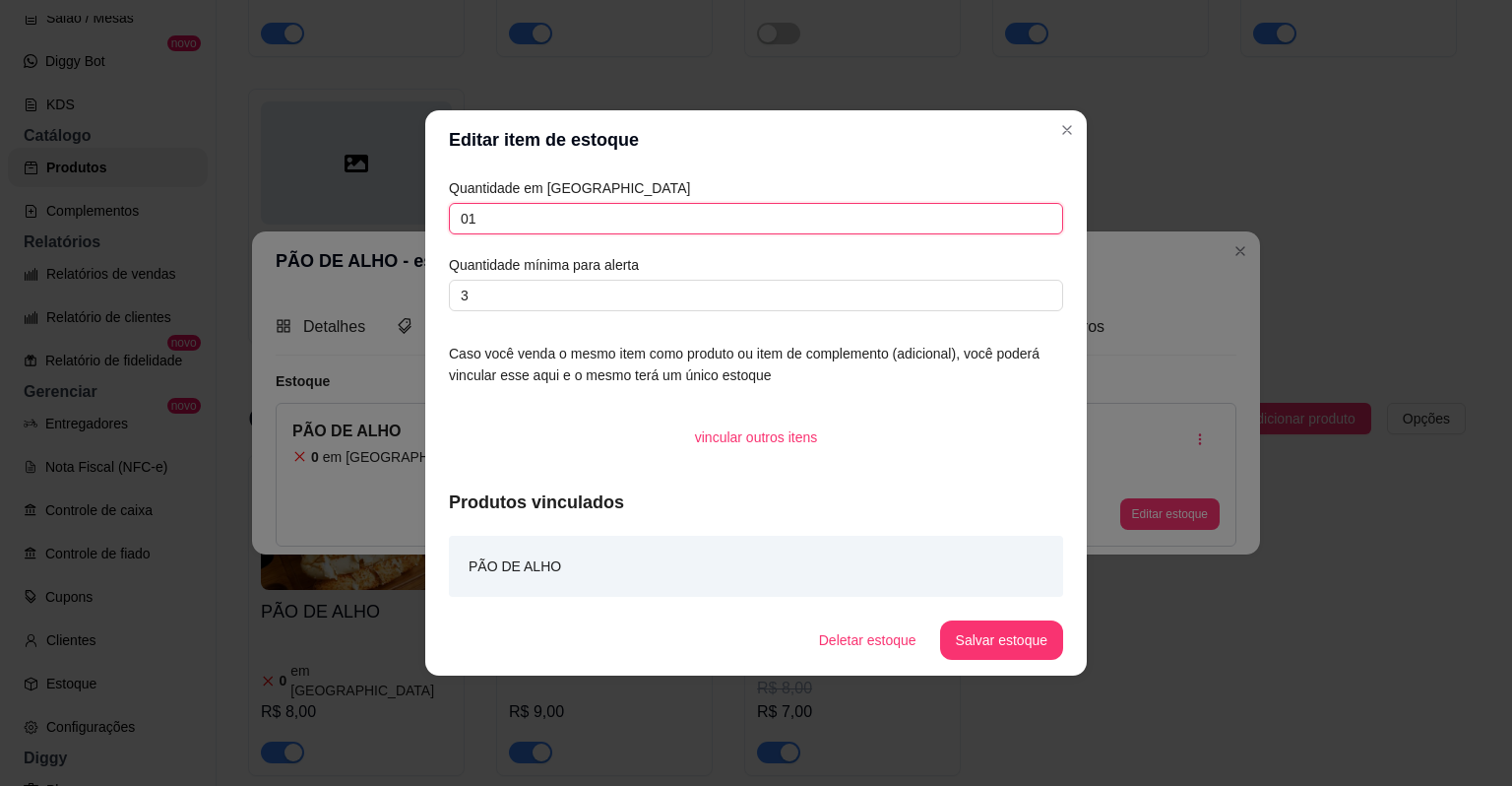 type on "0" 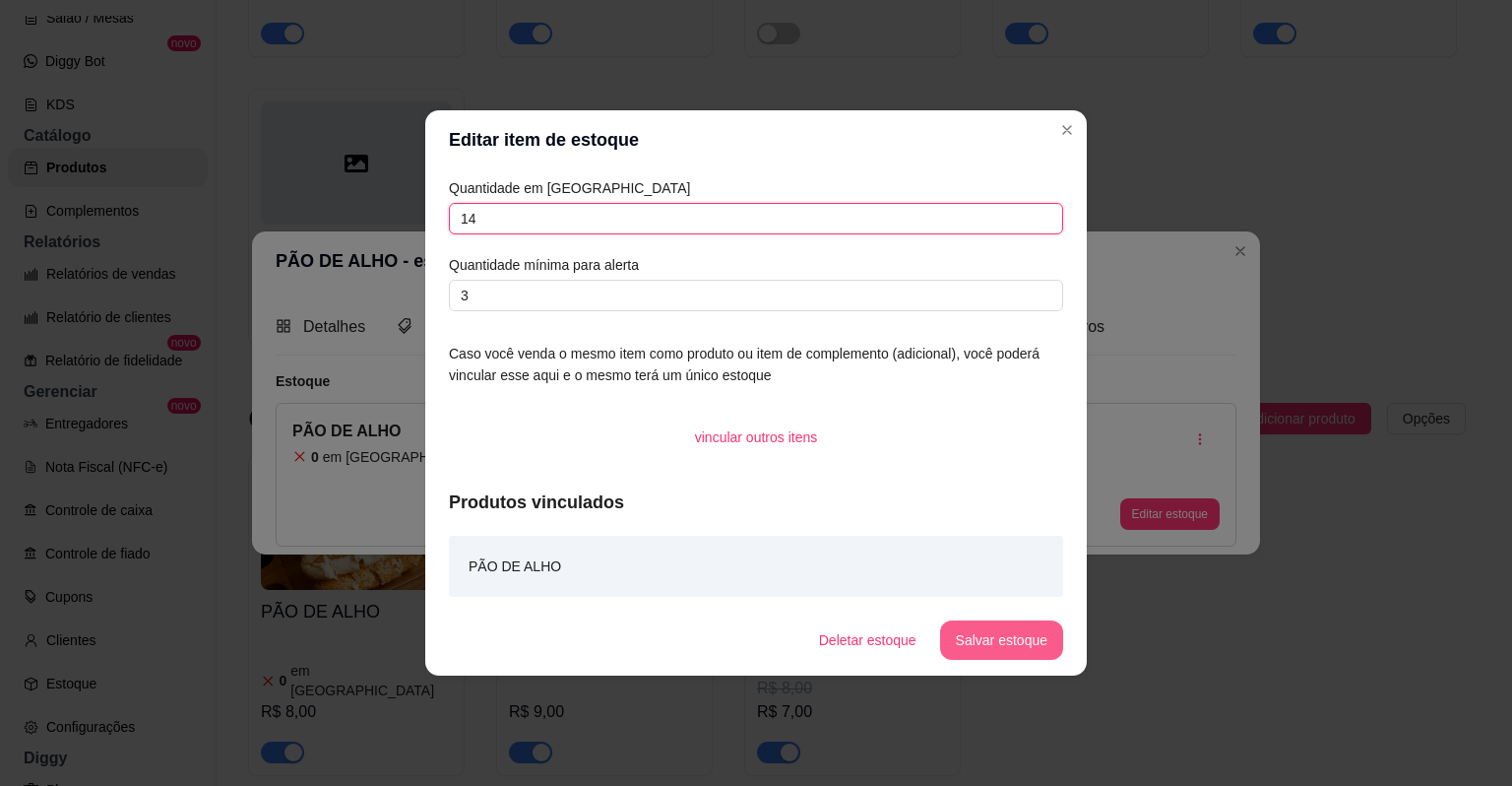 type on "14" 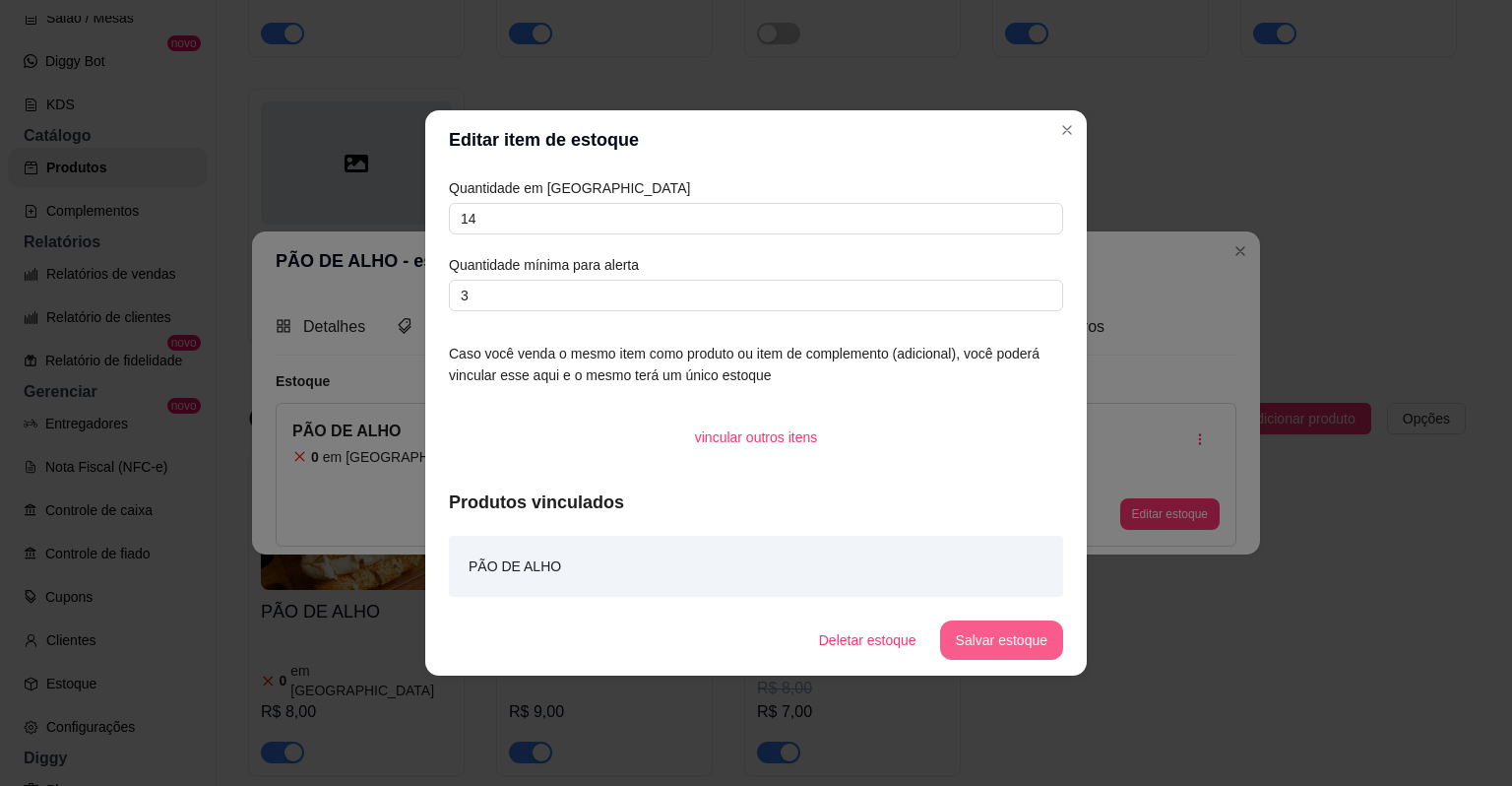 click on "Salvar estoque" at bounding box center [1001, 640] 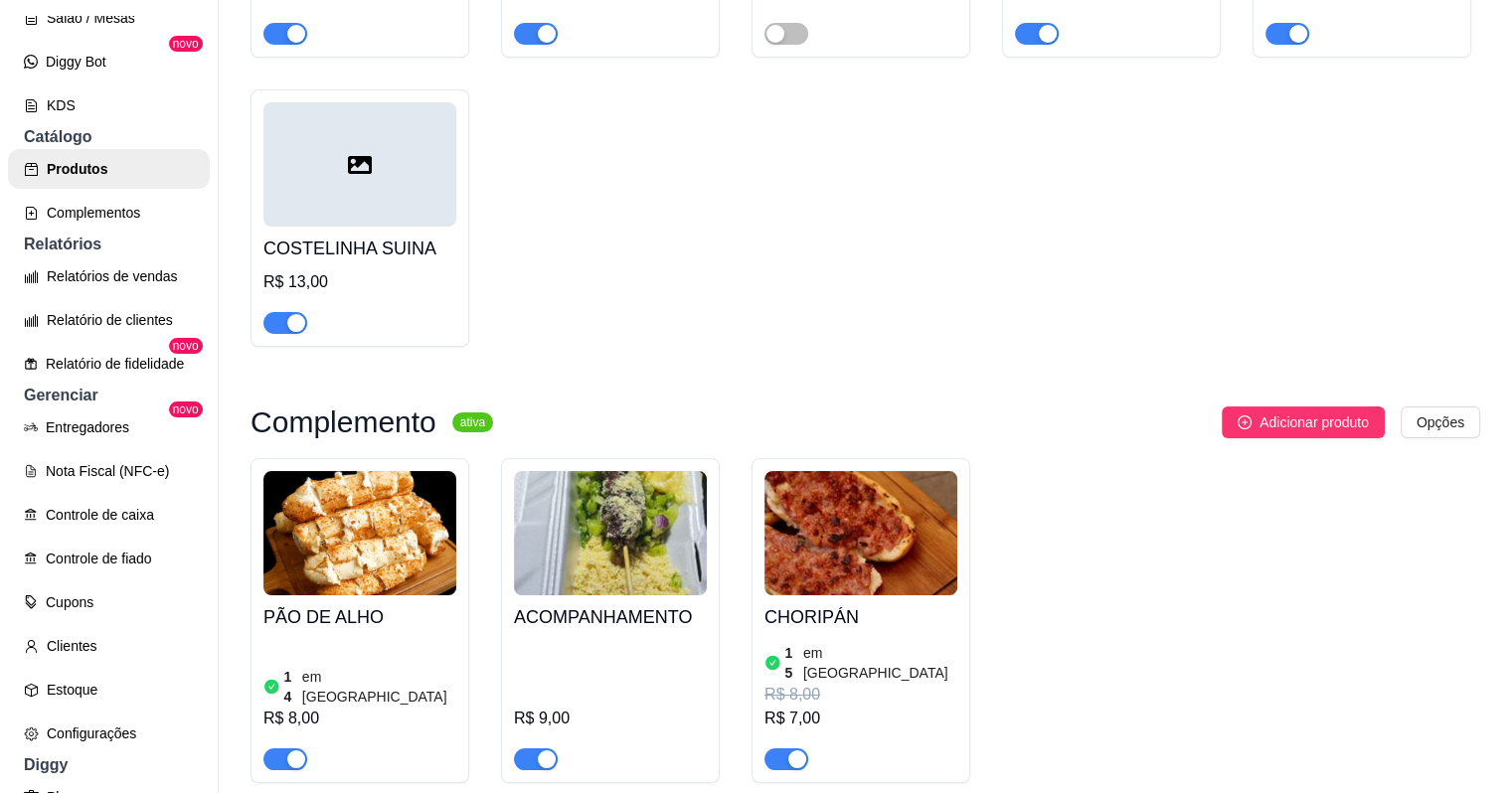 scroll, scrollTop: 696, scrollLeft: 0, axis: vertical 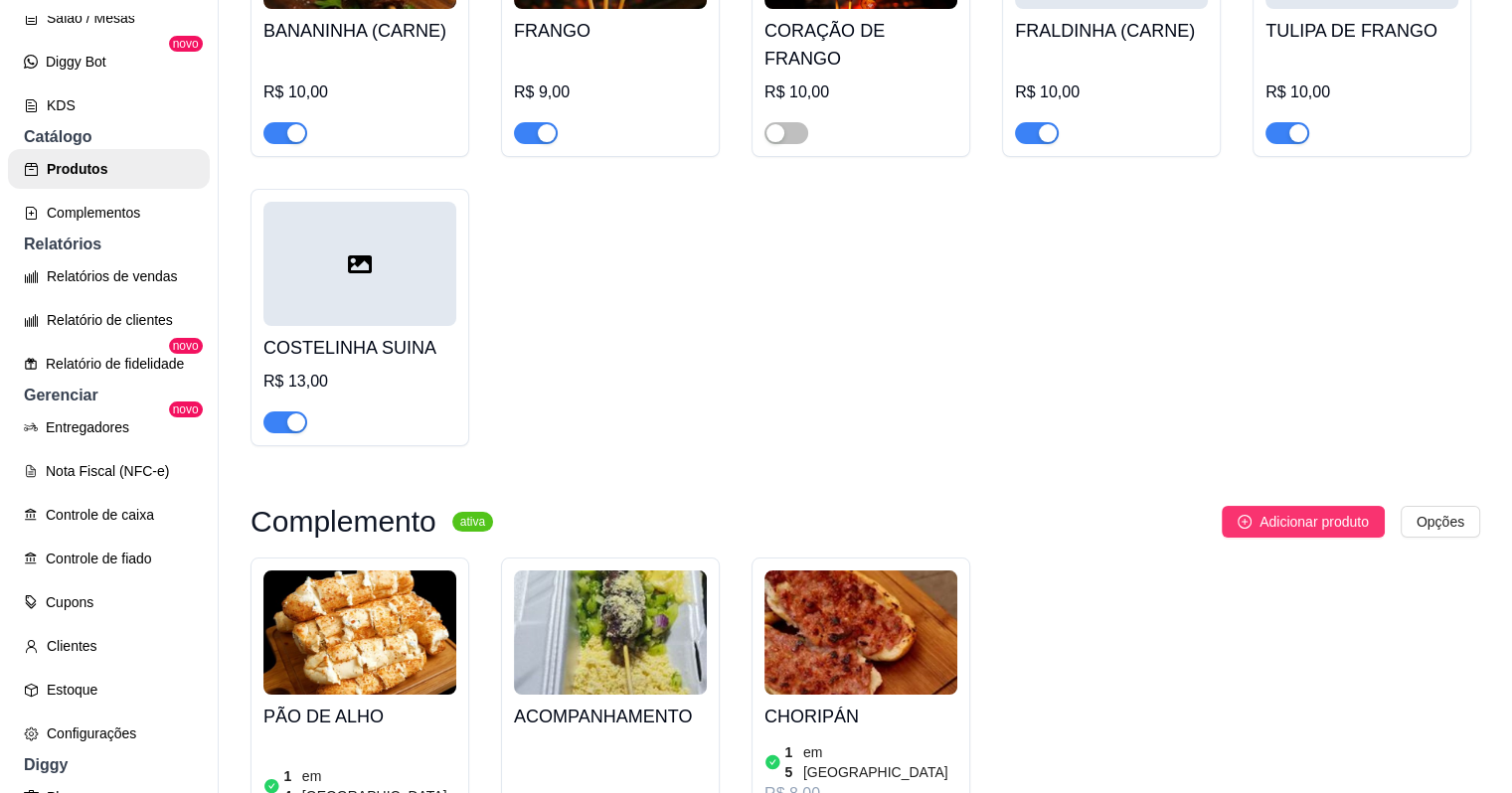 click at bounding box center (1362, -54) 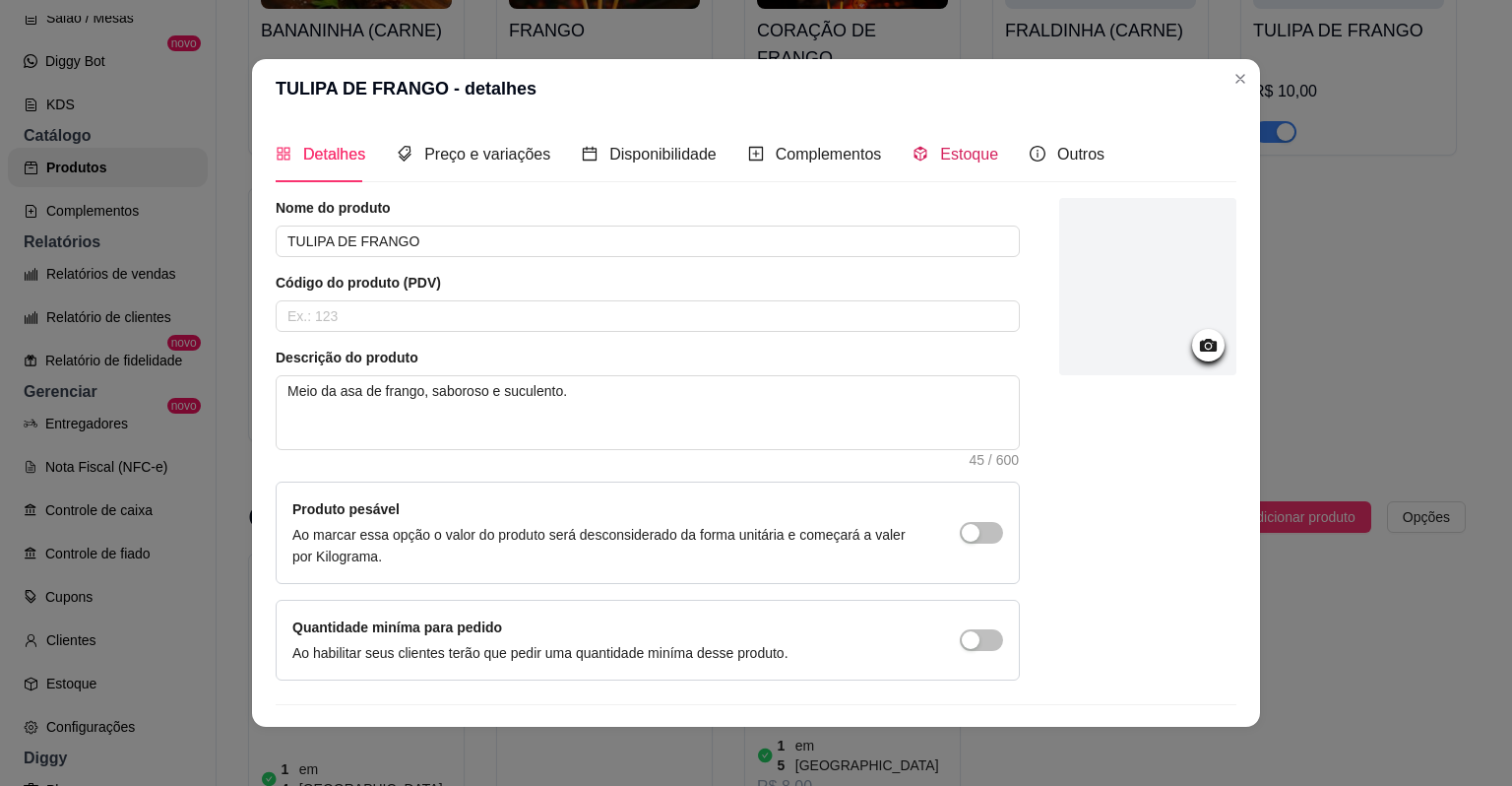 click on "Estoque" at bounding box center [969, 154] 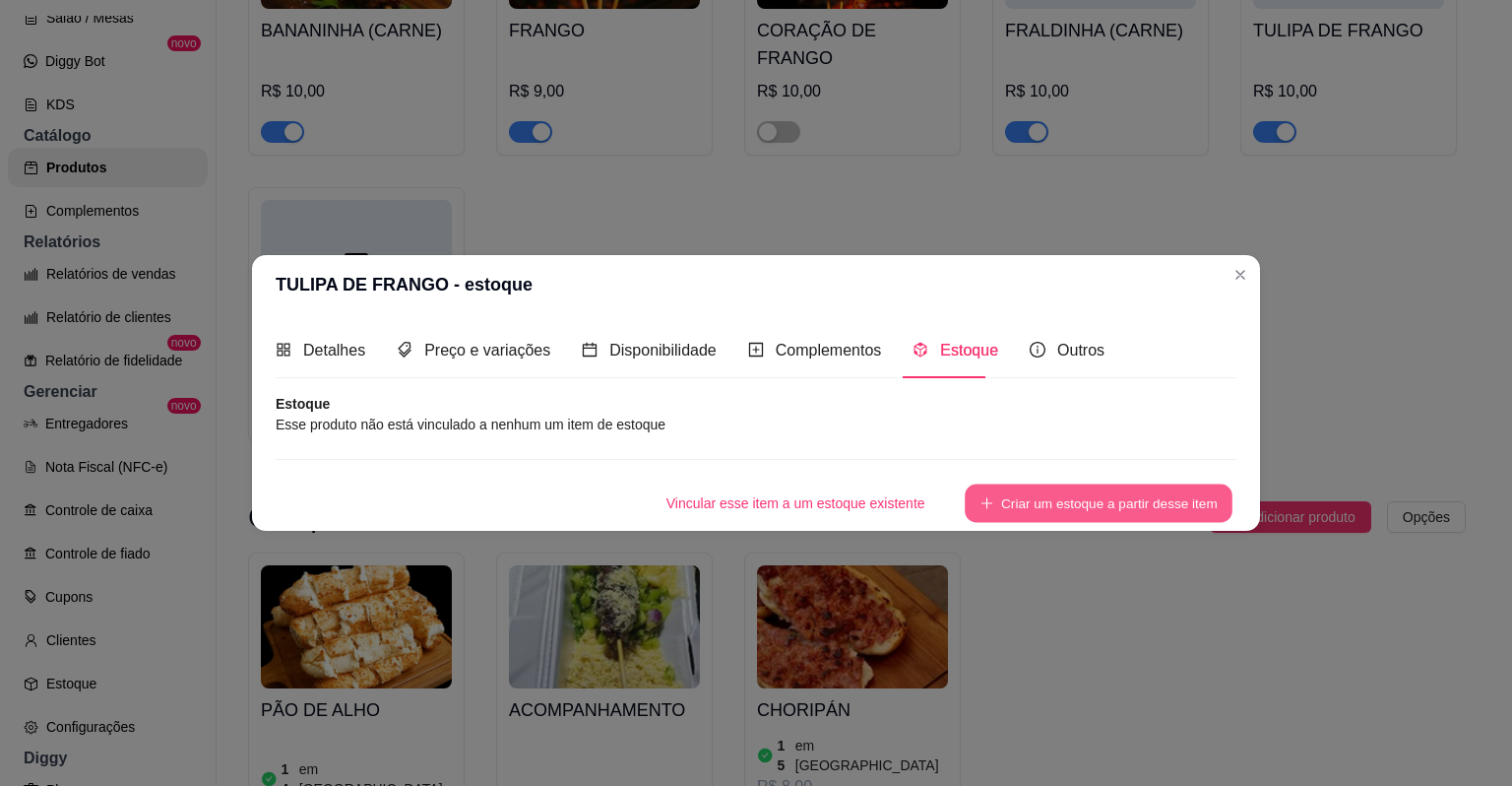 click on "Criar um estoque a partir desse item" at bounding box center [1099, 503] 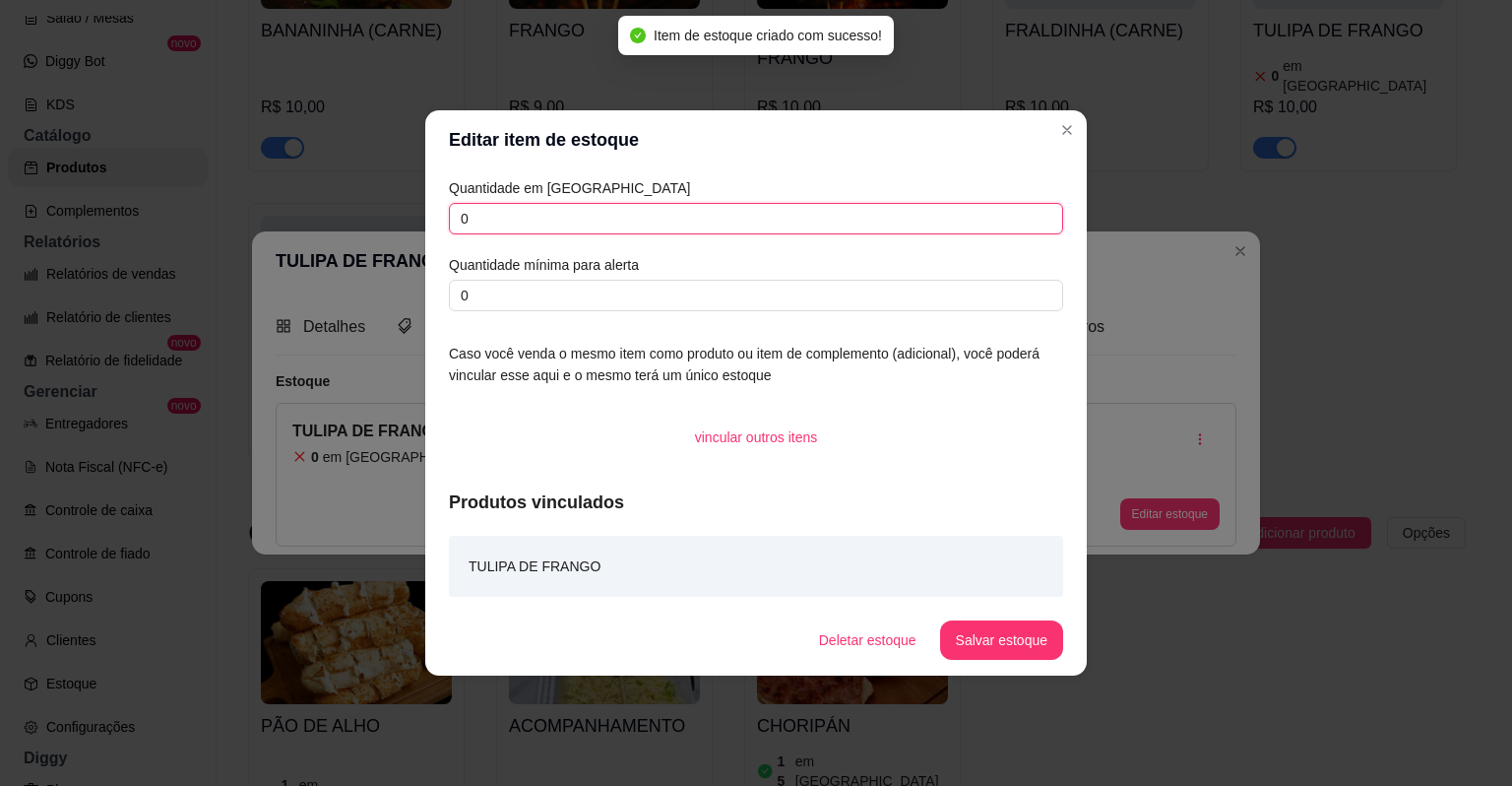 drag, startPoint x: 556, startPoint y: 219, endPoint x: 393, endPoint y: 235, distance: 163.78339 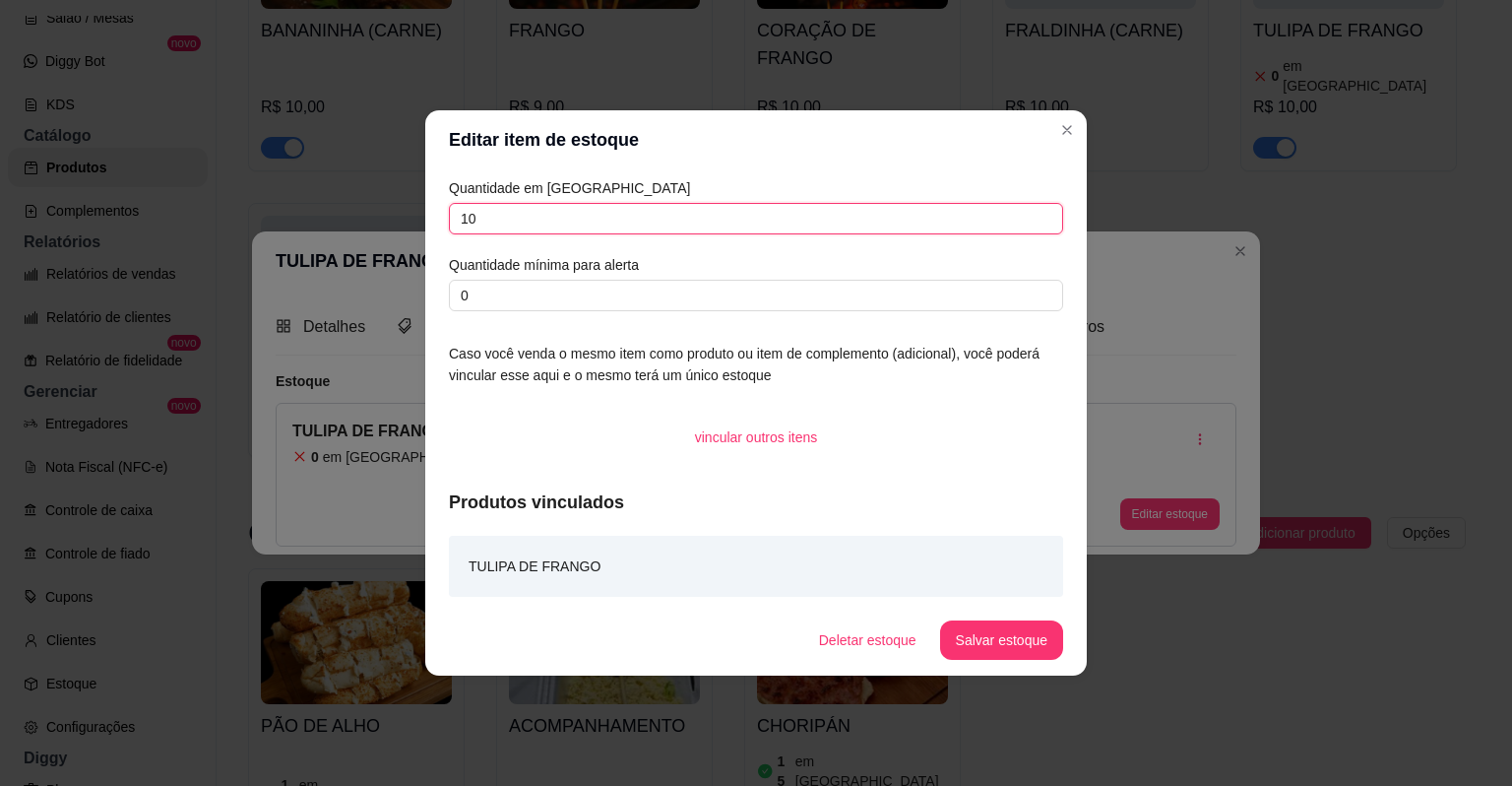 type on "10" 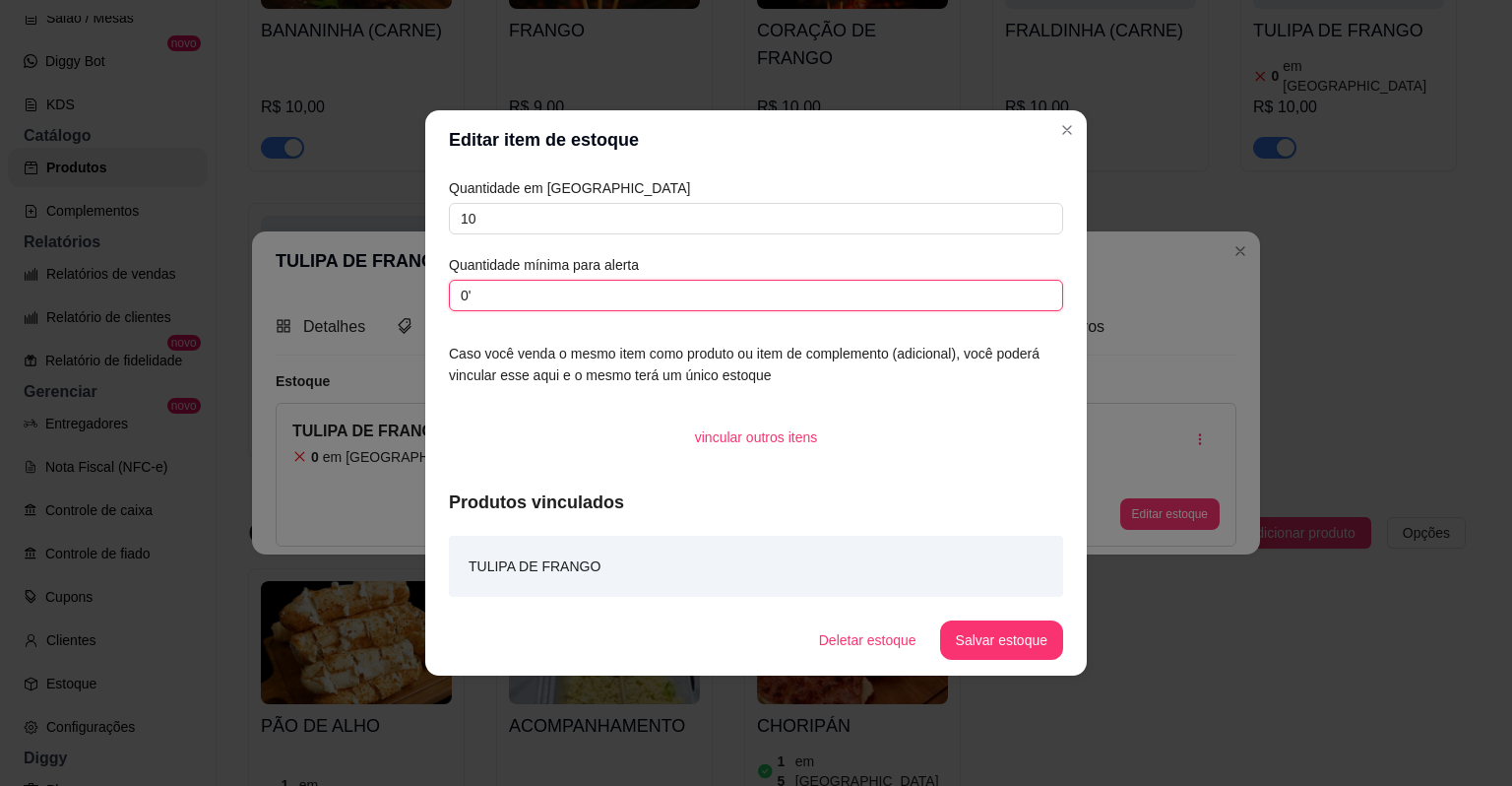 type on "0" 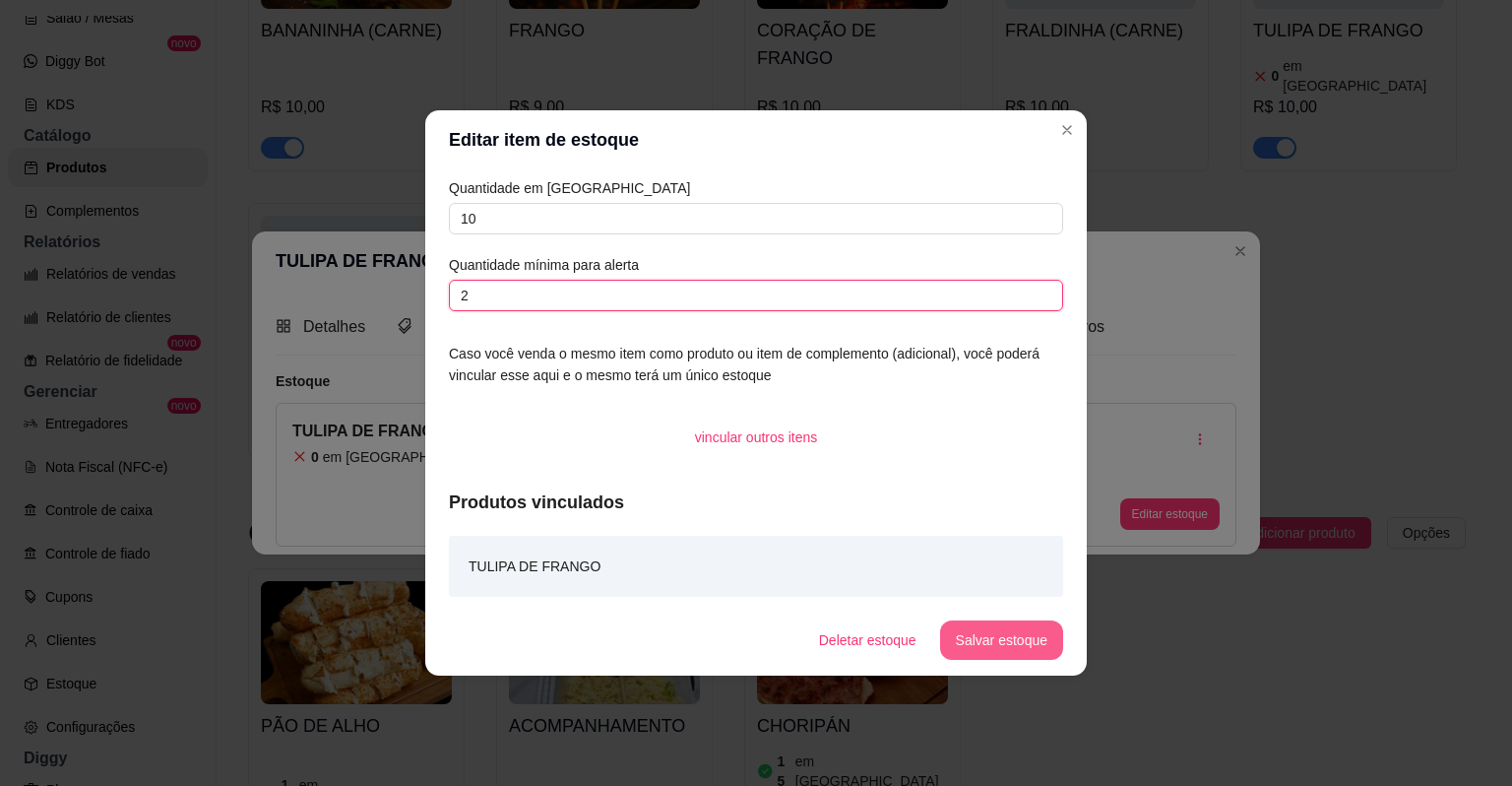 type on "2" 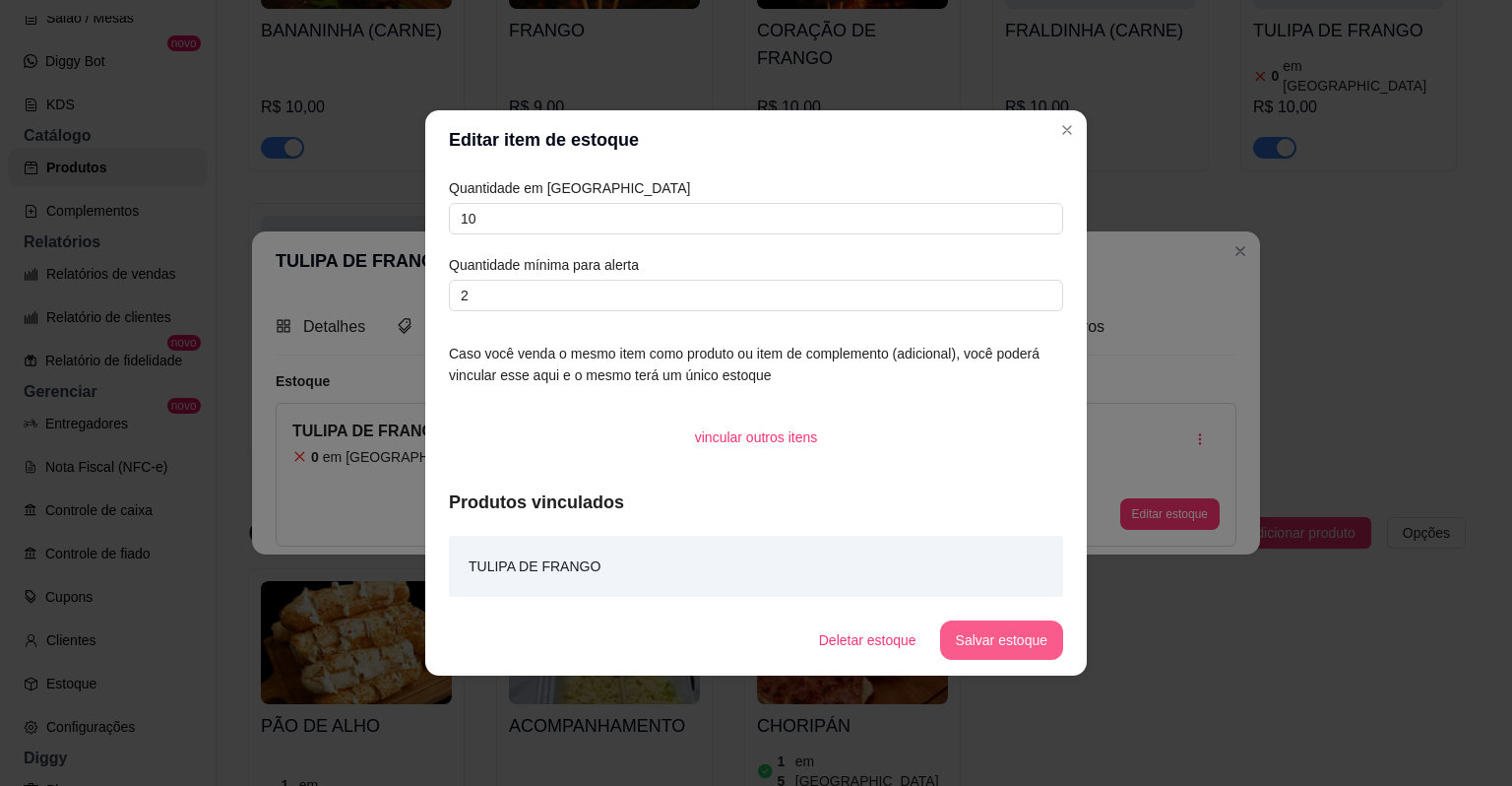 click on "Salvar estoque" at bounding box center [1001, 640] 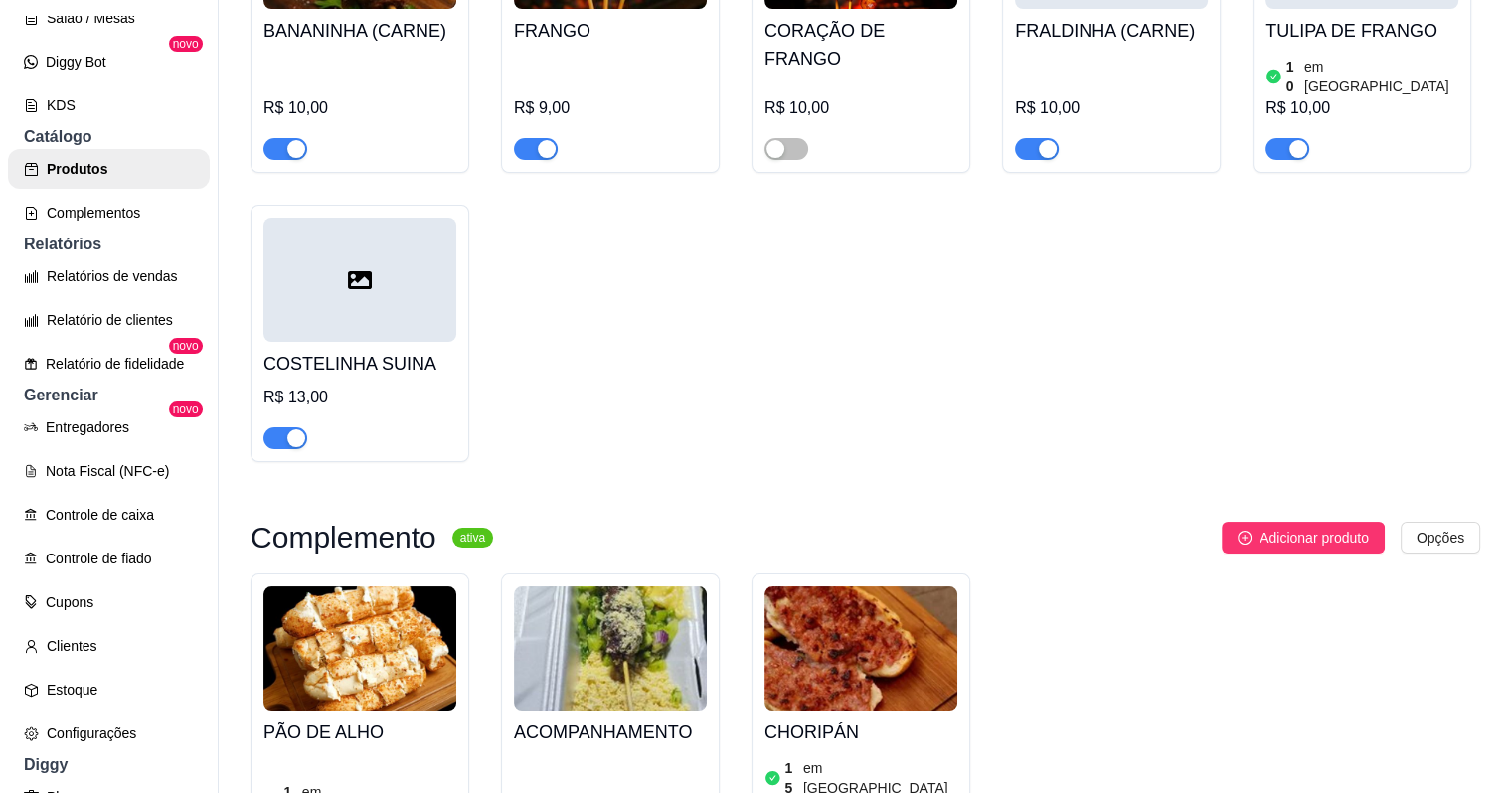 click at bounding box center (360, 279) 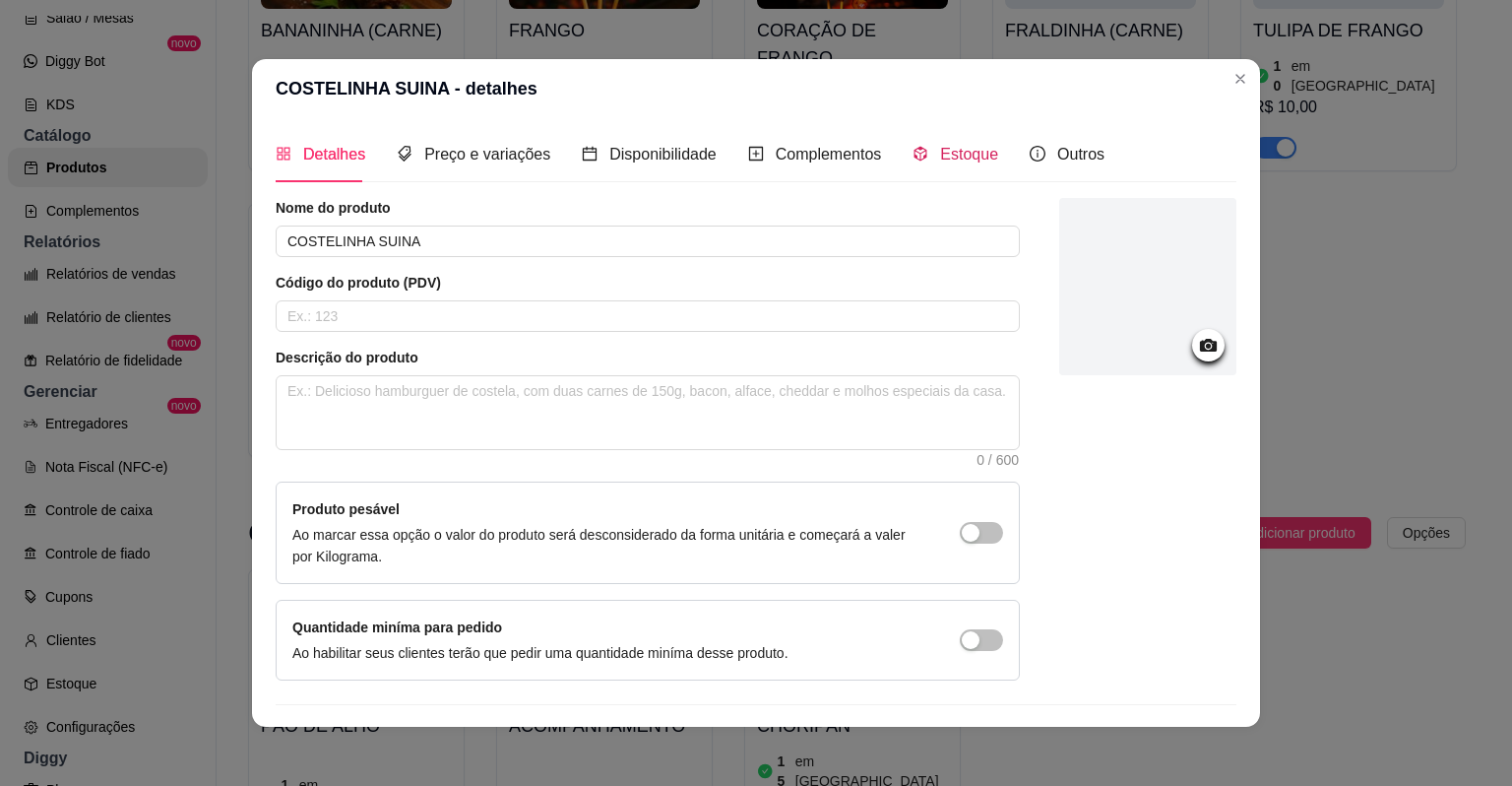 click on "Estoque" at bounding box center [969, 154] 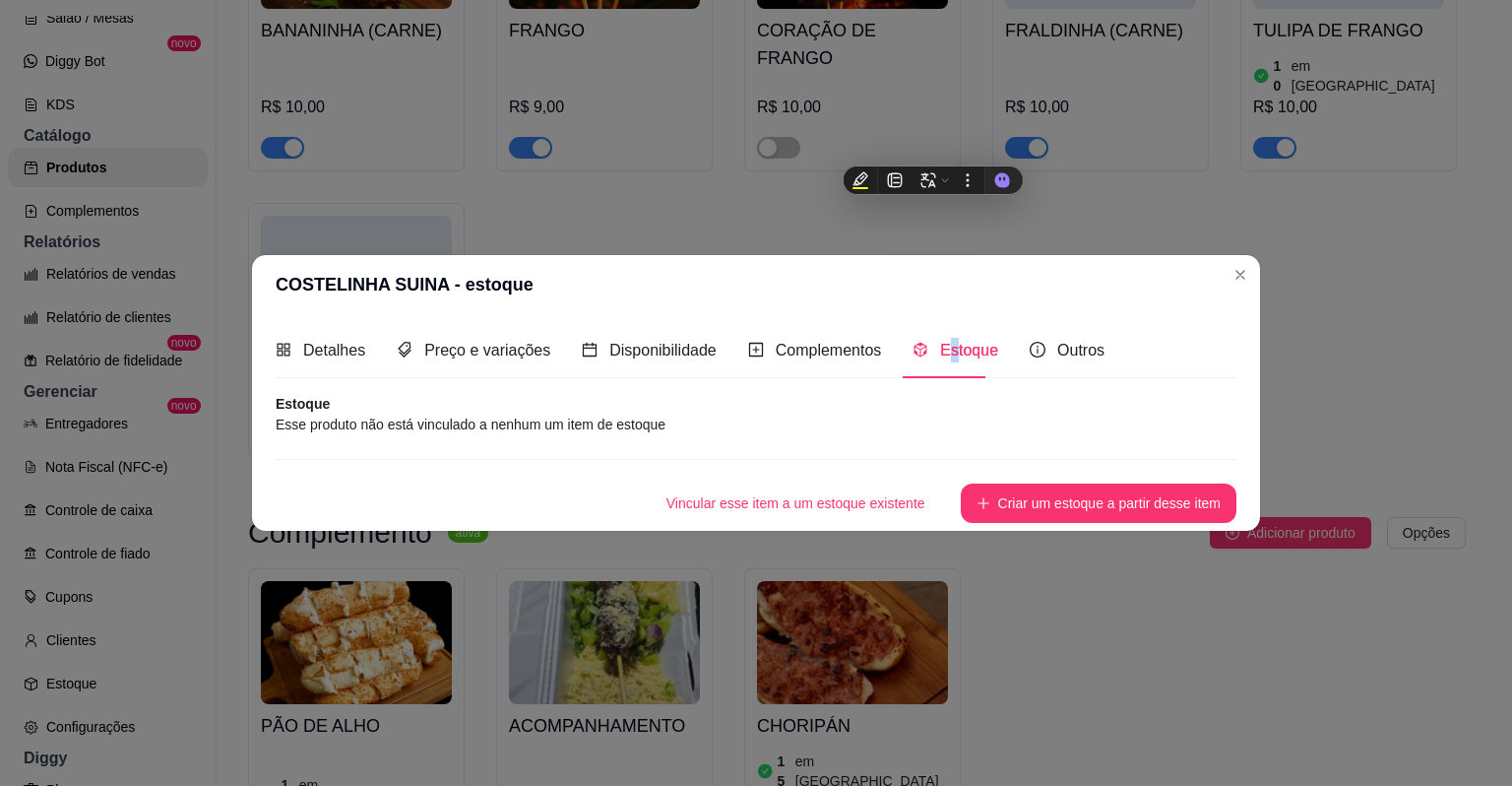type 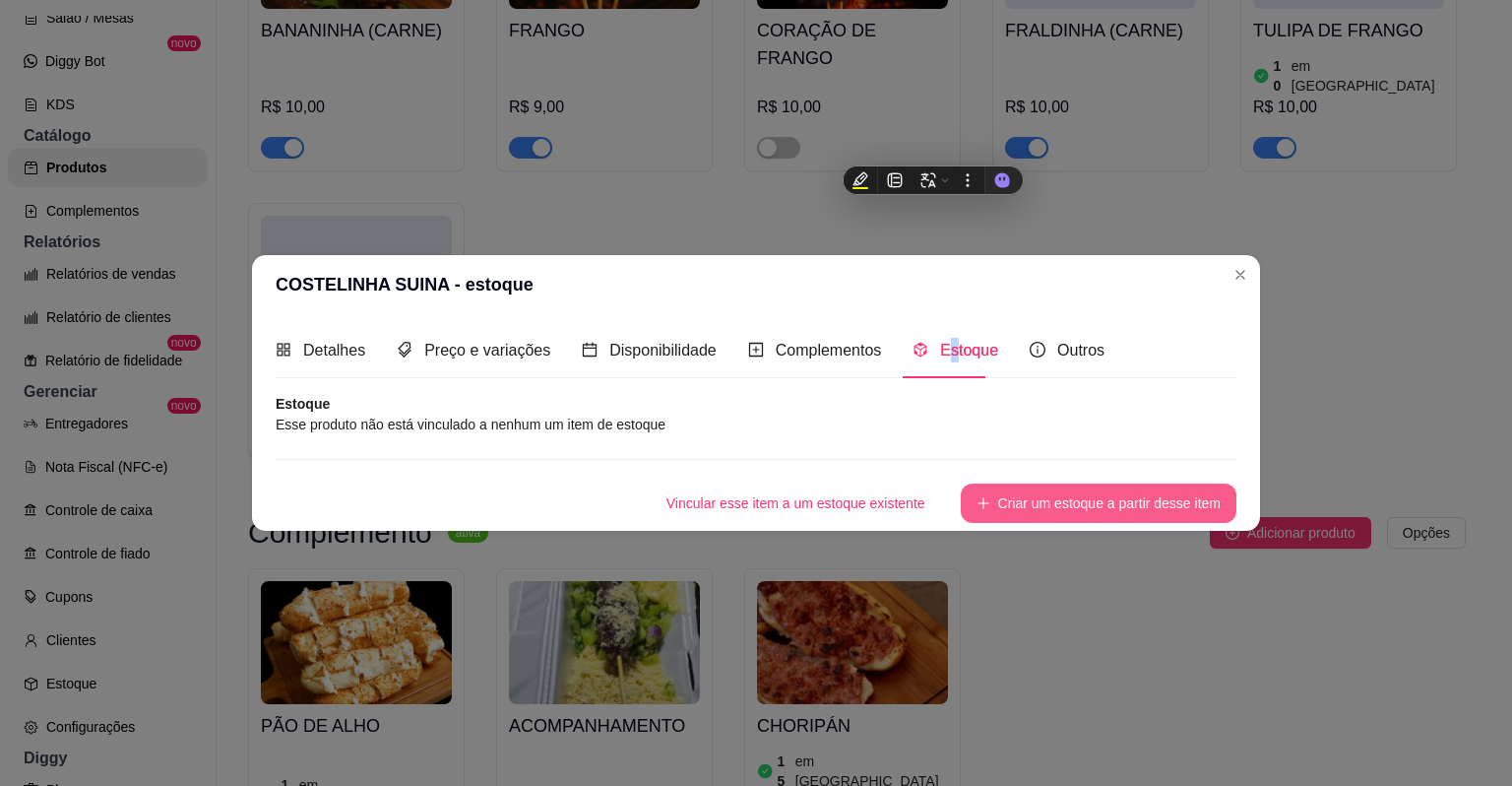 click on "Criar um estoque a partir desse item" at bounding box center (1099, 503) 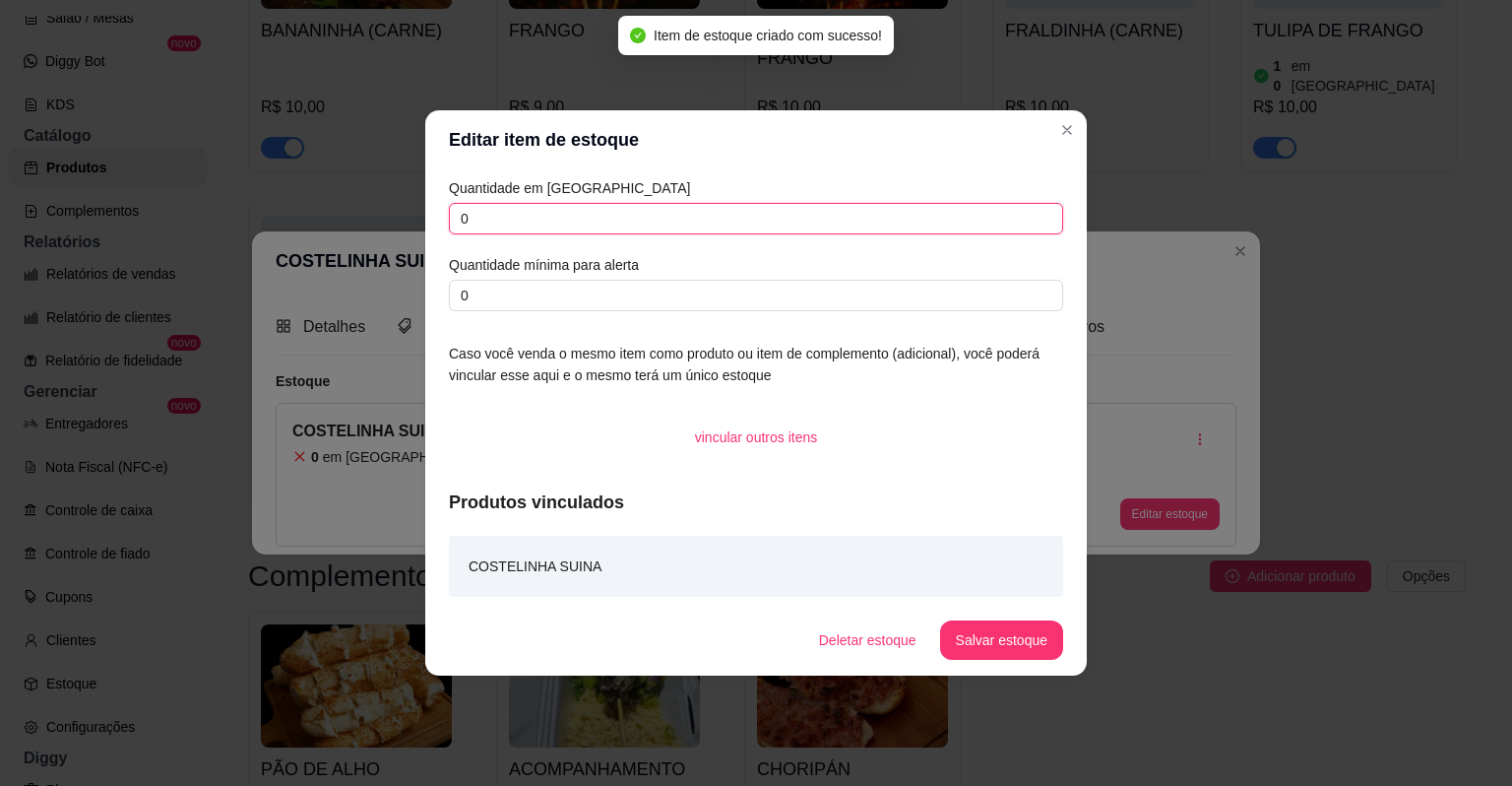 drag, startPoint x: 538, startPoint y: 221, endPoint x: 426, endPoint y: 226, distance: 112.1116 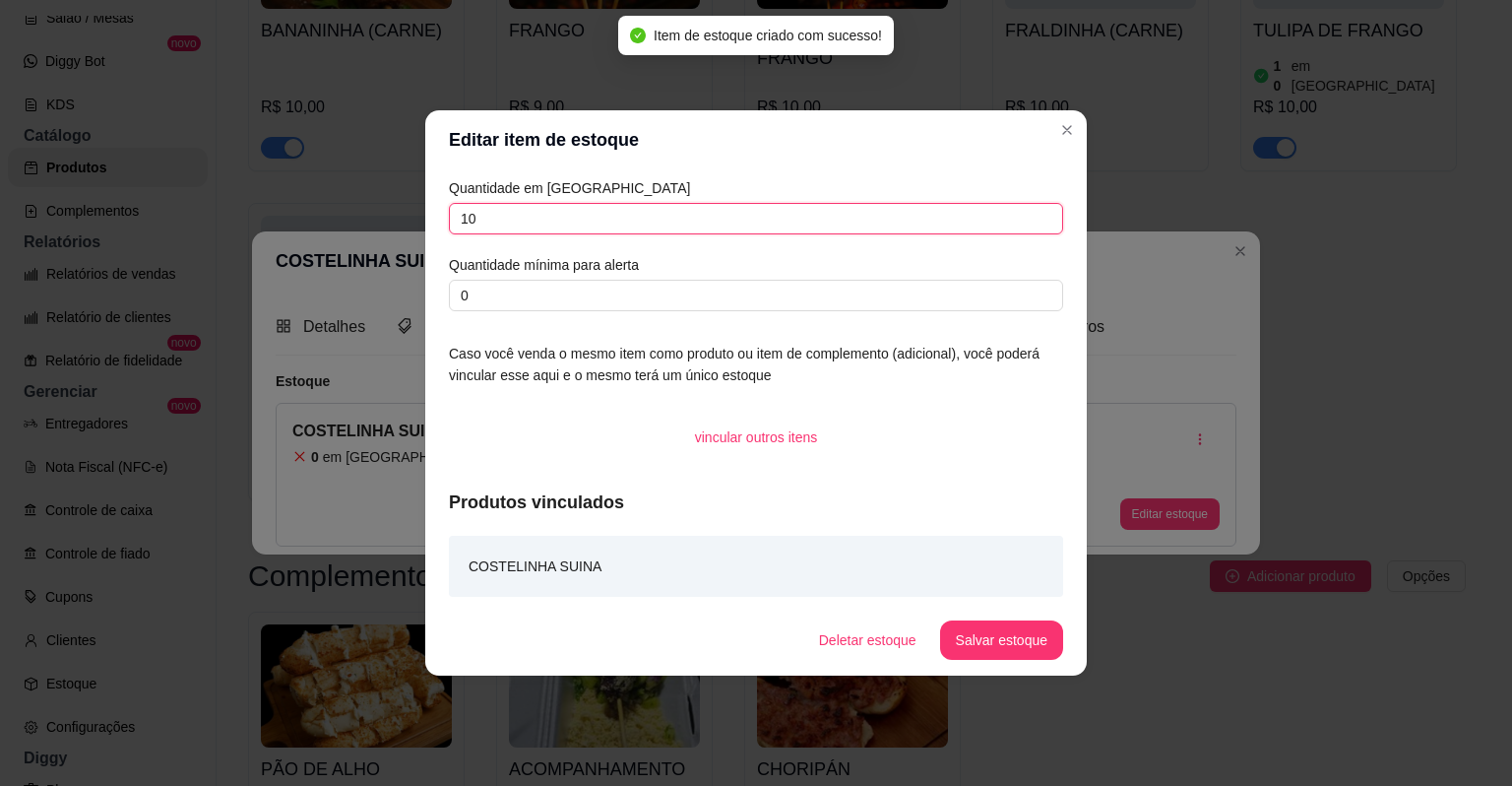 type on "10" 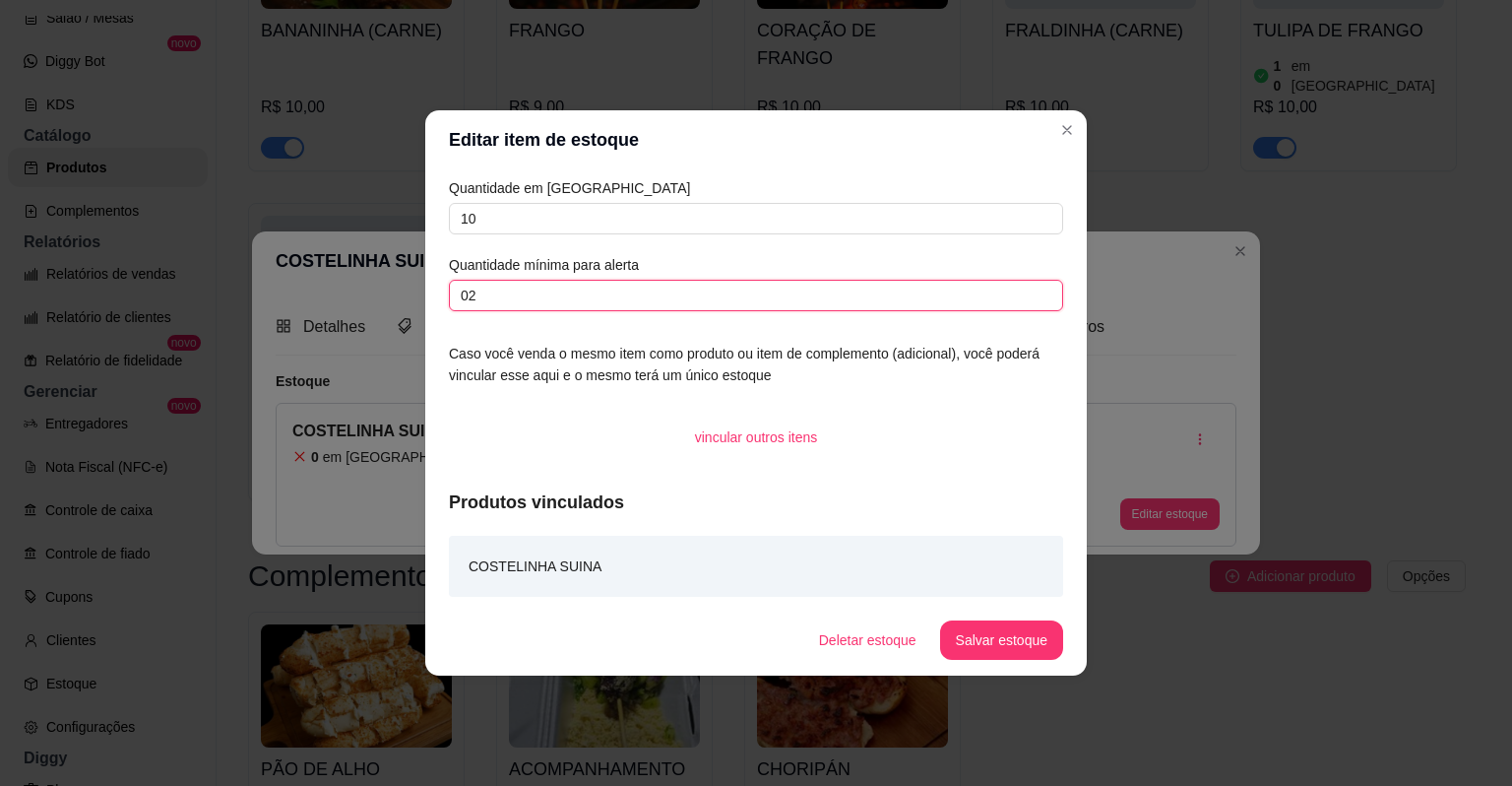 type on "02" 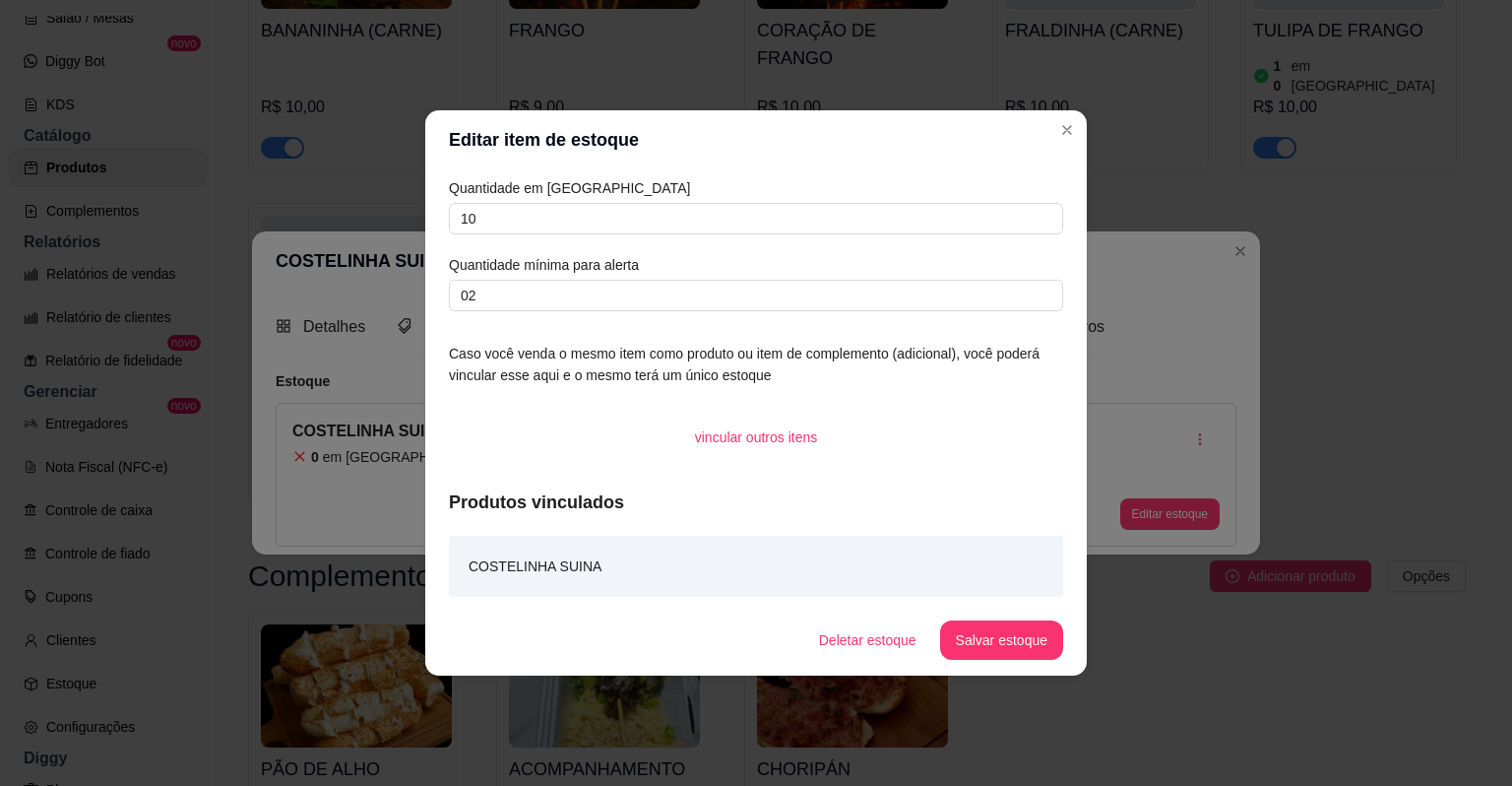 type 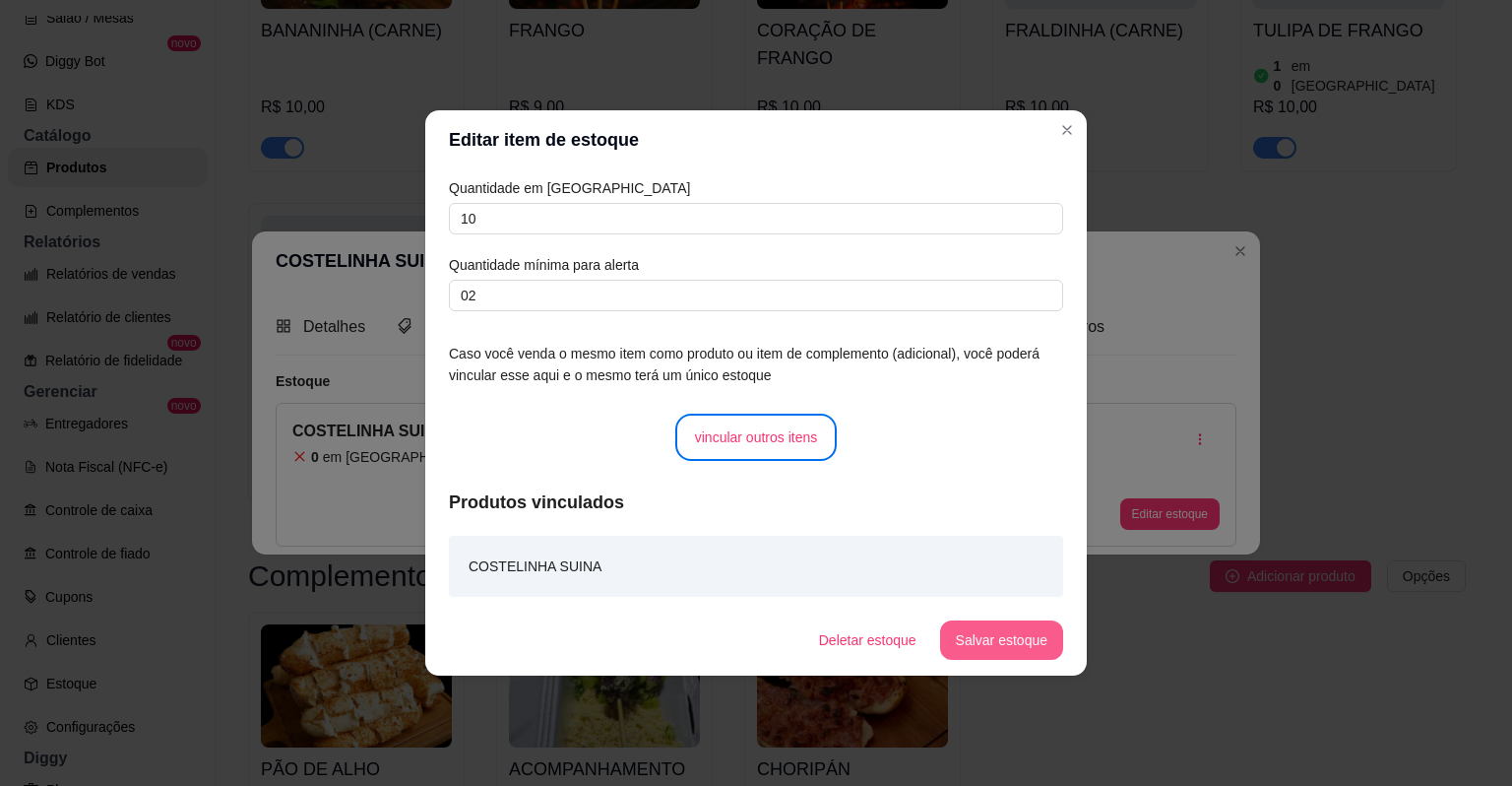 click on "Salvar estoque" at bounding box center (1001, 640) 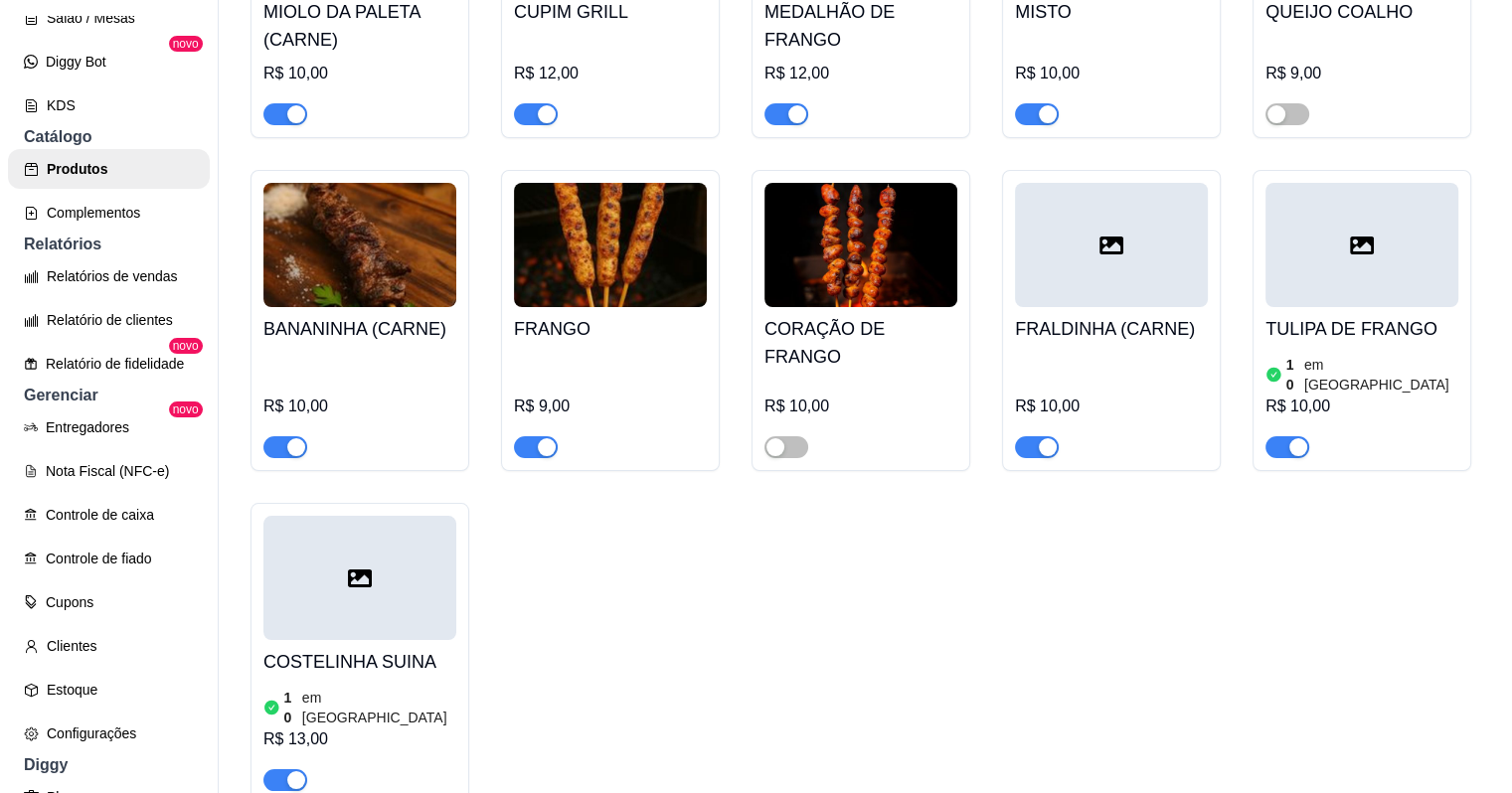 scroll, scrollTop: 199, scrollLeft: 0, axis: vertical 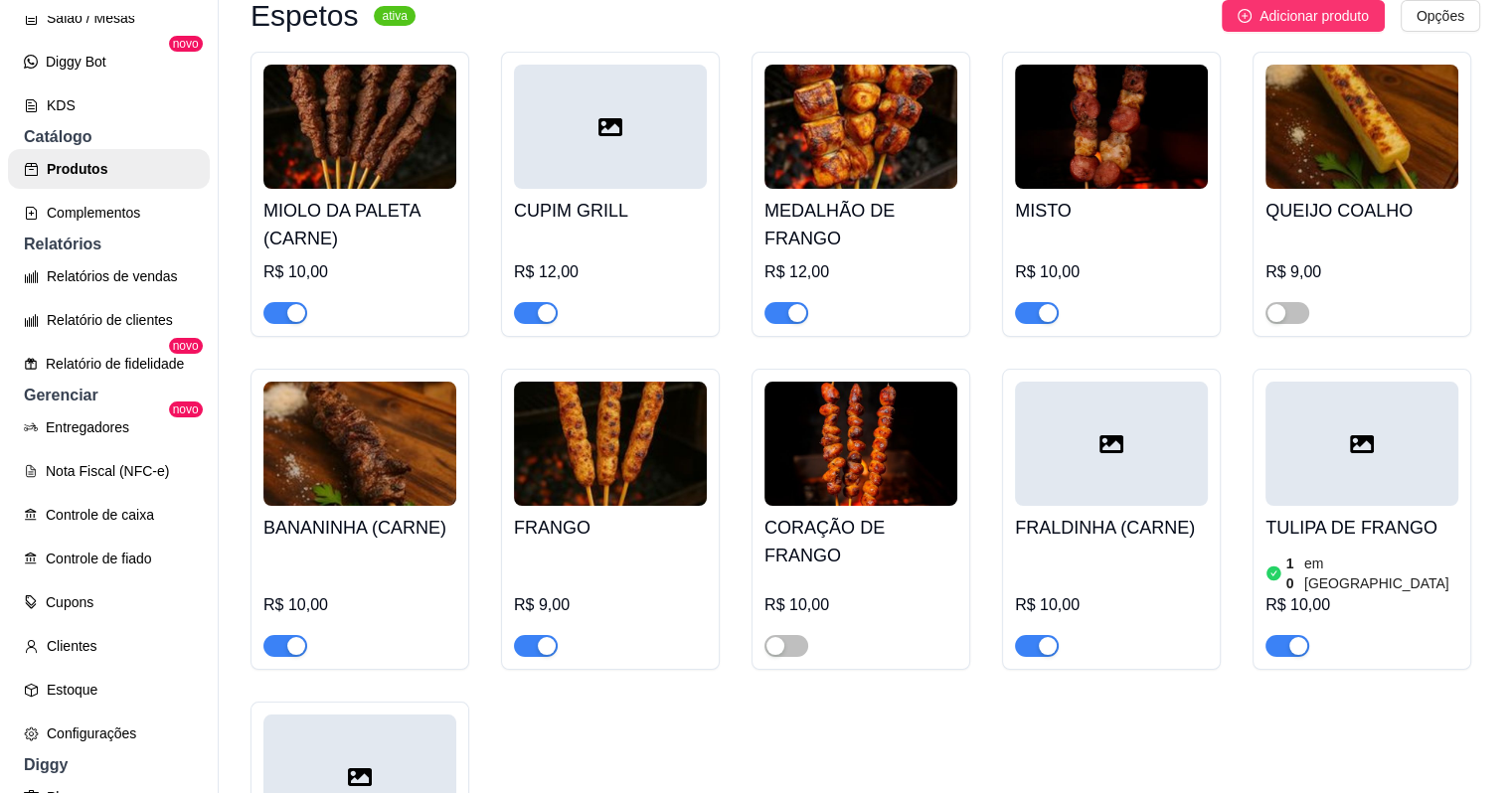 click at bounding box center [861, 126] 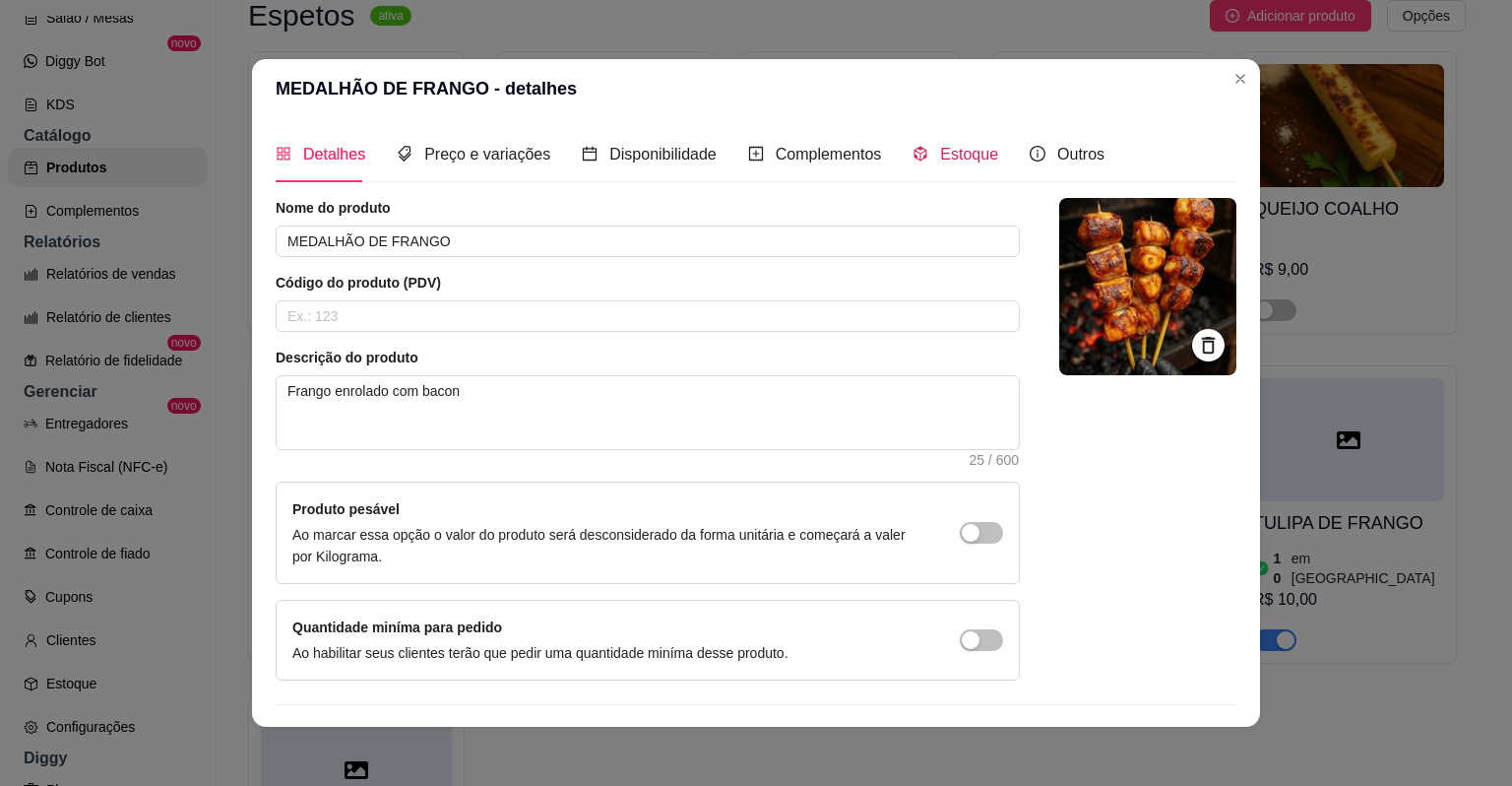 click on "Estoque" at bounding box center [969, 154] 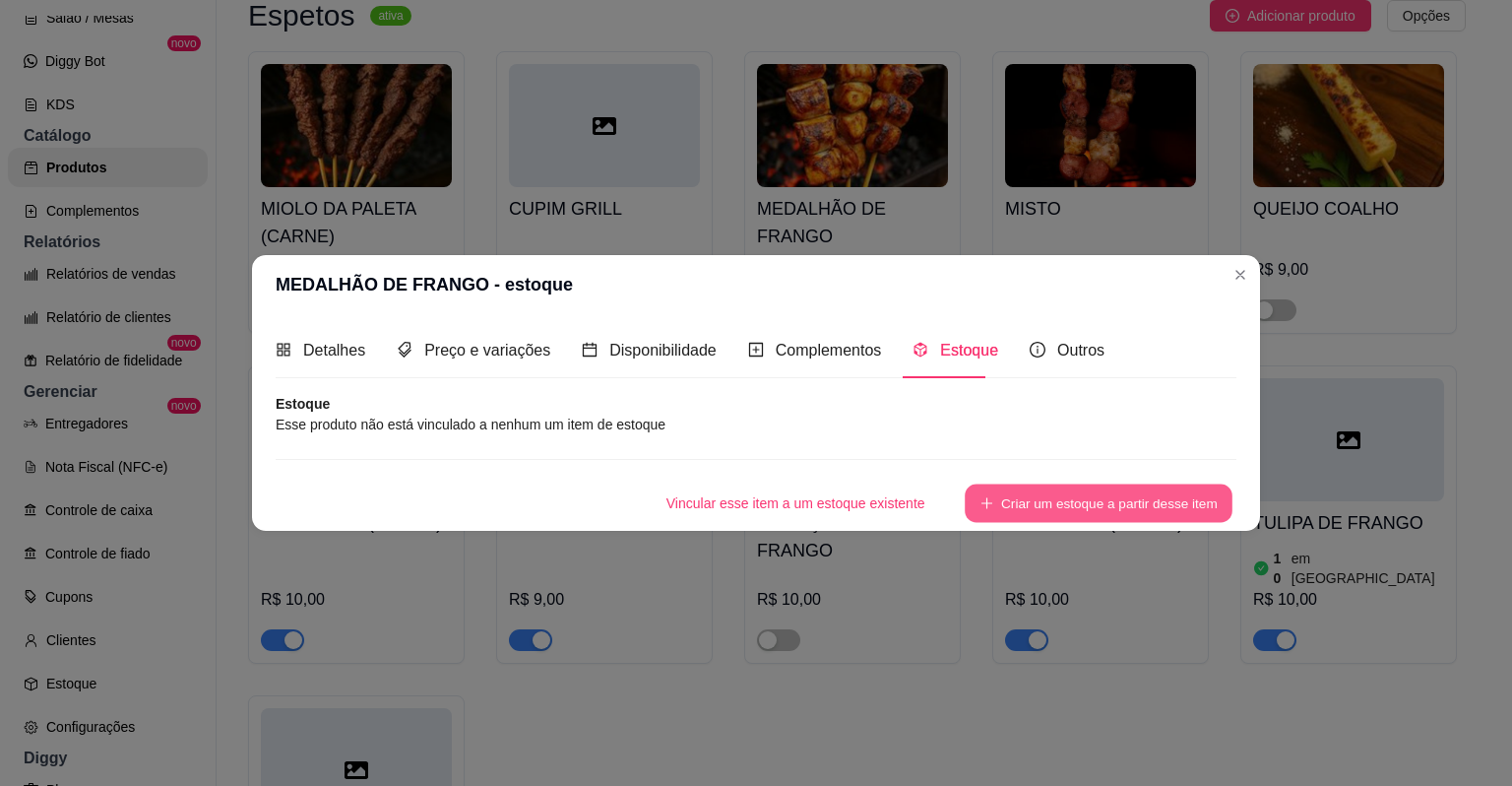 click on "Criar um estoque a partir desse item" at bounding box center (1099, 503) 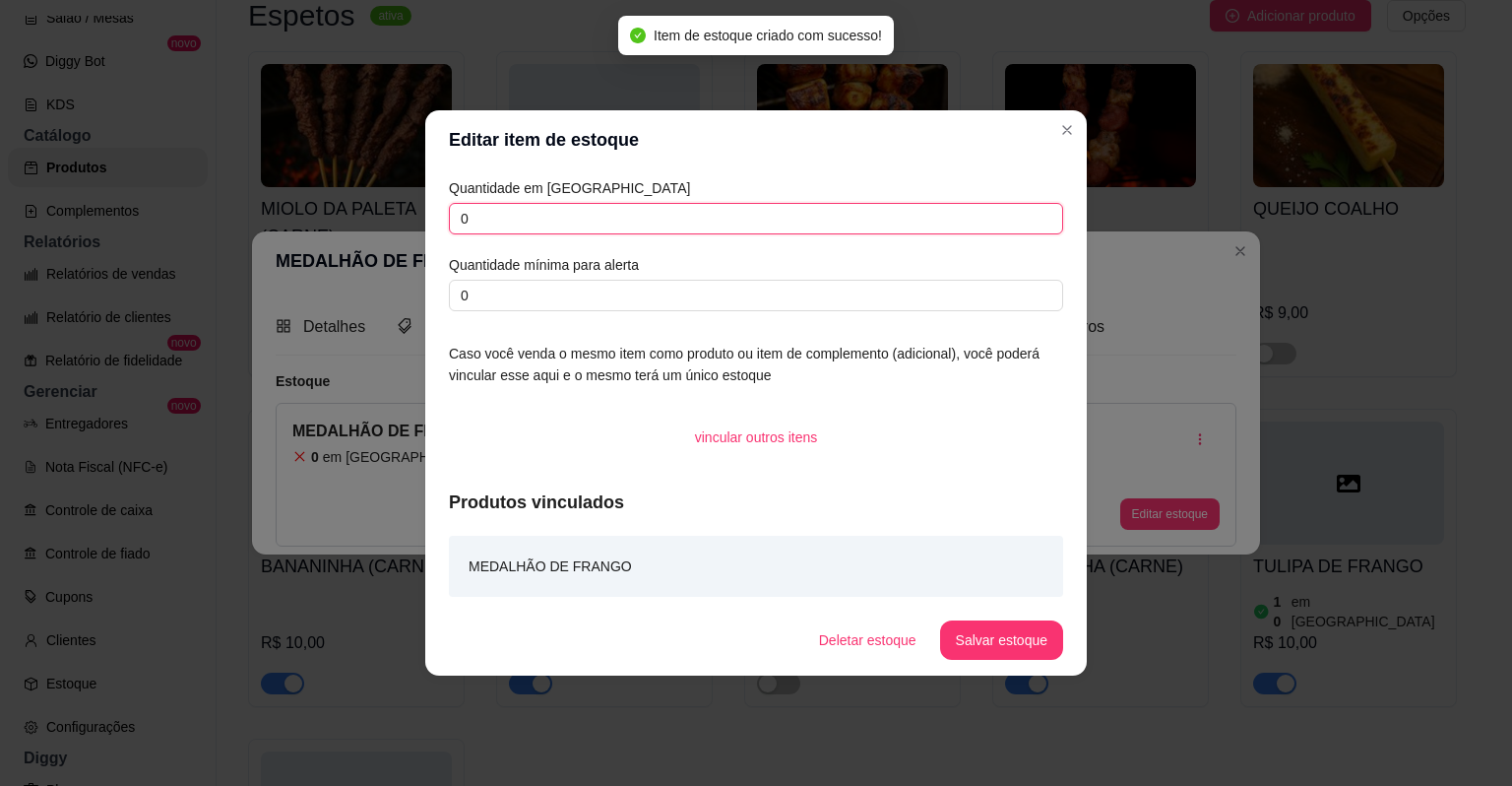 click on "0" at bounding box center [756, 219] 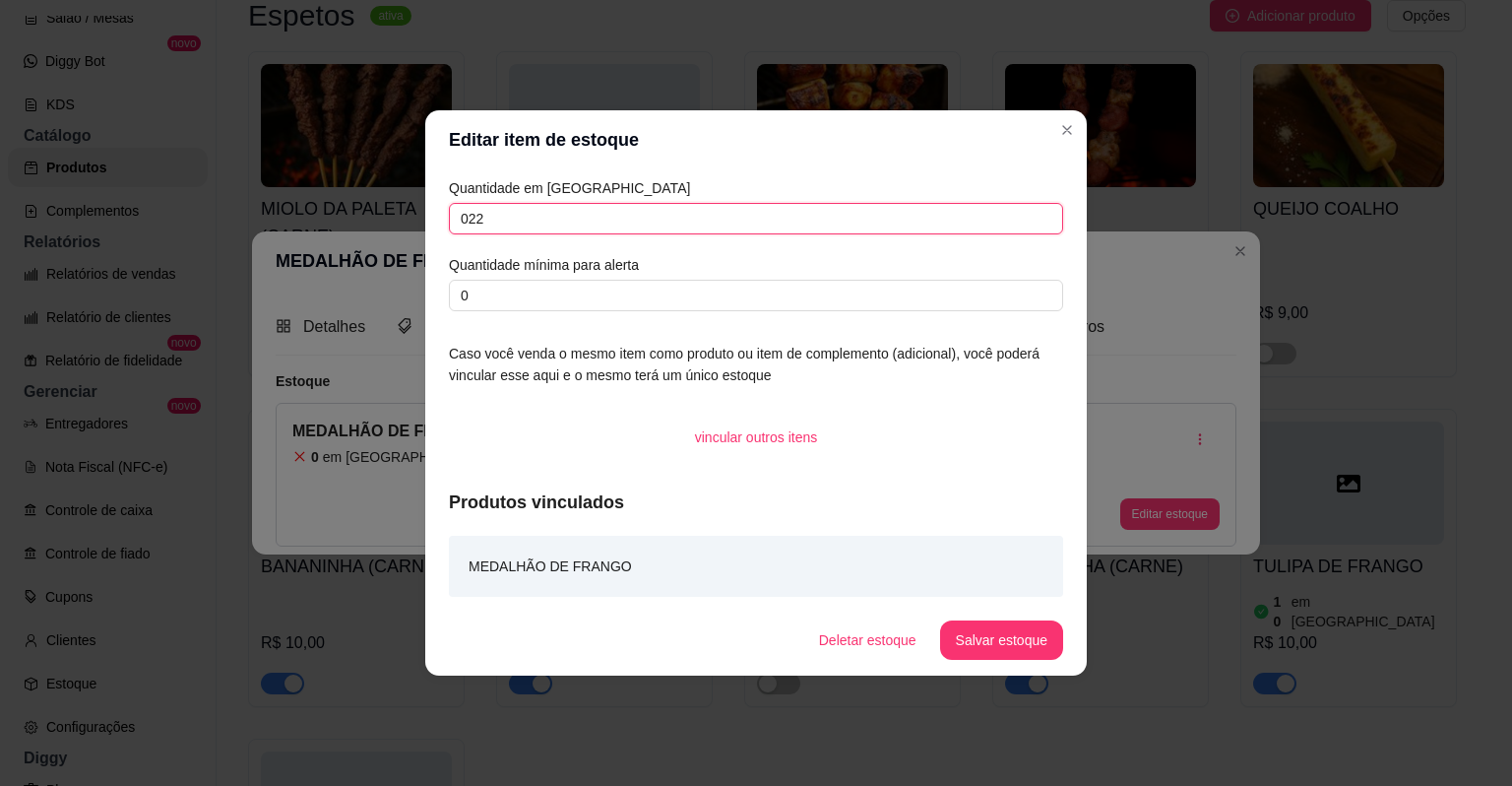 click on "022" at bounding box center [756, 219] 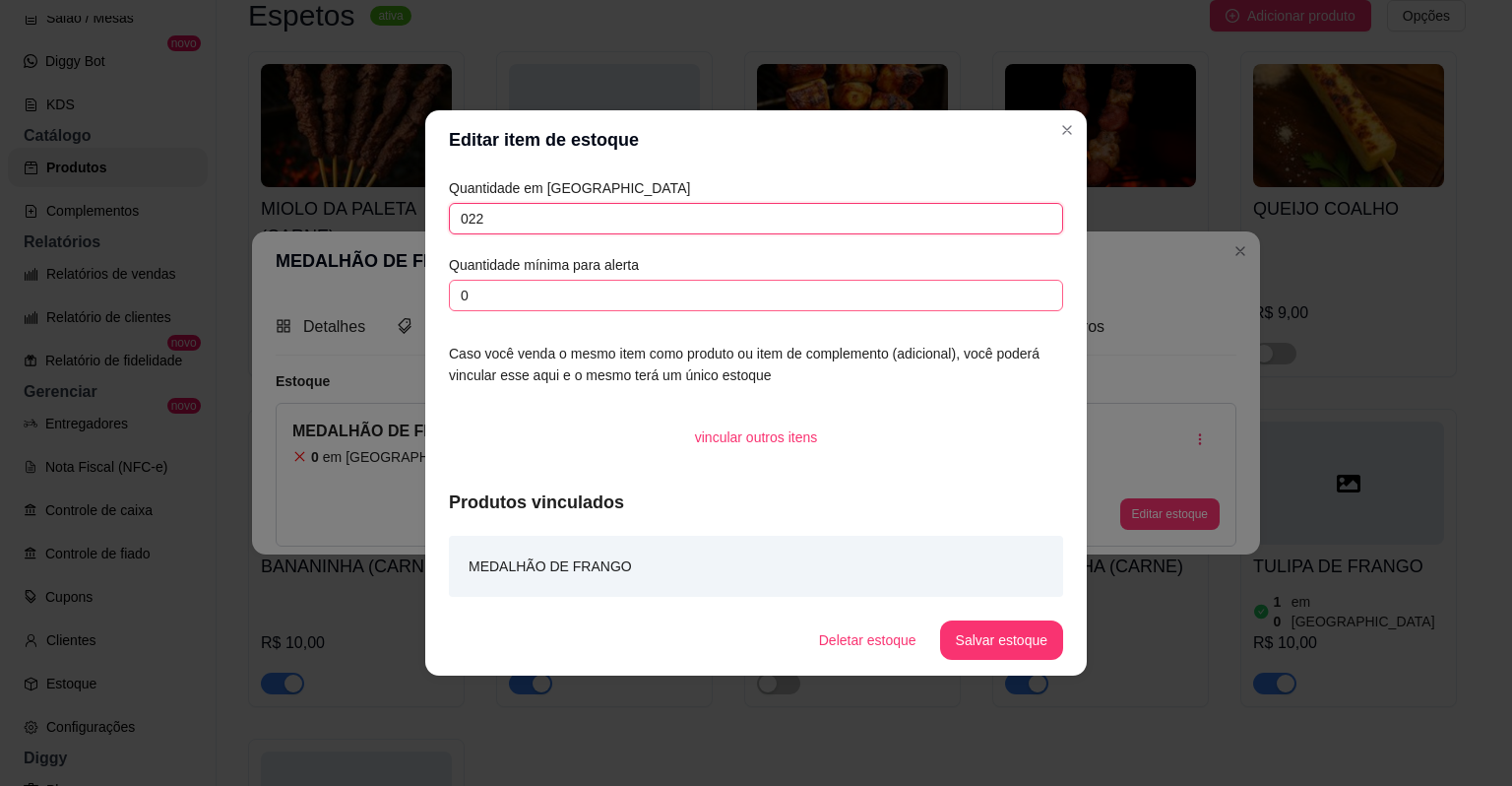 type on "022" 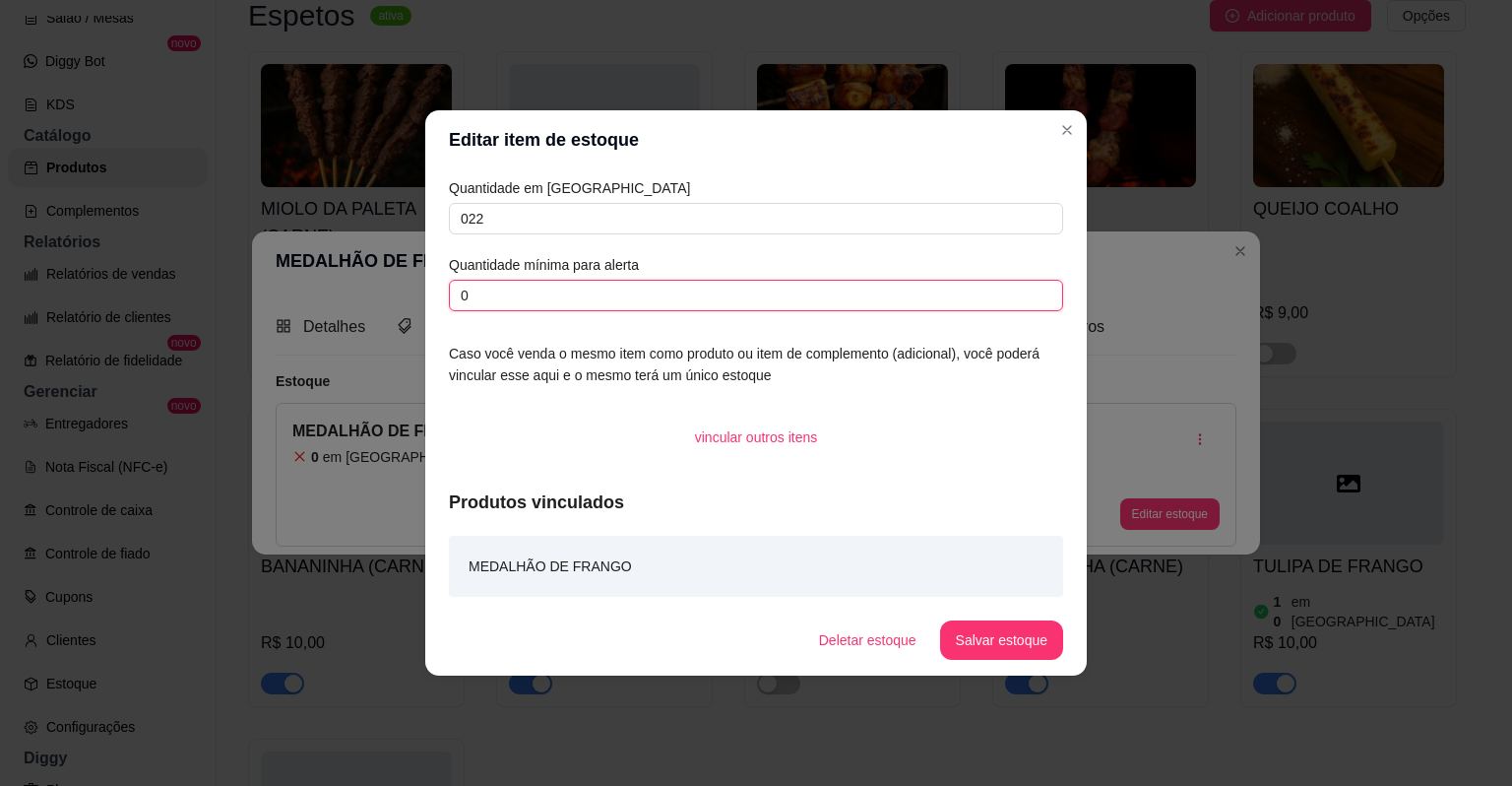 drag, startPoint x: 496, startPoint y: 302, endPoint x: 413, endPoint y: 307, distance: 83.15047 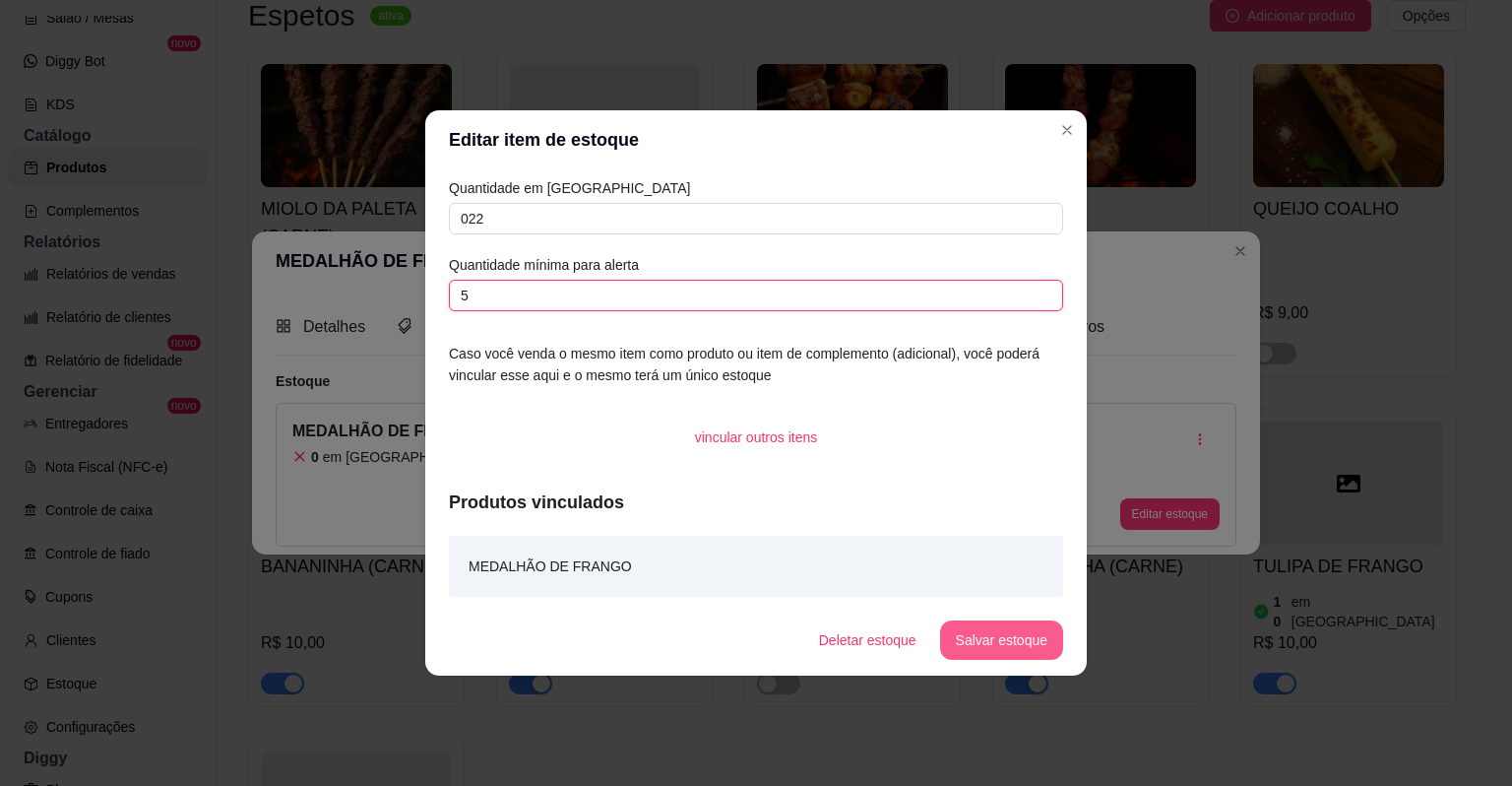 type on "5" 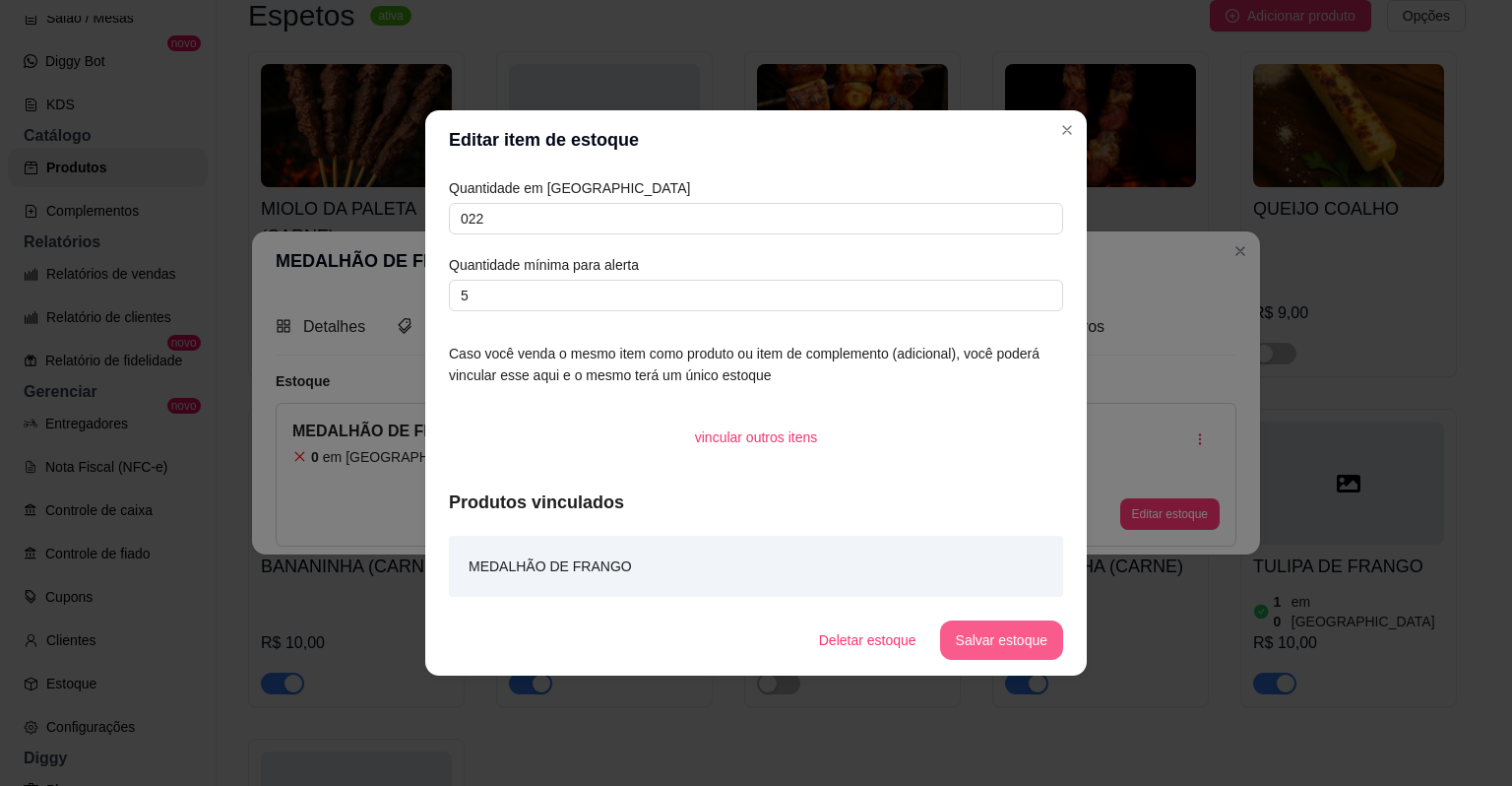 click on "Salvar estoque" at bounding box center (1001, 640) 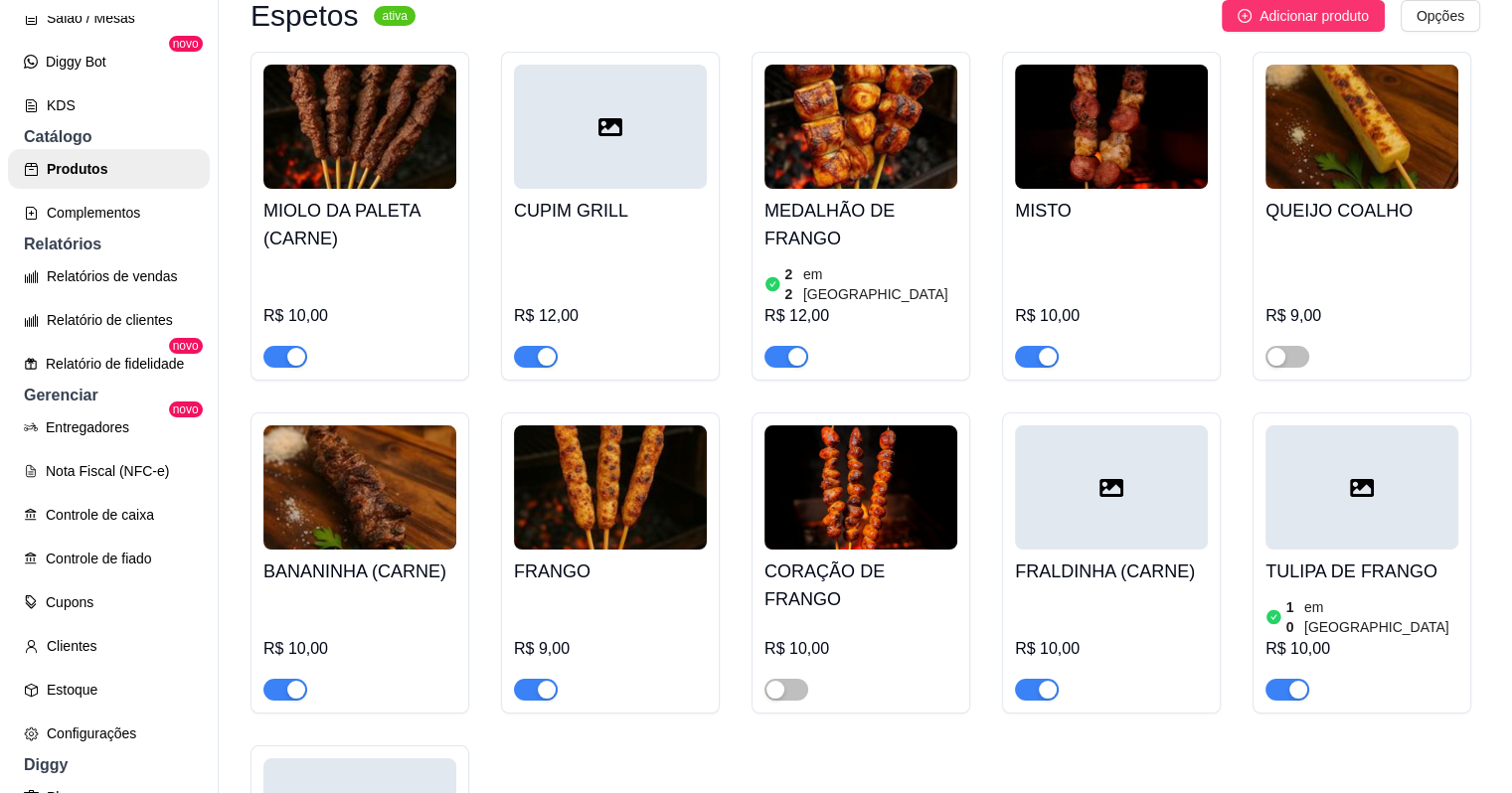 click at bounding box center [610, 126] 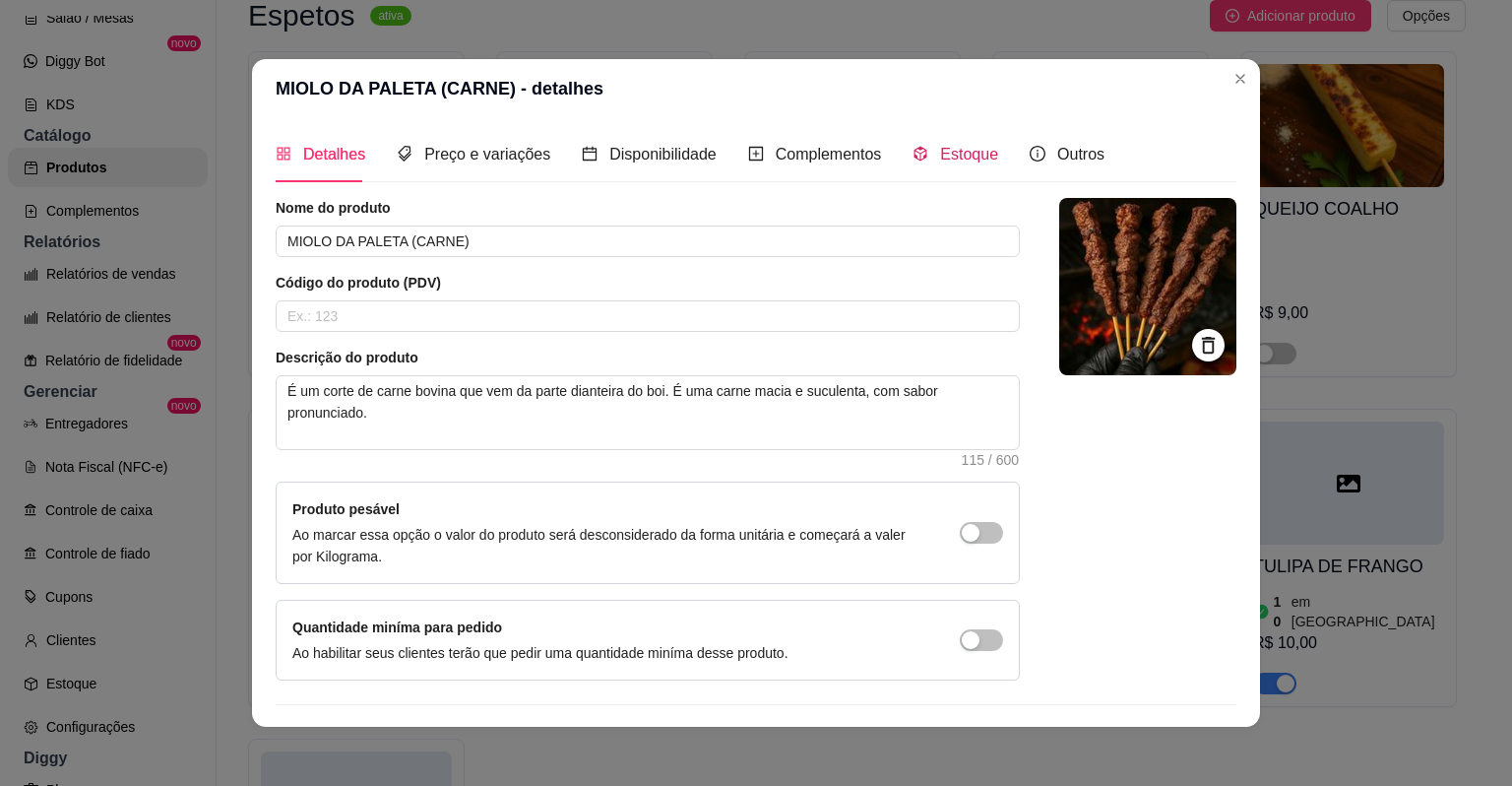 click on "Estoque" at bounding box center (969, 154) 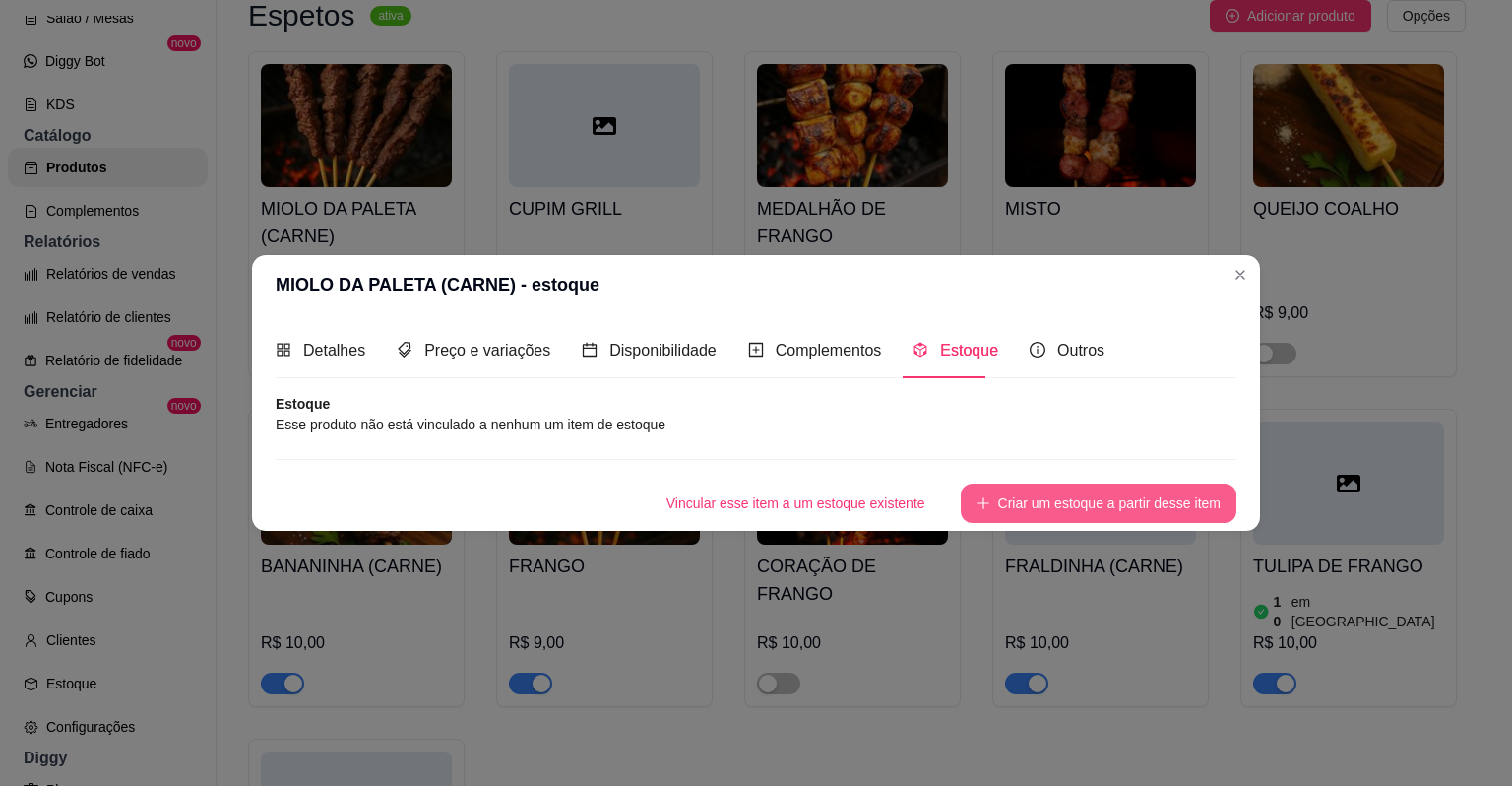 click on "Criar um estoque a partir desse item" at bounding box center [1099, 503] 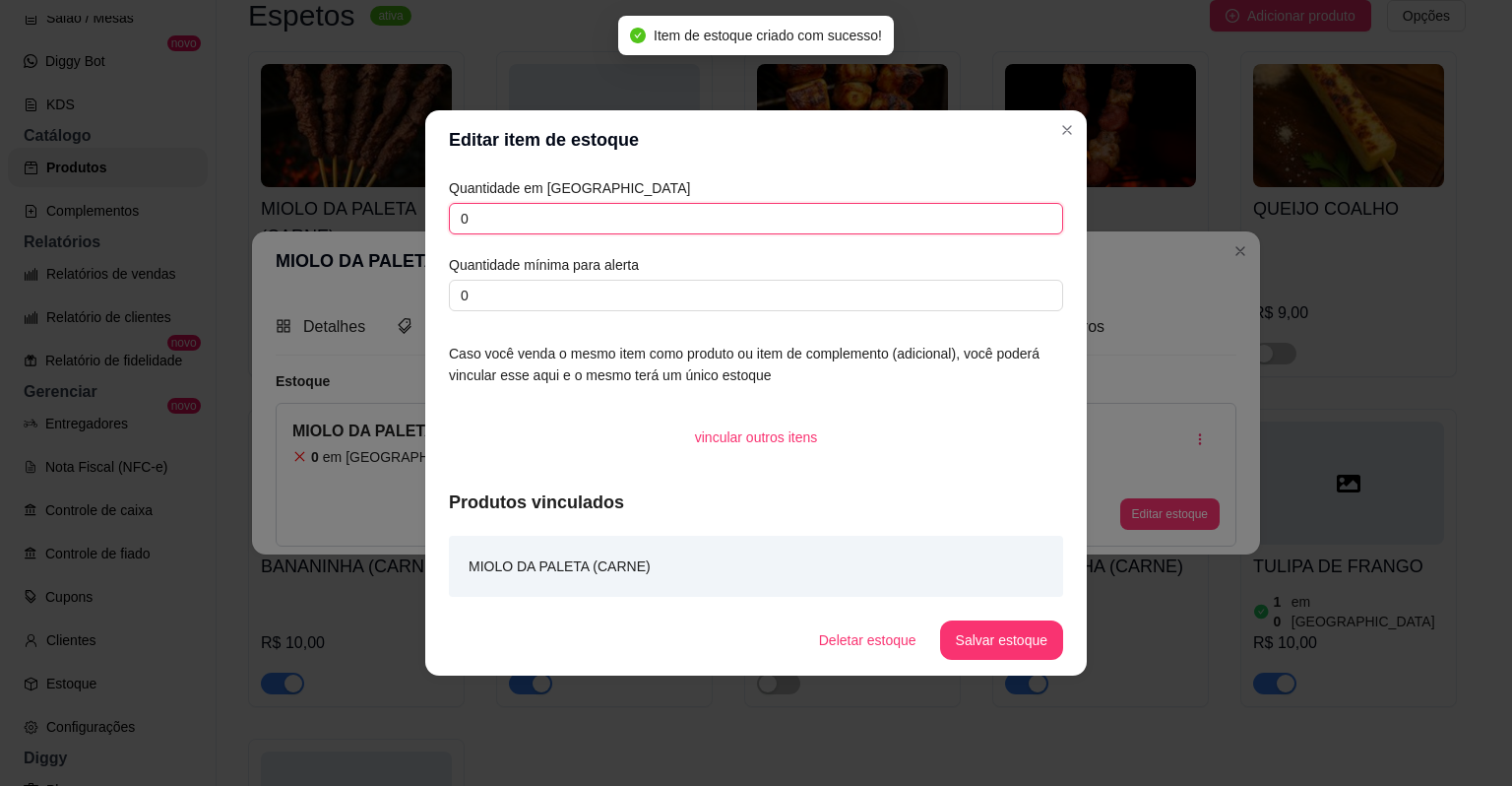 click on "0" at bounding box center (756, 219) 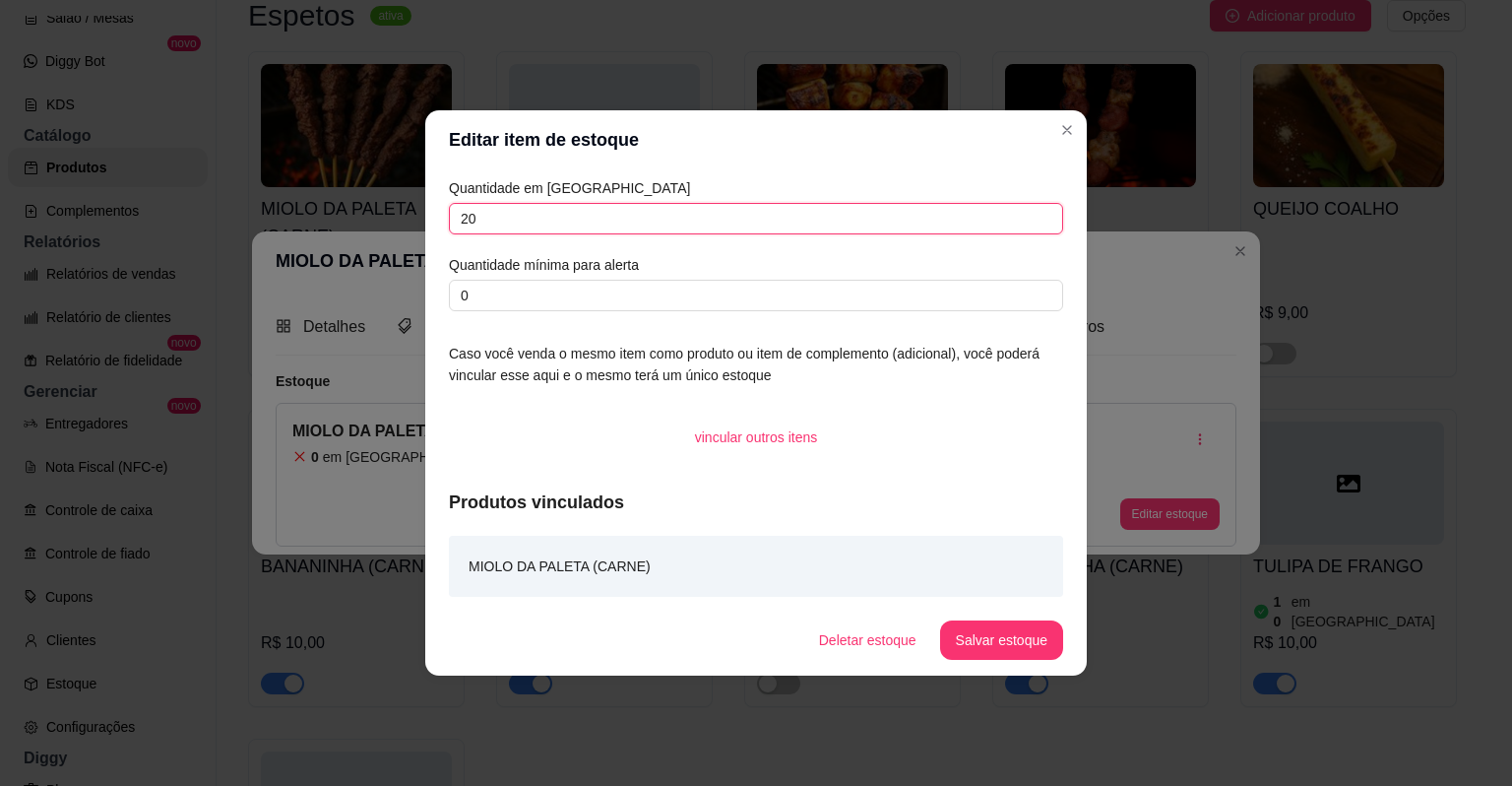 type on "20" 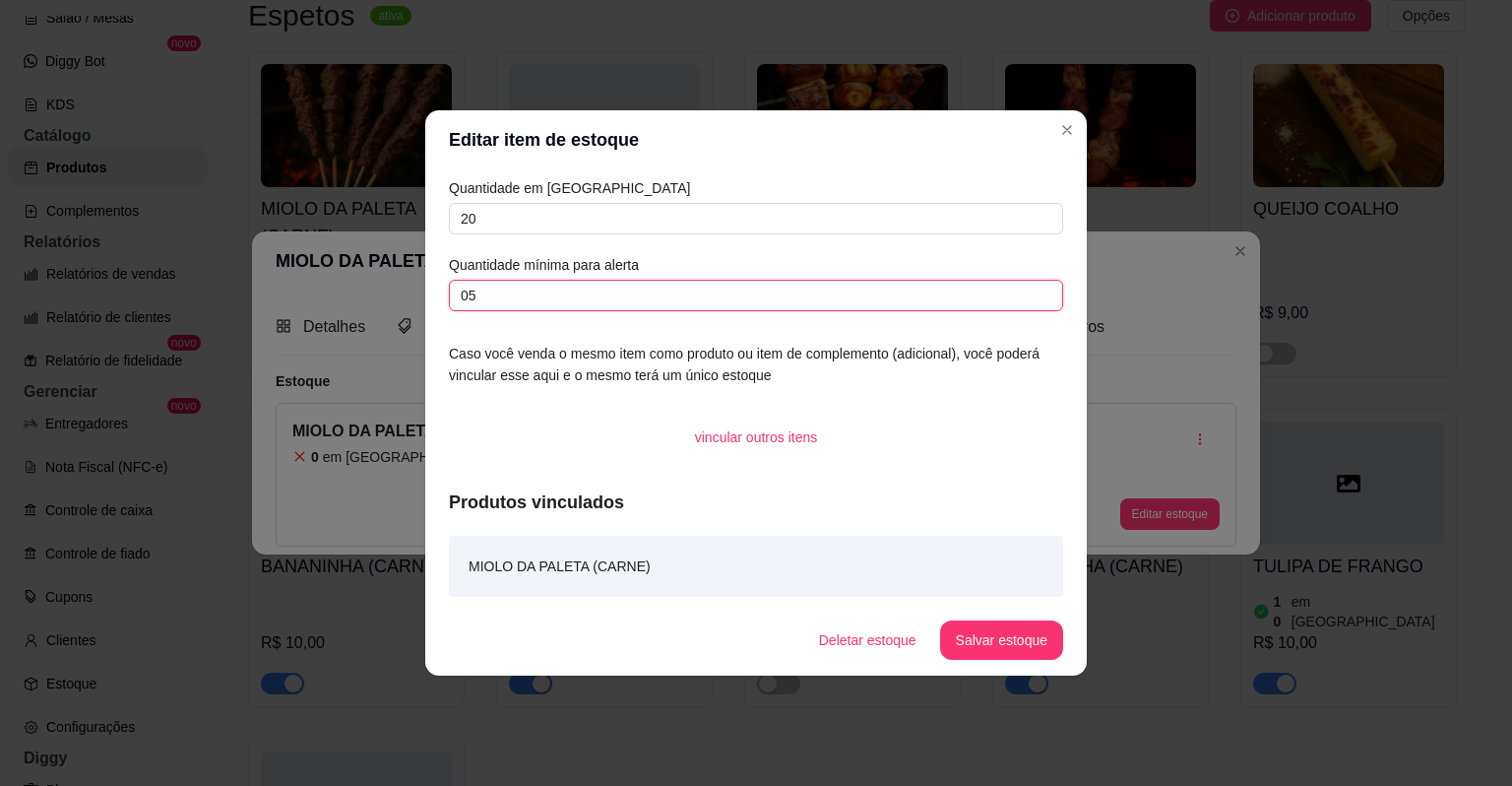 type on "05" 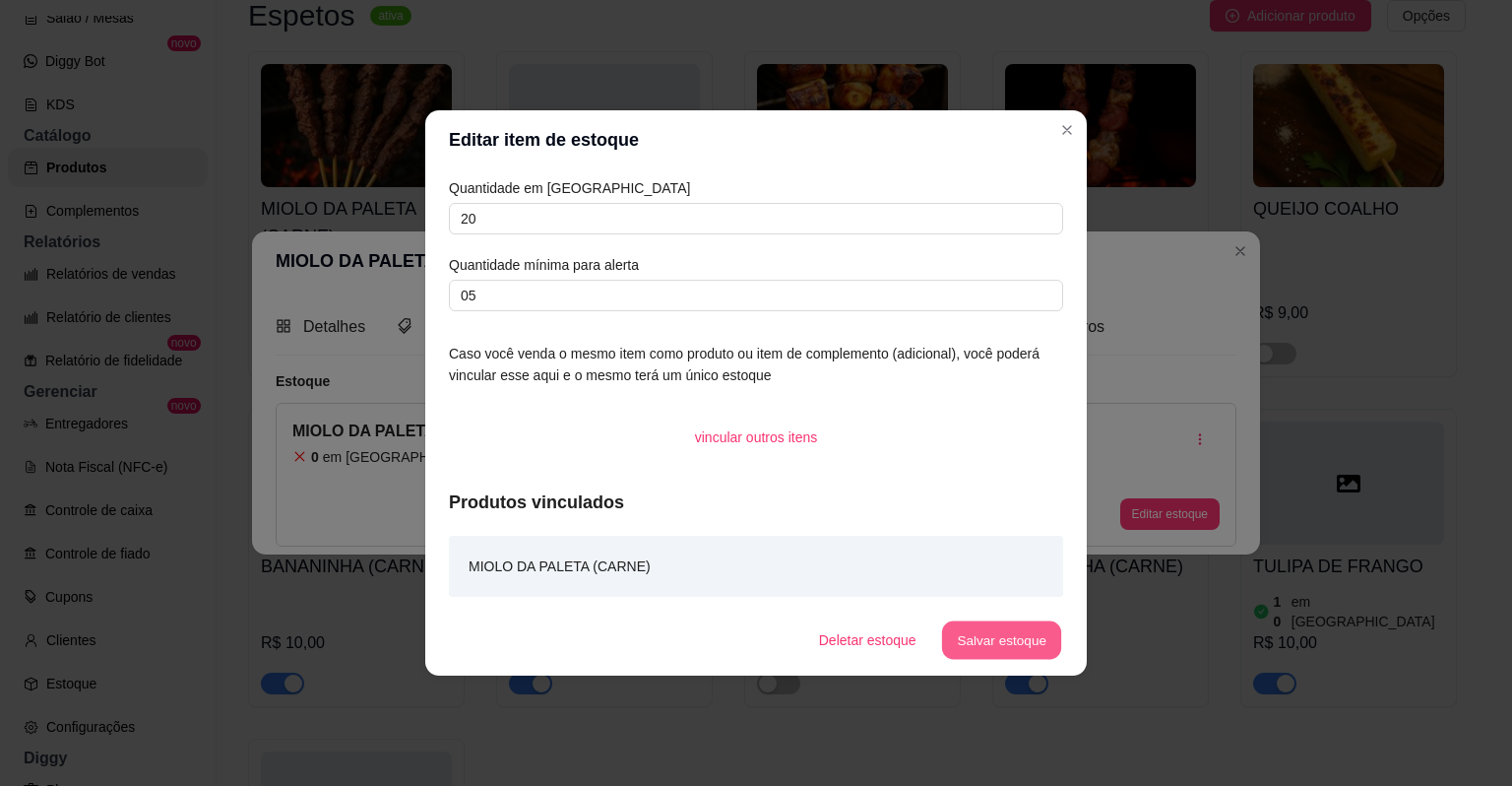 click on "Salvar estoque" at bounding box center [1001, 640] 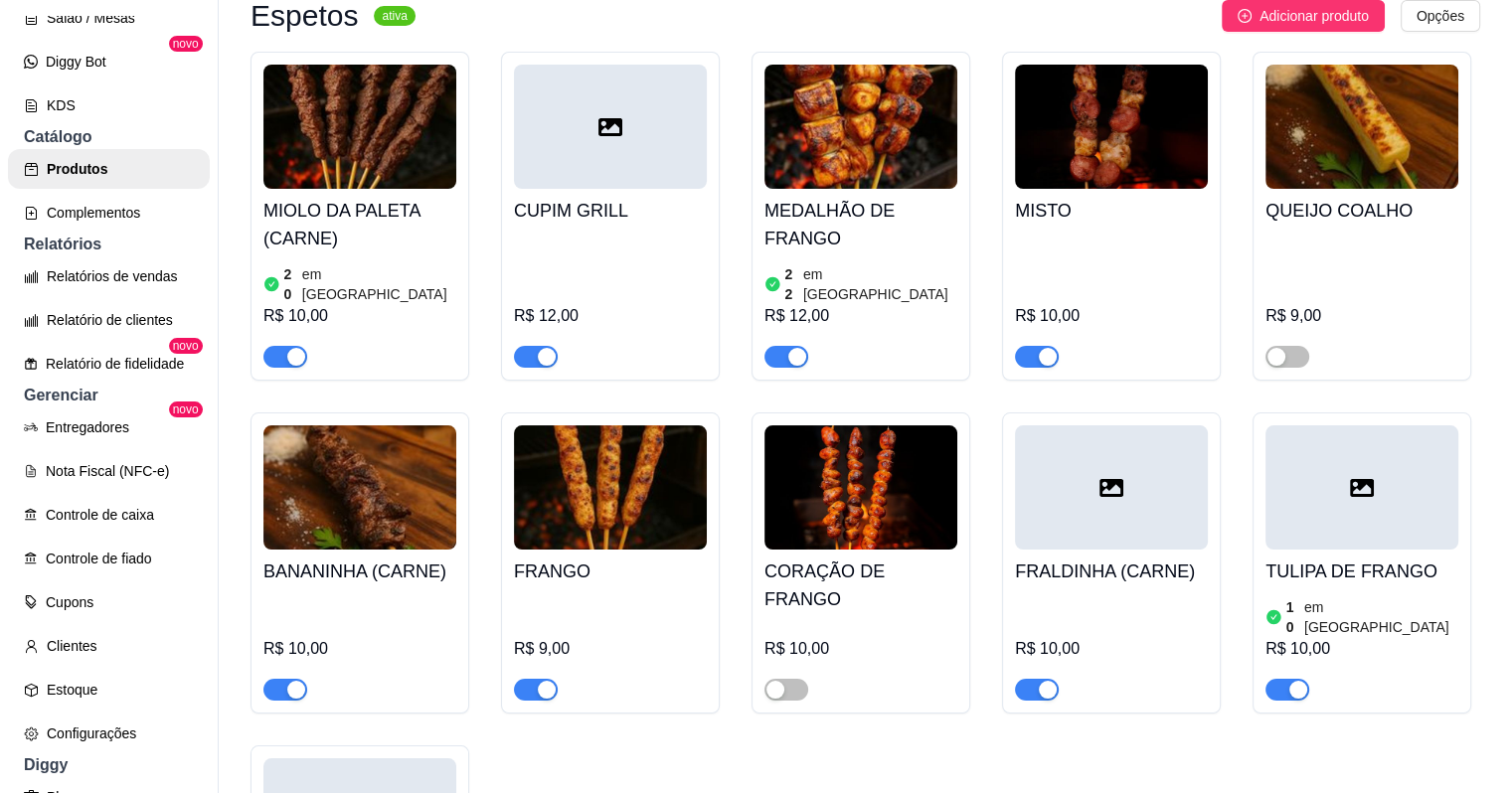 click at bounding box center [610, 126] 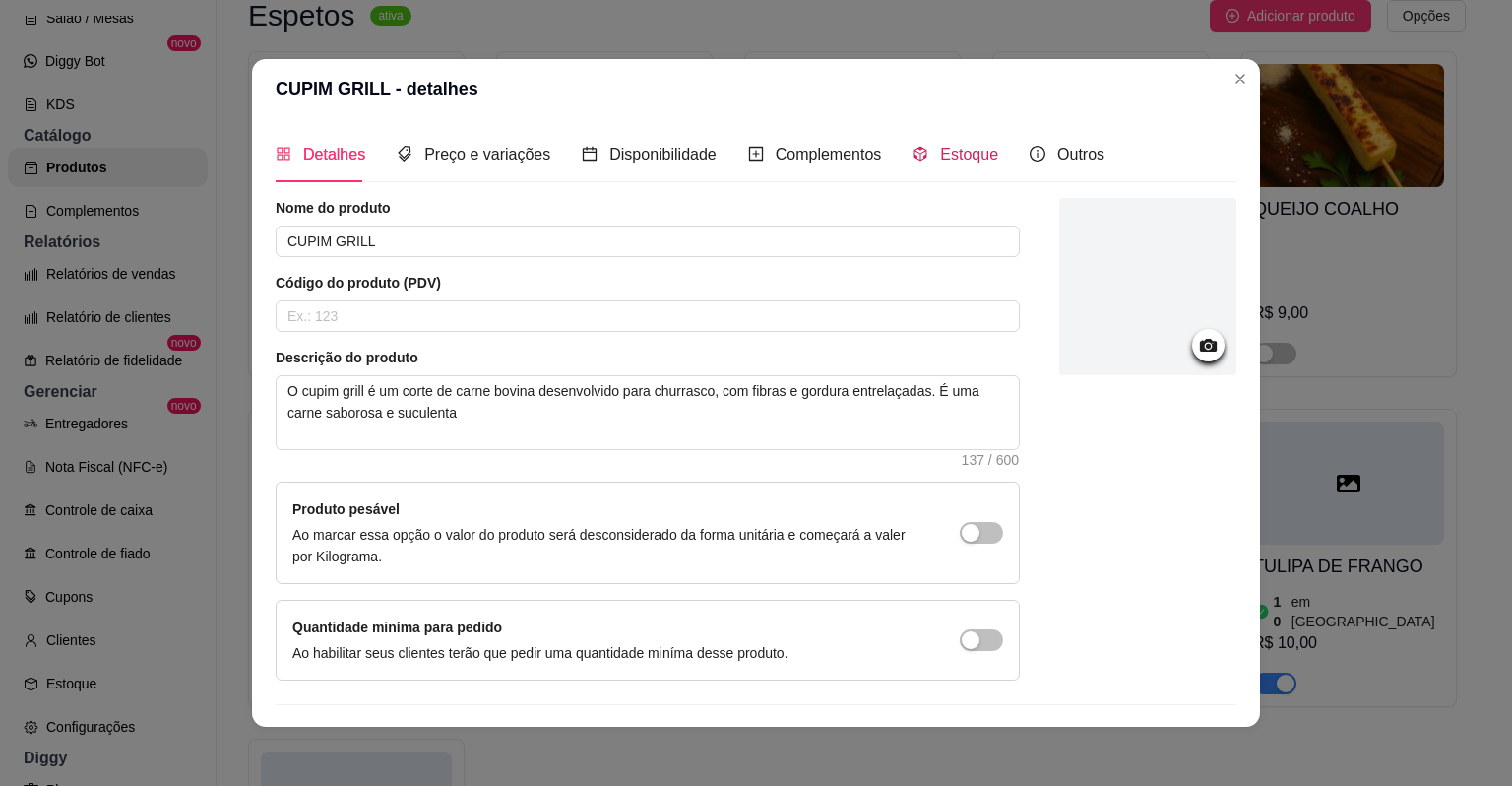click on "Estoque" at bounding box center (969, 154) 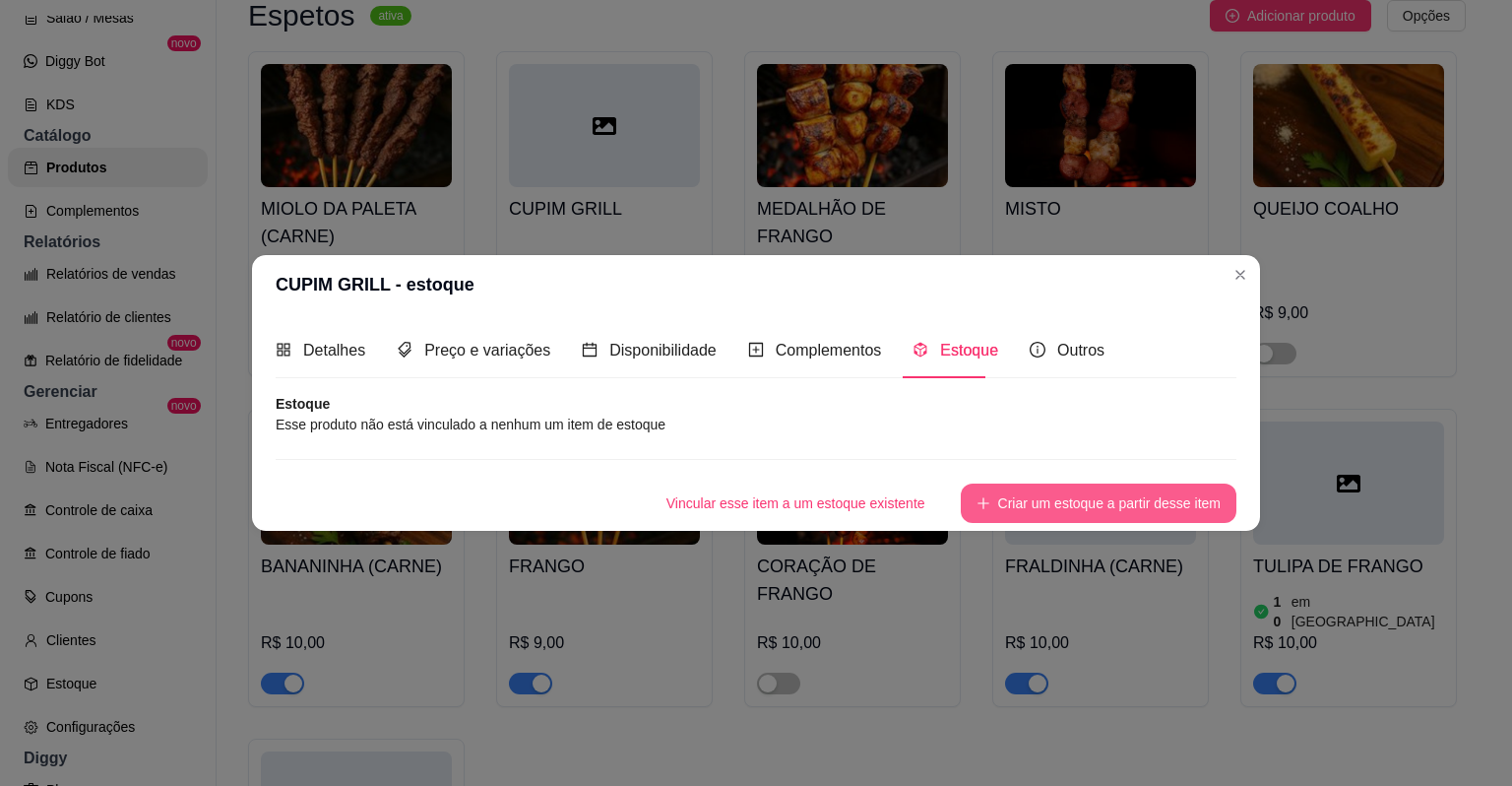 click on "Criar um estoque a partir desse item" at bounding box center (1099, 503) 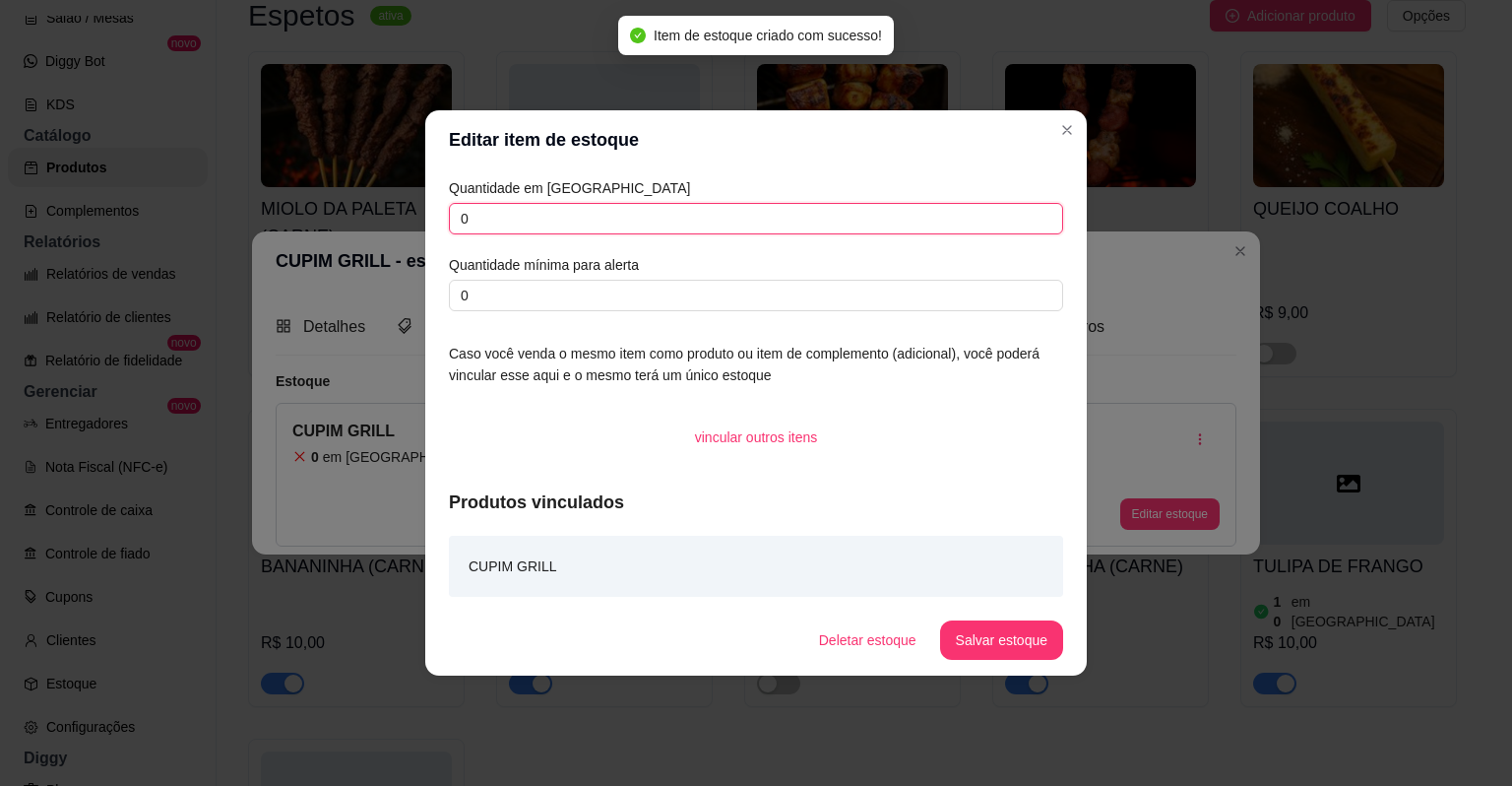 drag, startPoint x: 658, startPoint y: 232, endPoint x: 359, endPoint y: 248, distance: 299.42779 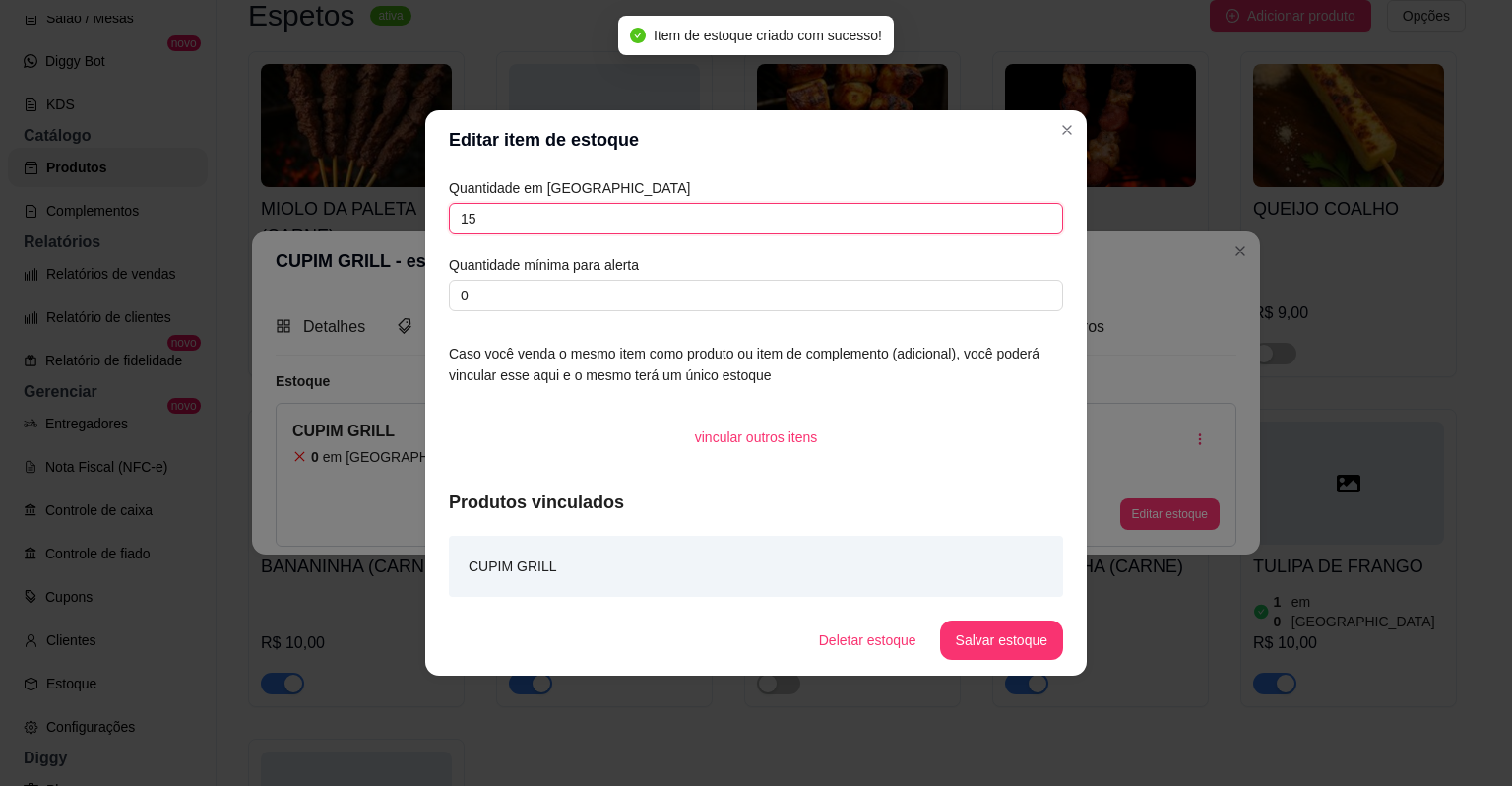 type on "15" 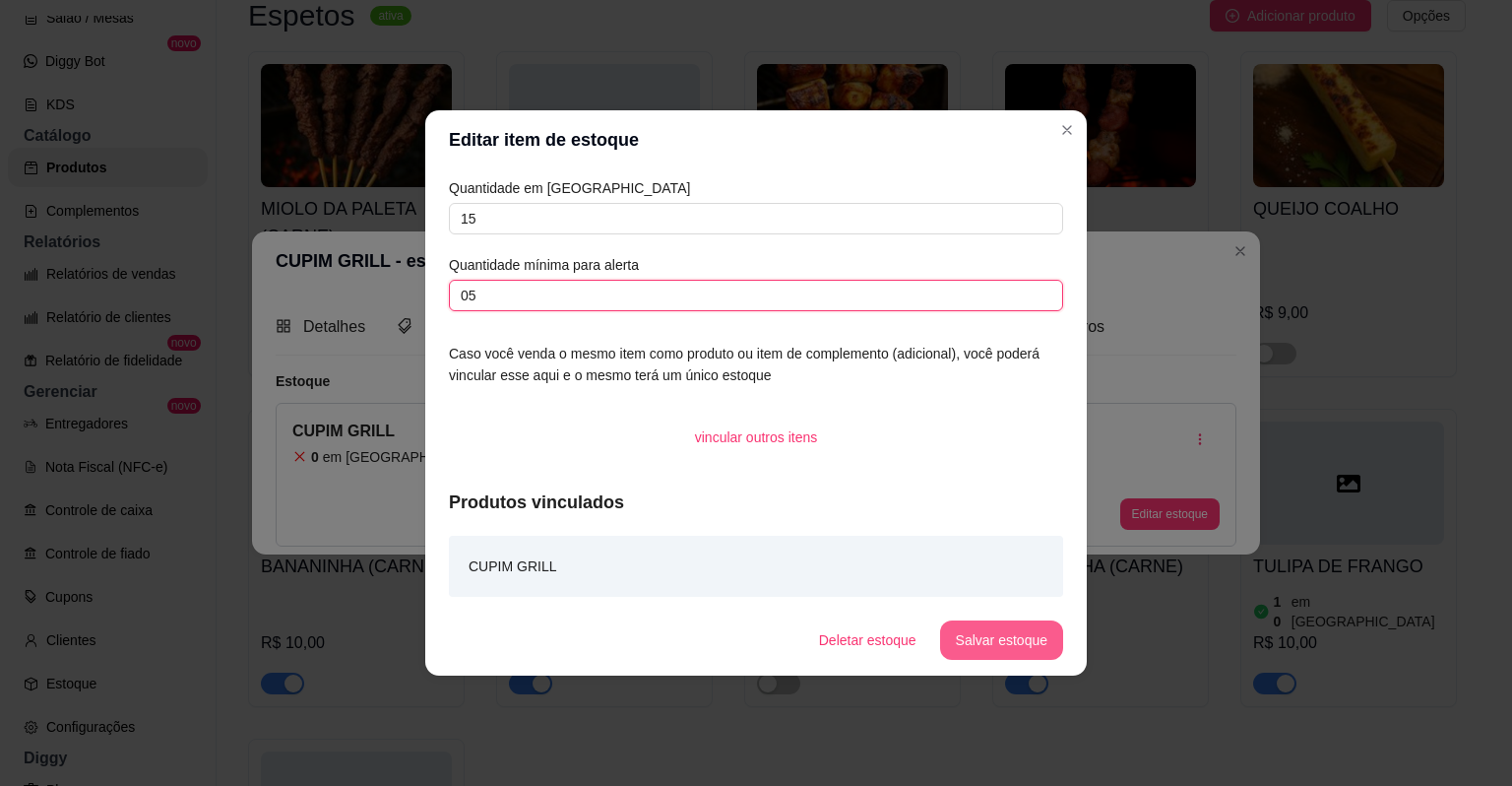 type on "05" 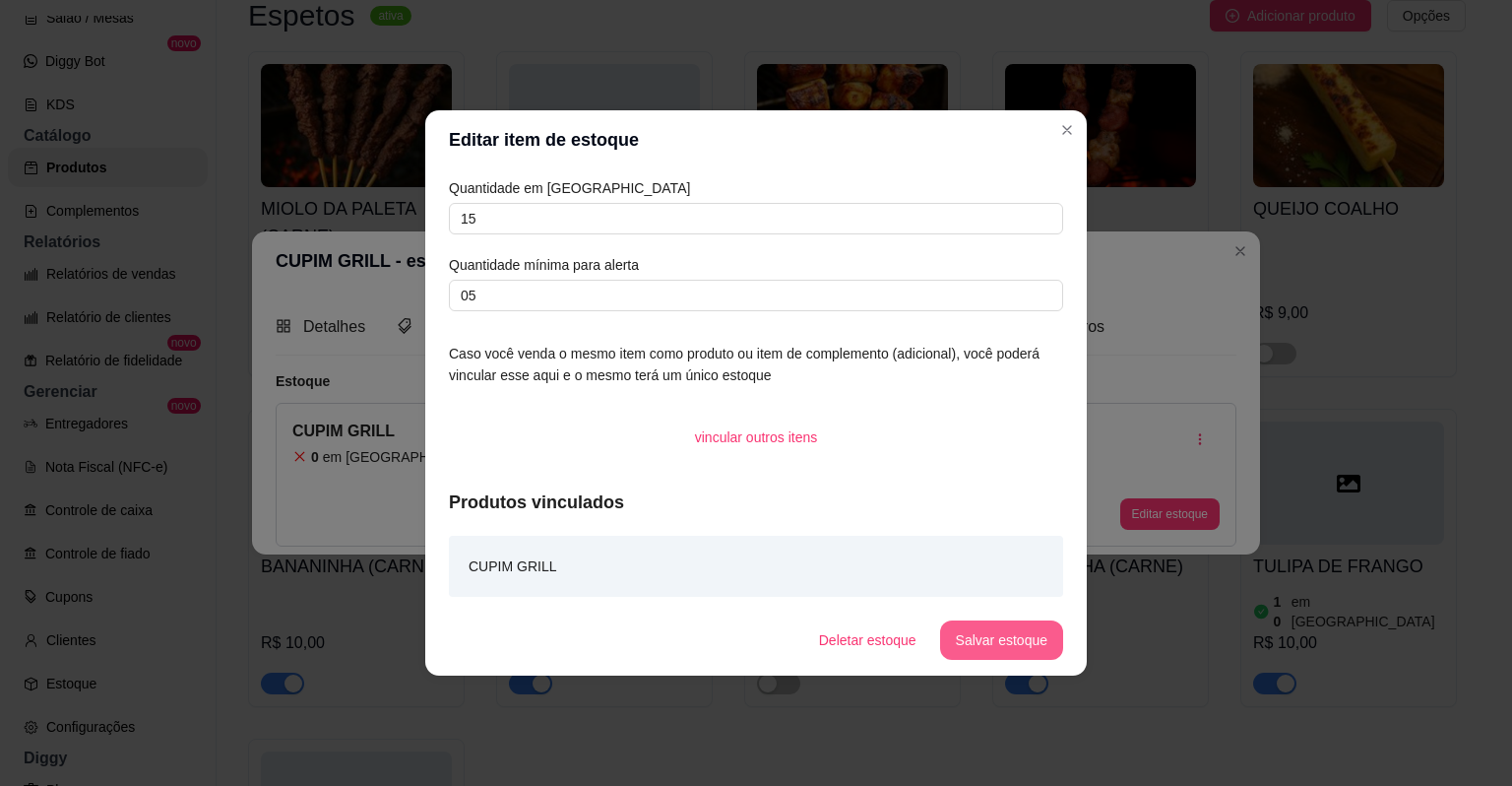 click on "Salvar estoque" at bounding box center (1001, 640) 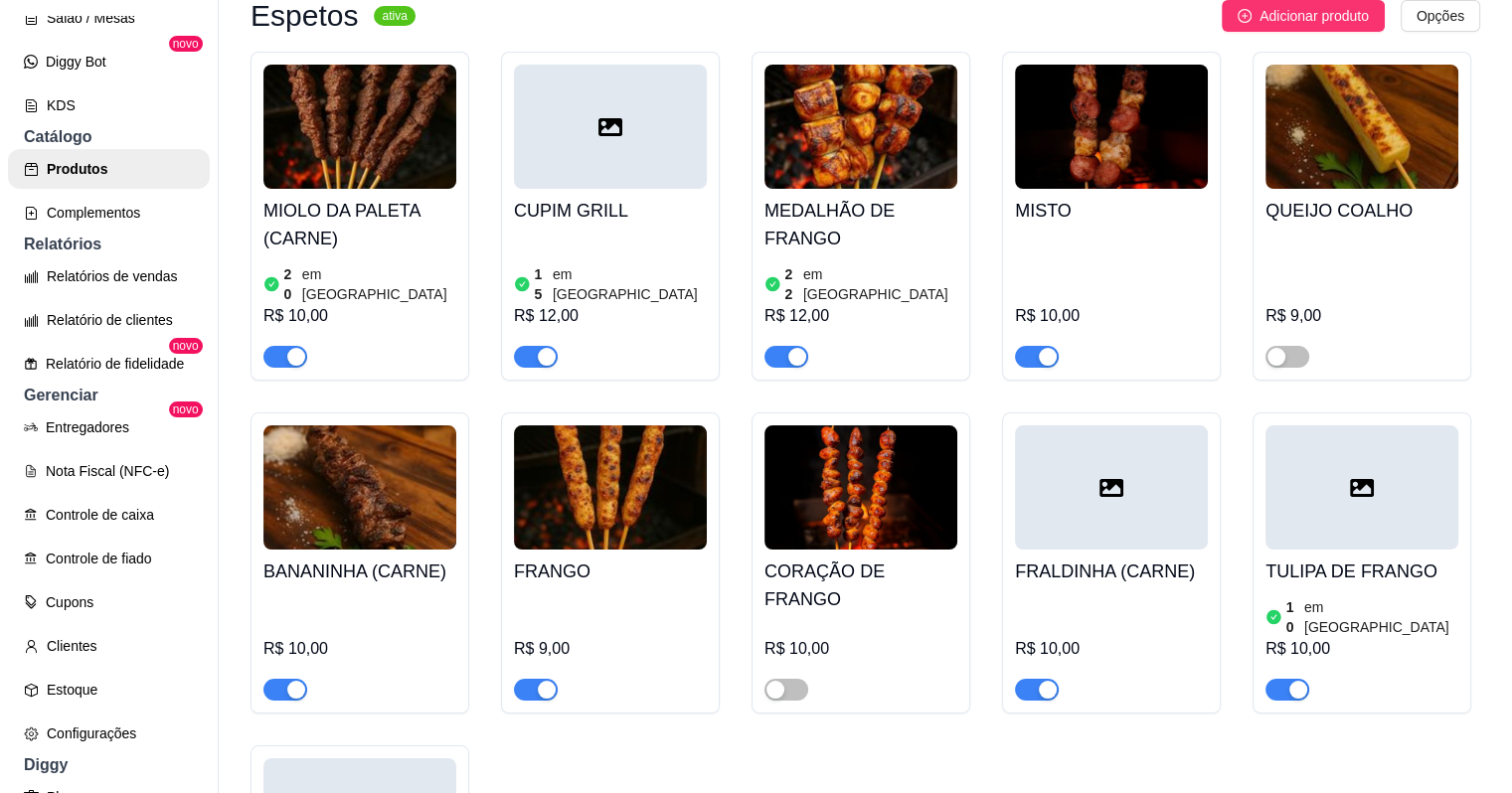 click at bounding box center [1111, 126] 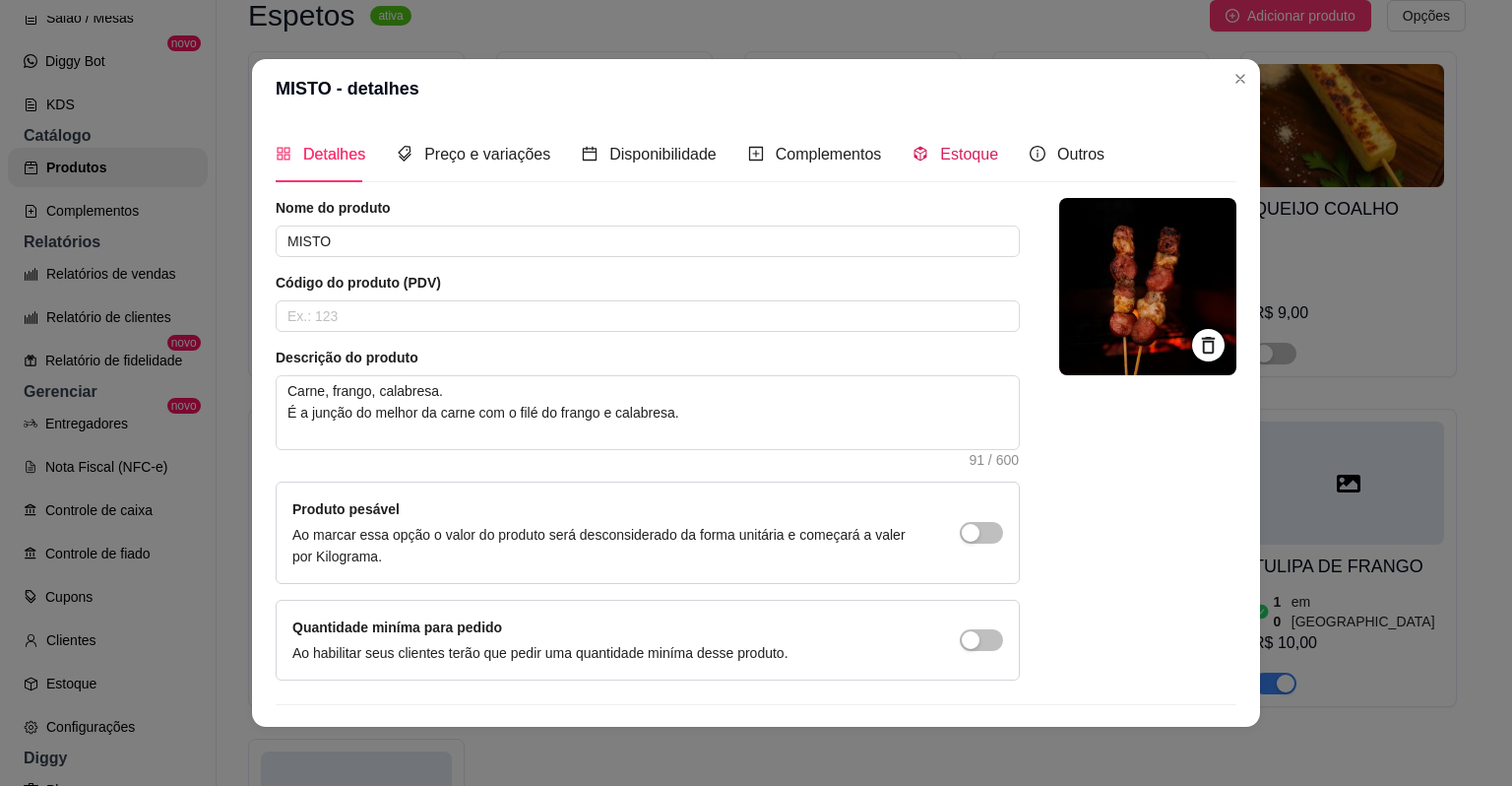 click on "Estoque" at bounding box center [955, 154] 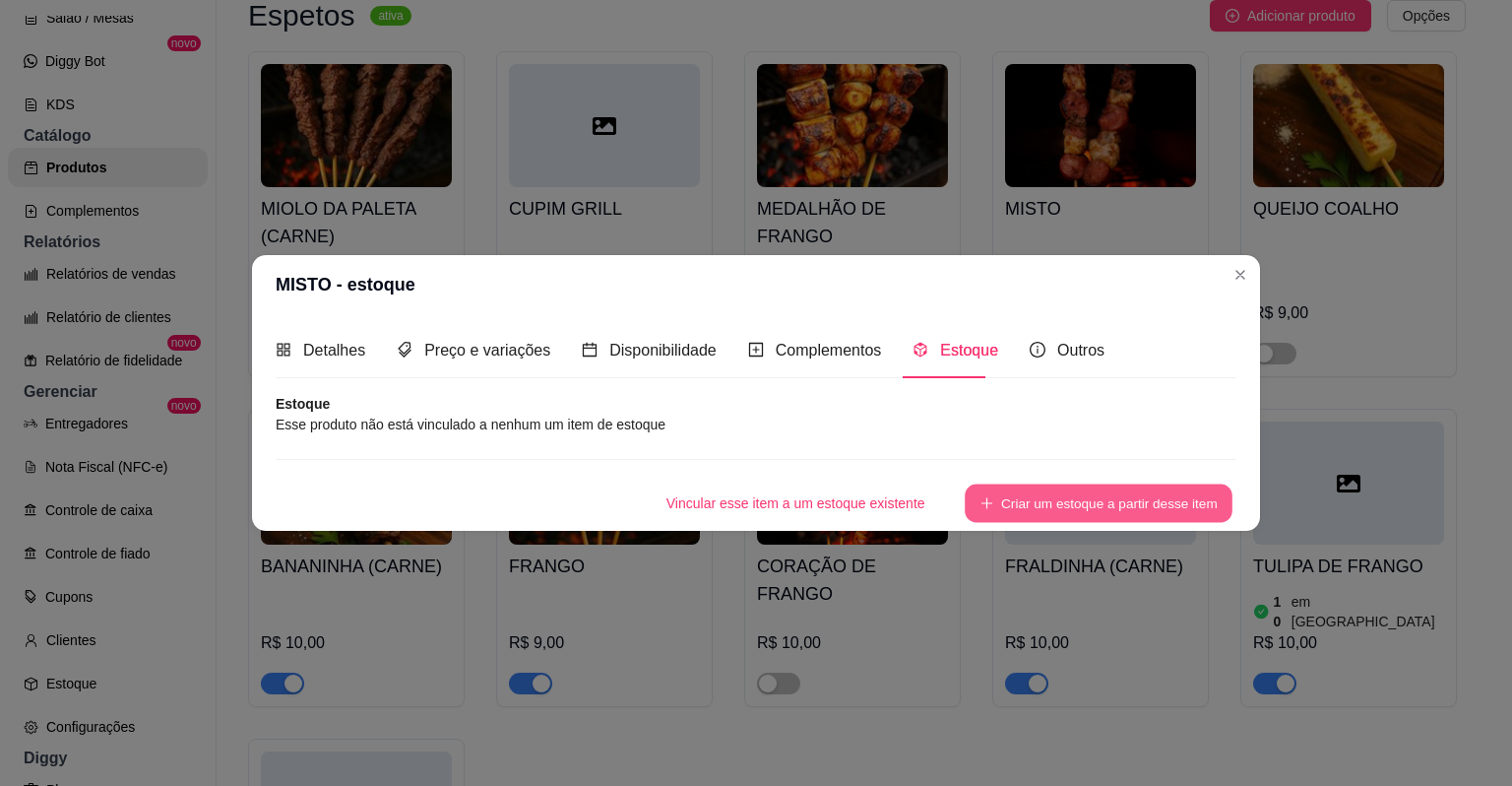 click on "Criar um estoque a partir desse item" at bounding box center [1099, 503] 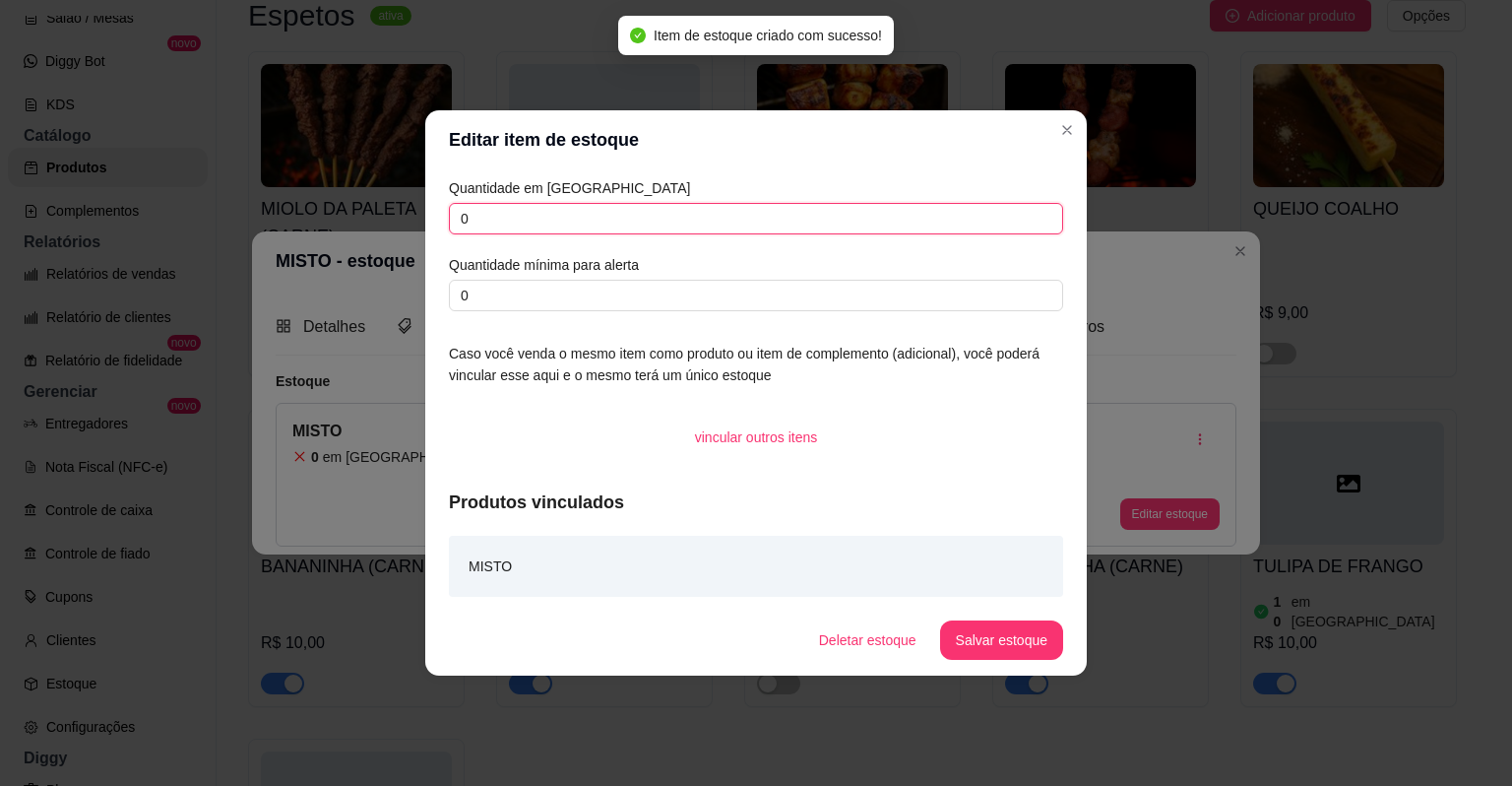 click on "0" at bounding box center (756, 219) 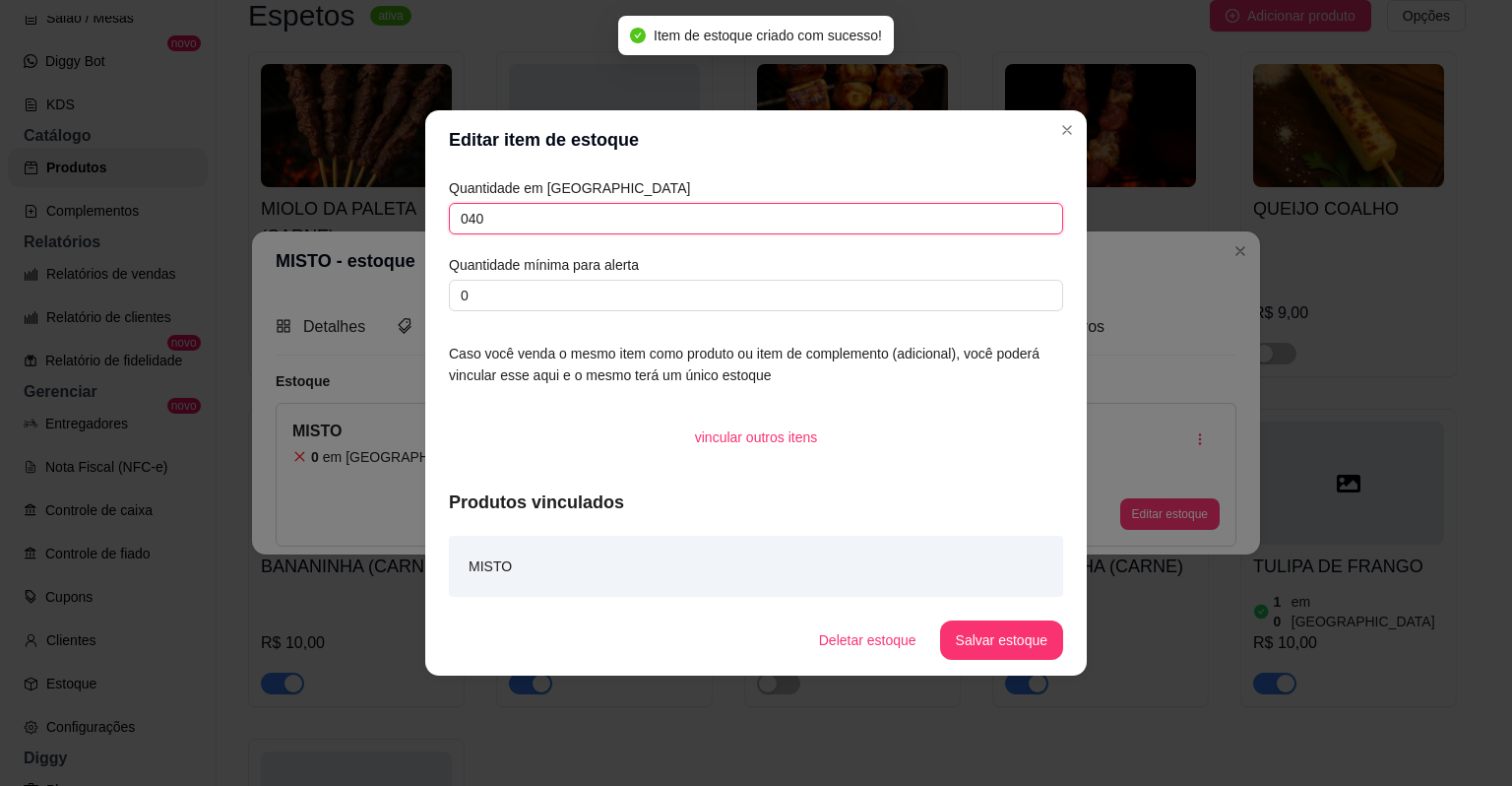 type on "040" 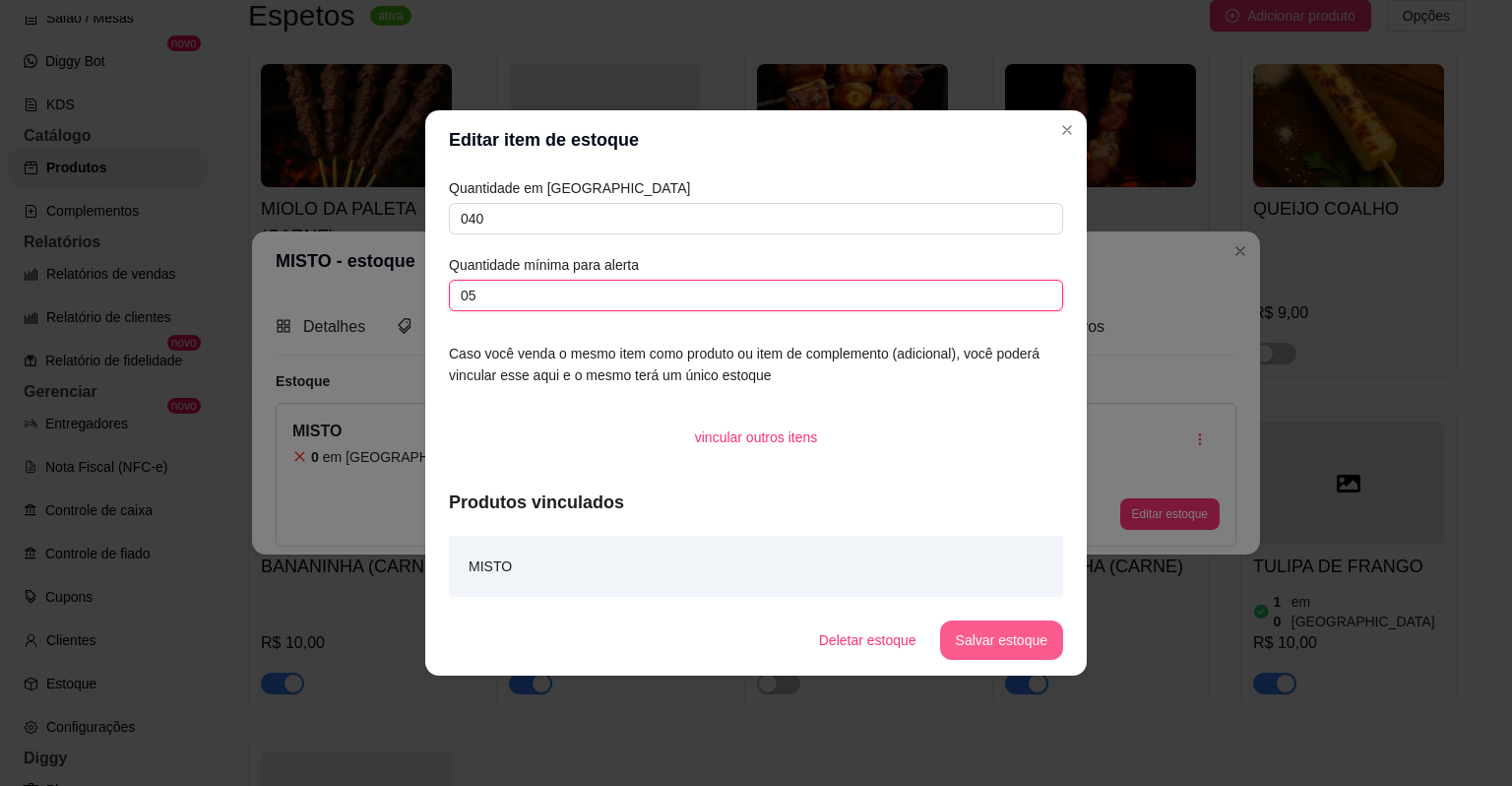 type on "05" 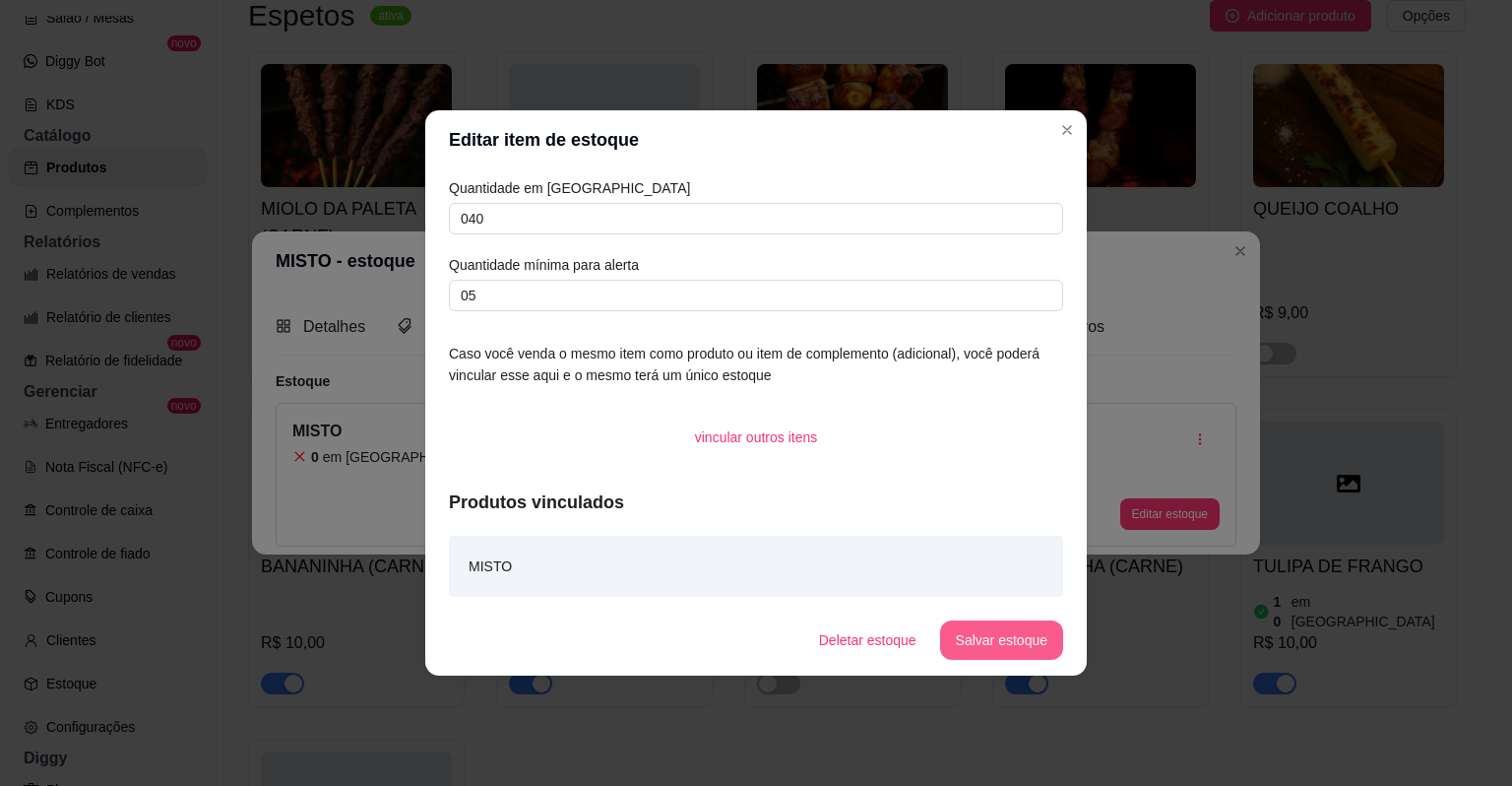 click on "Salvar estoque" at bounding box center (1001, 640) 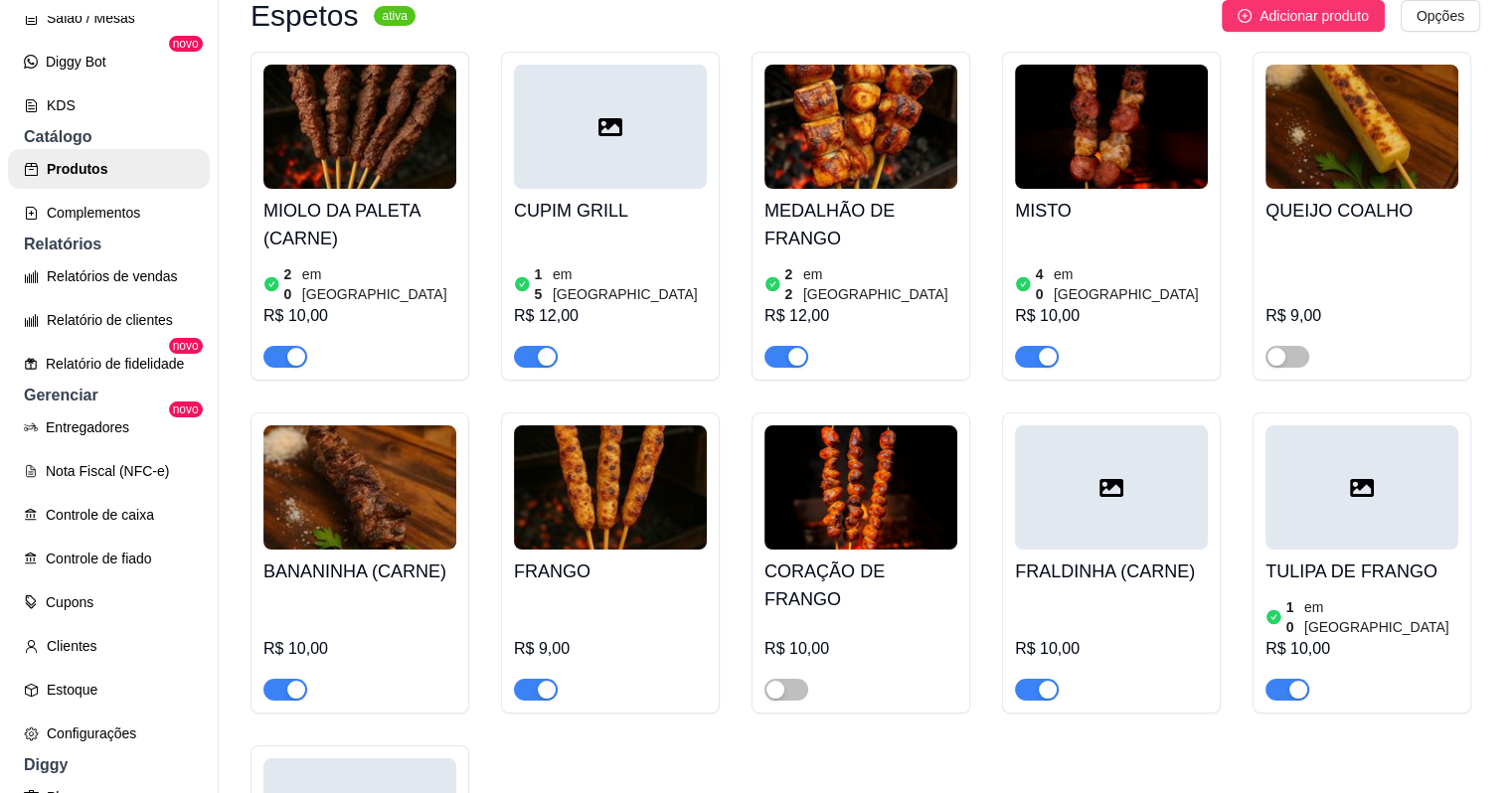 click on "MIOLO DA PALETA (CARNE)" at bounding box center (360, 225) 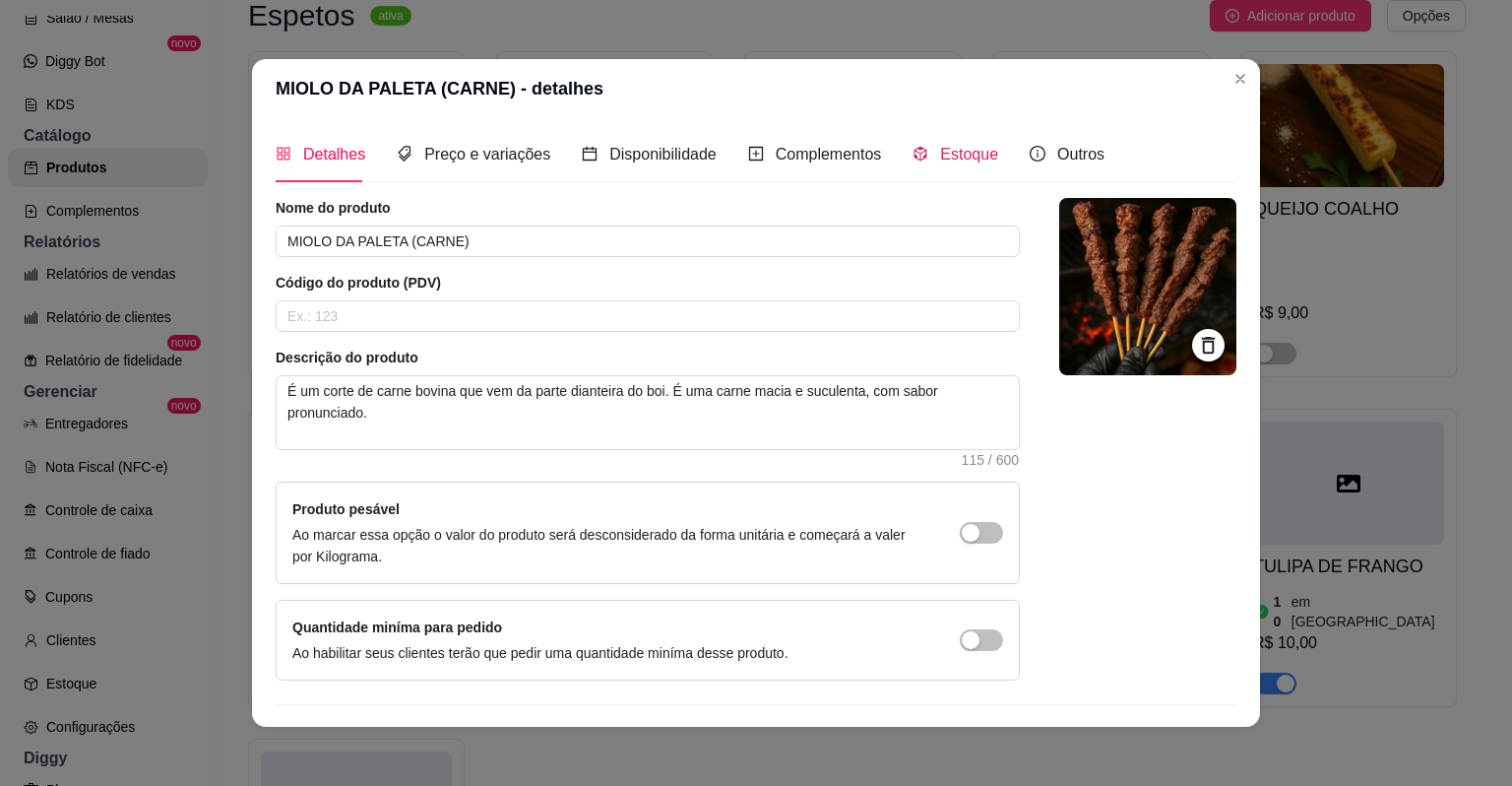 click on "Estoque" at bounding box center [969, 154] 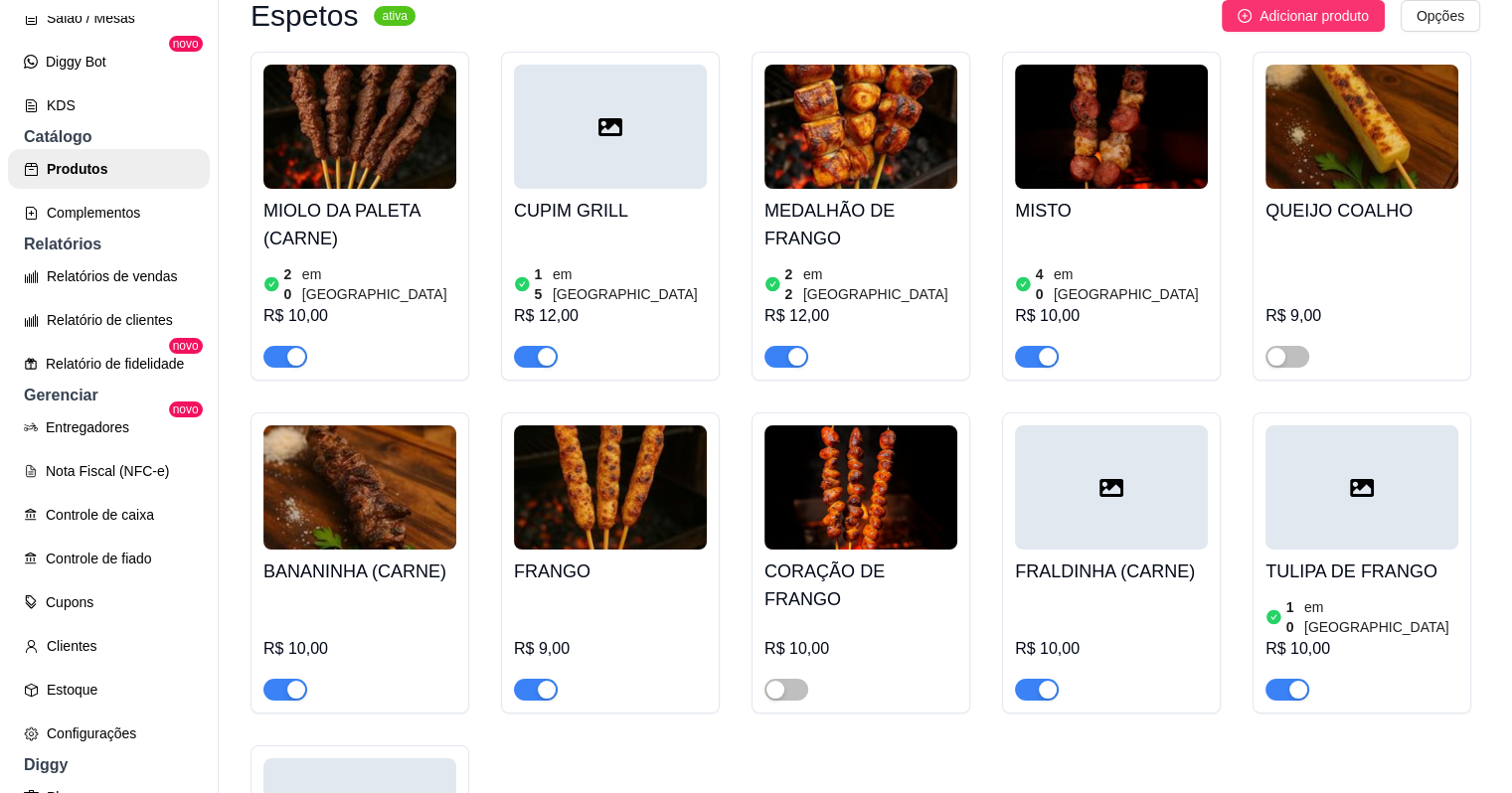 click at bounding box center (610, 487) 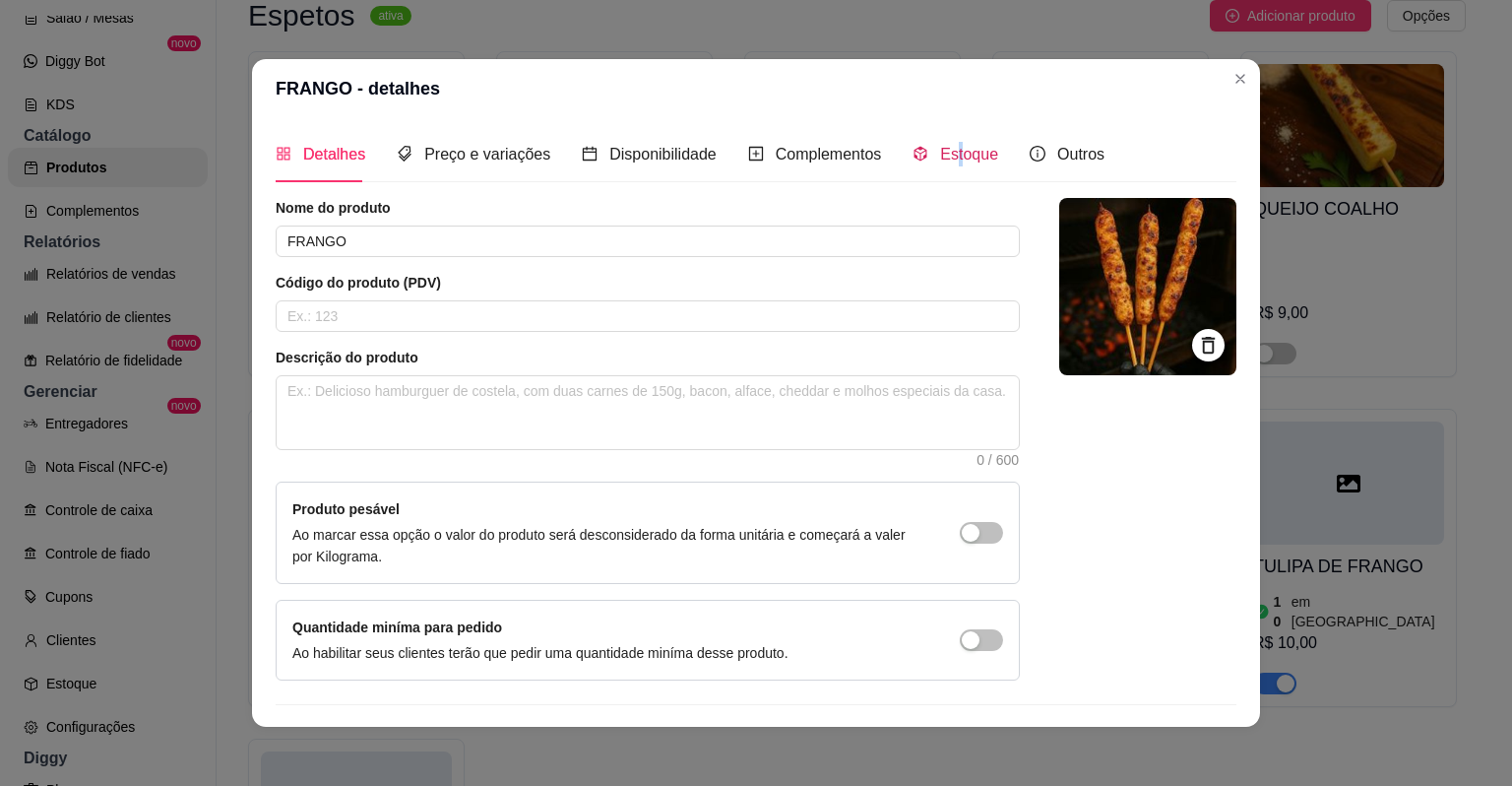 click on "Estoque" at bounding box center [969, 154] 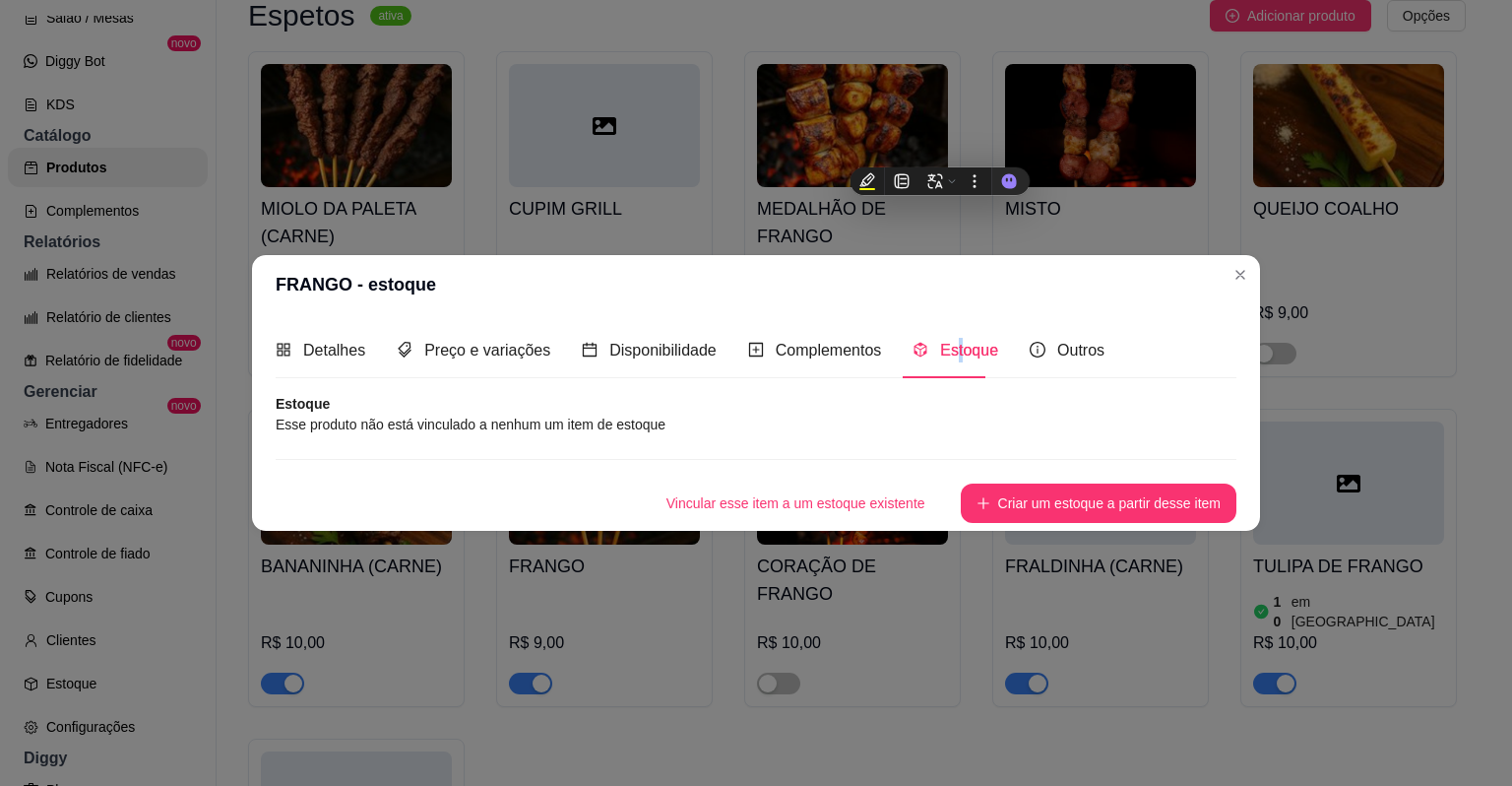 type 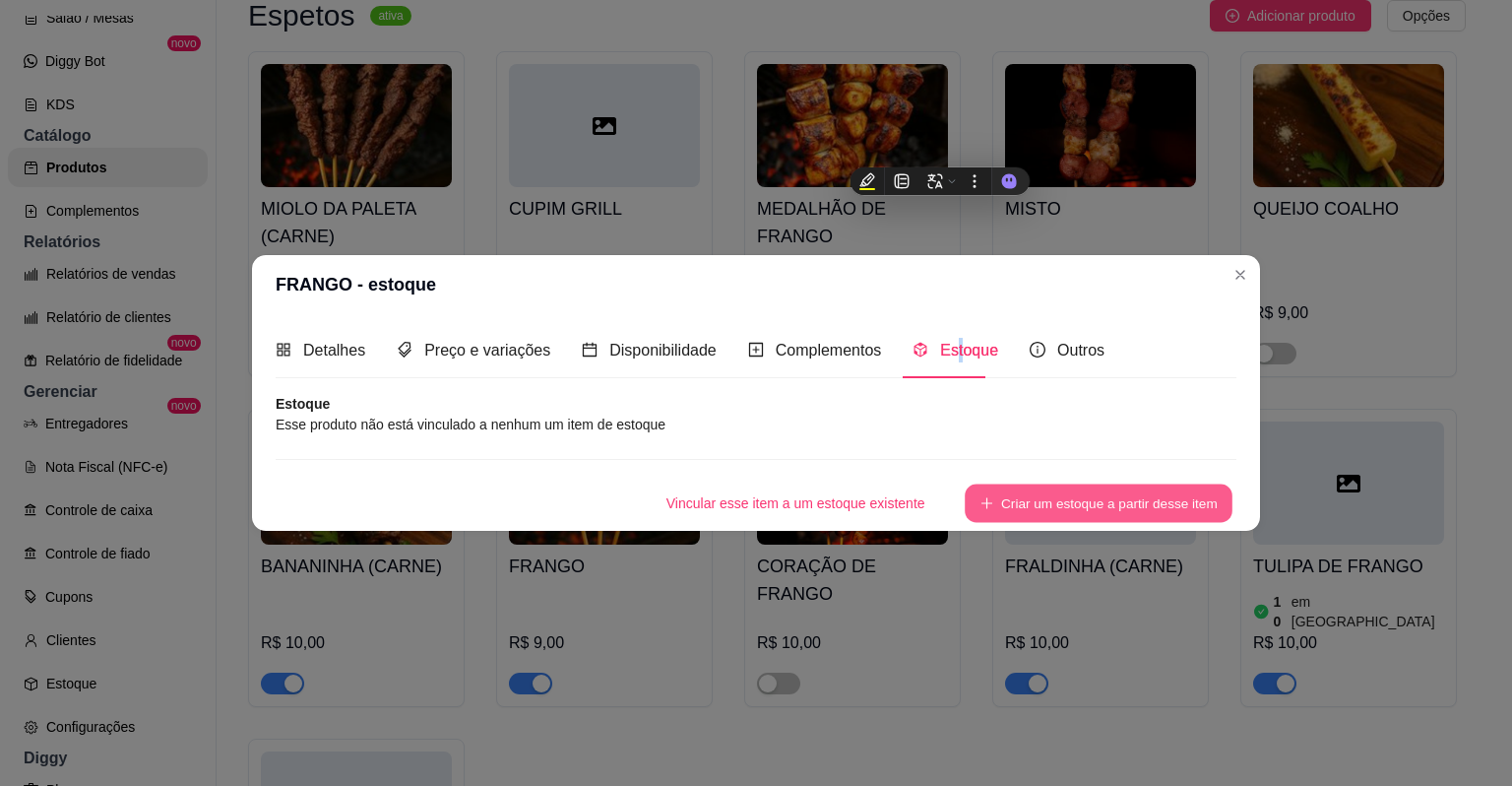 click on "Criar um estoque a partir desse item" at bounding box center (1099, 503) 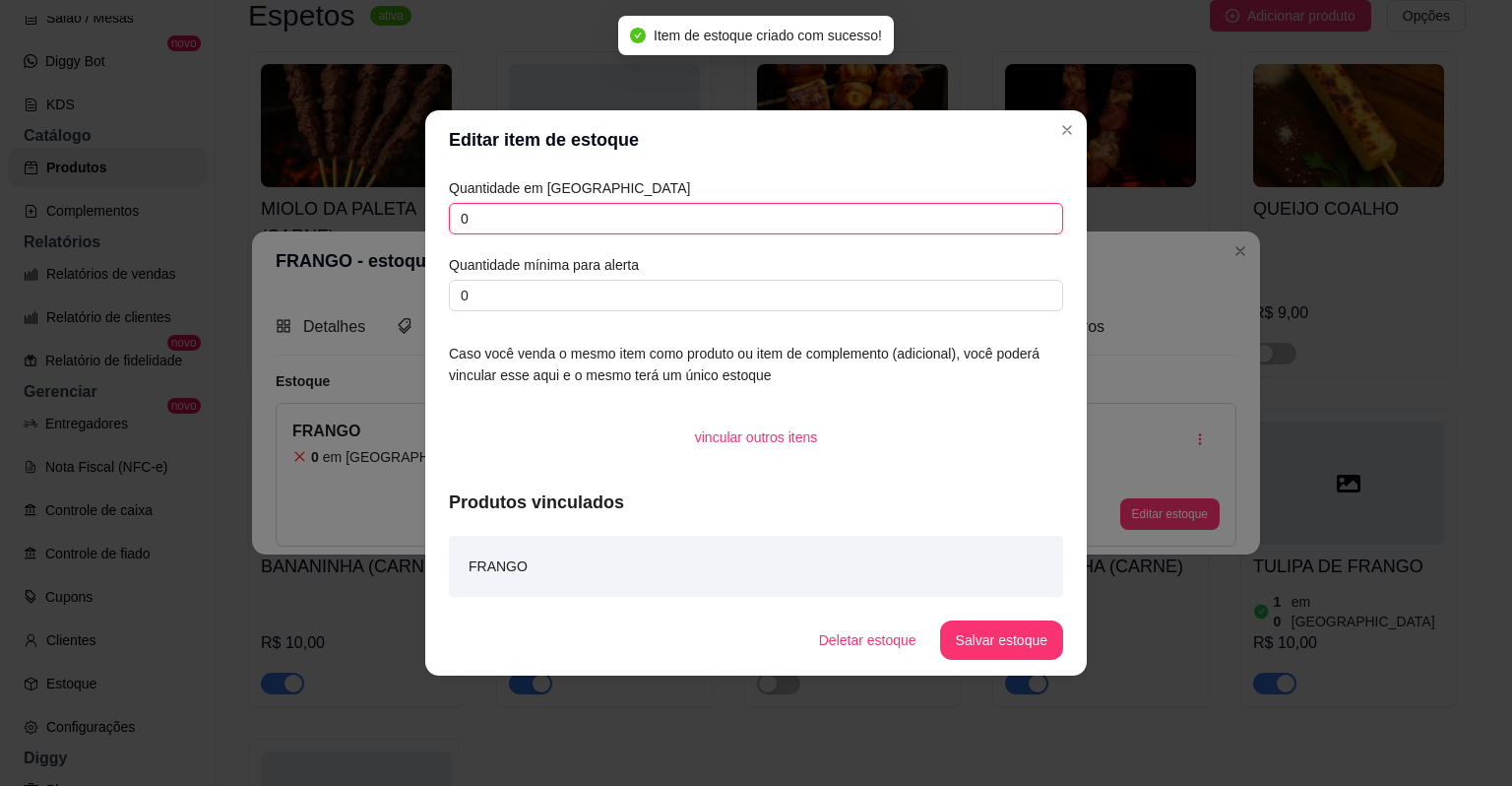 drag, startPoint x: 573, startPoint y: 216, endPoint x: 410, endPoint y: 215, distance: 163.00307 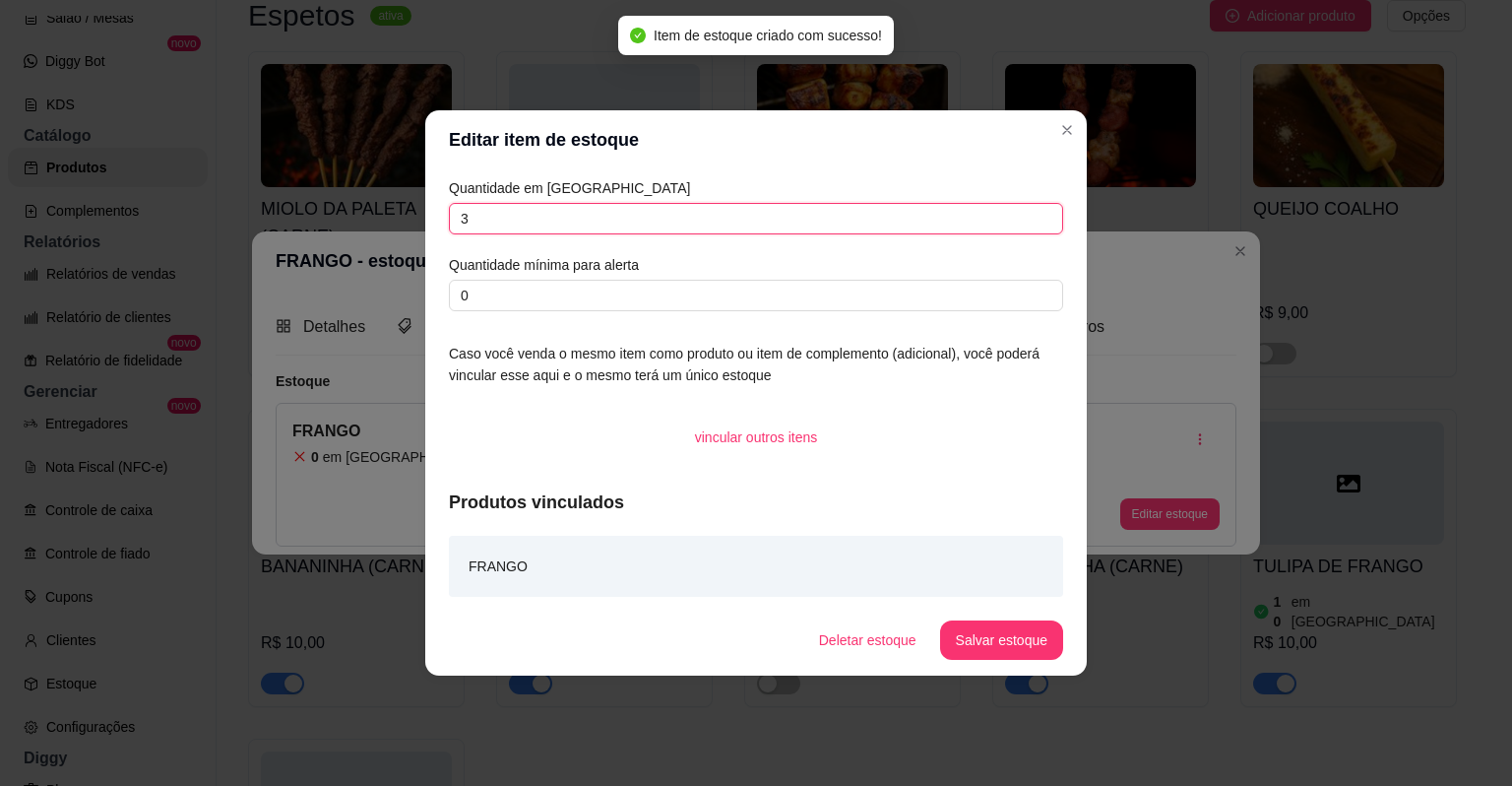 type on "3" 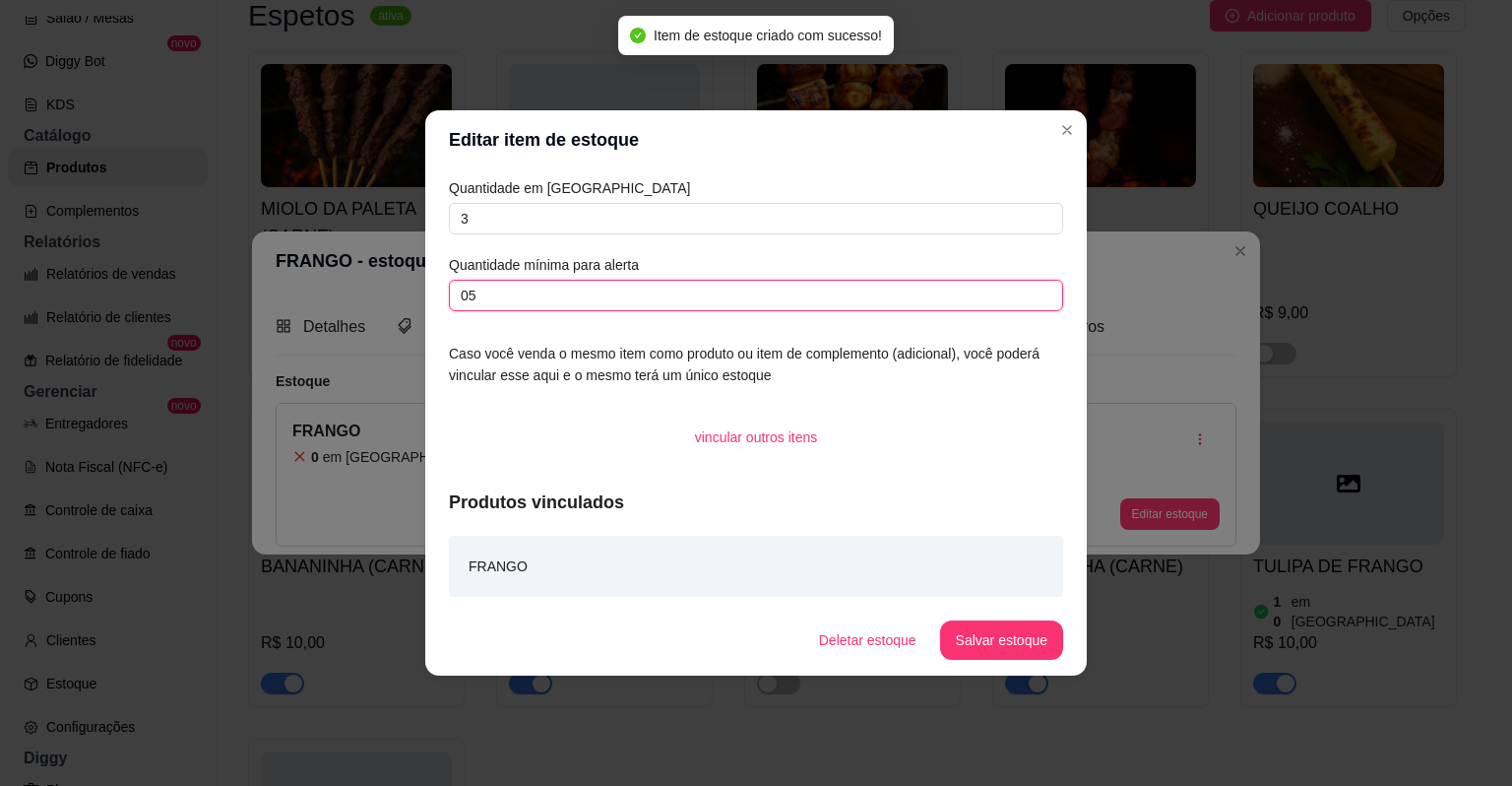 type on "05" 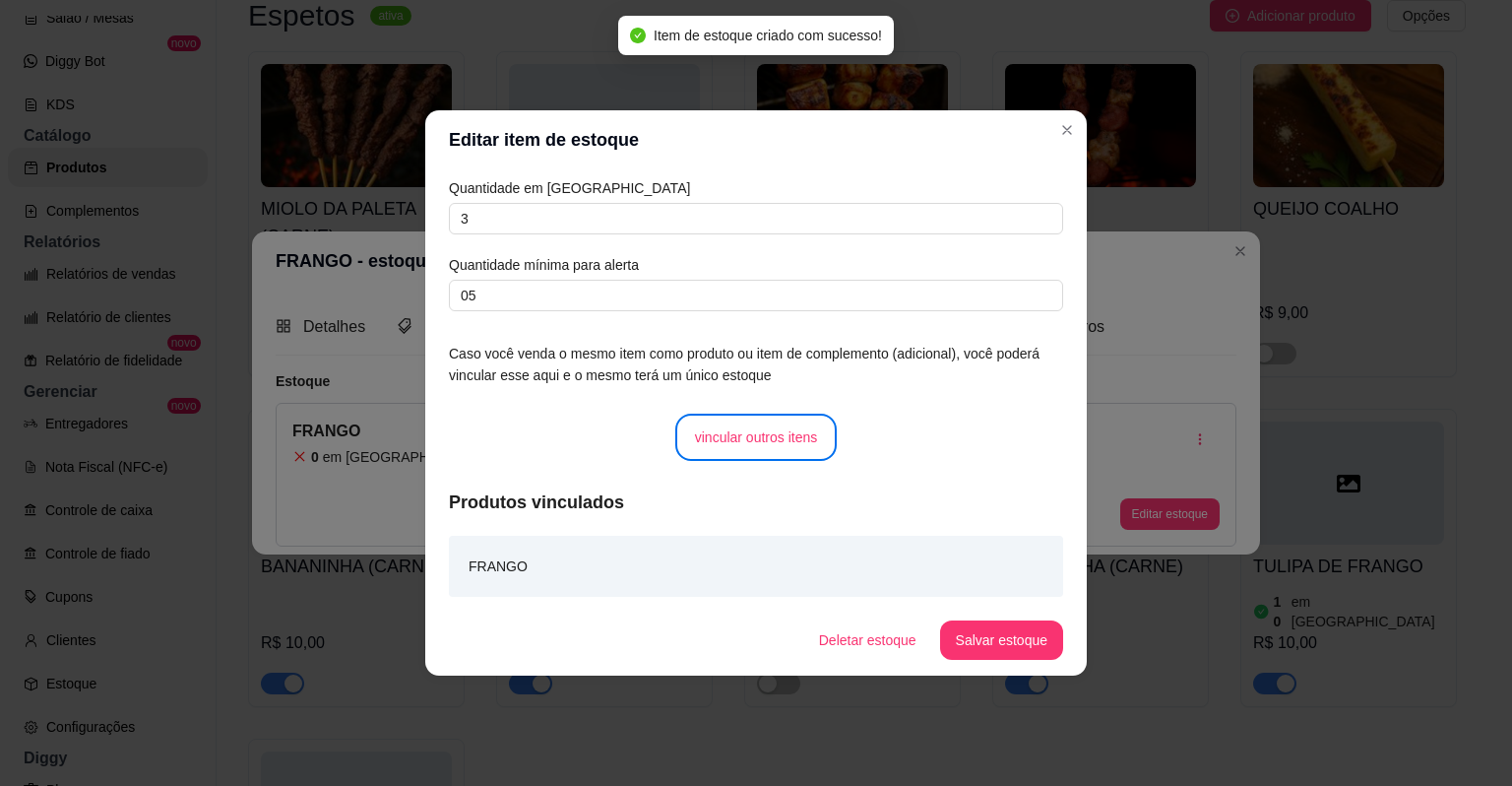 type 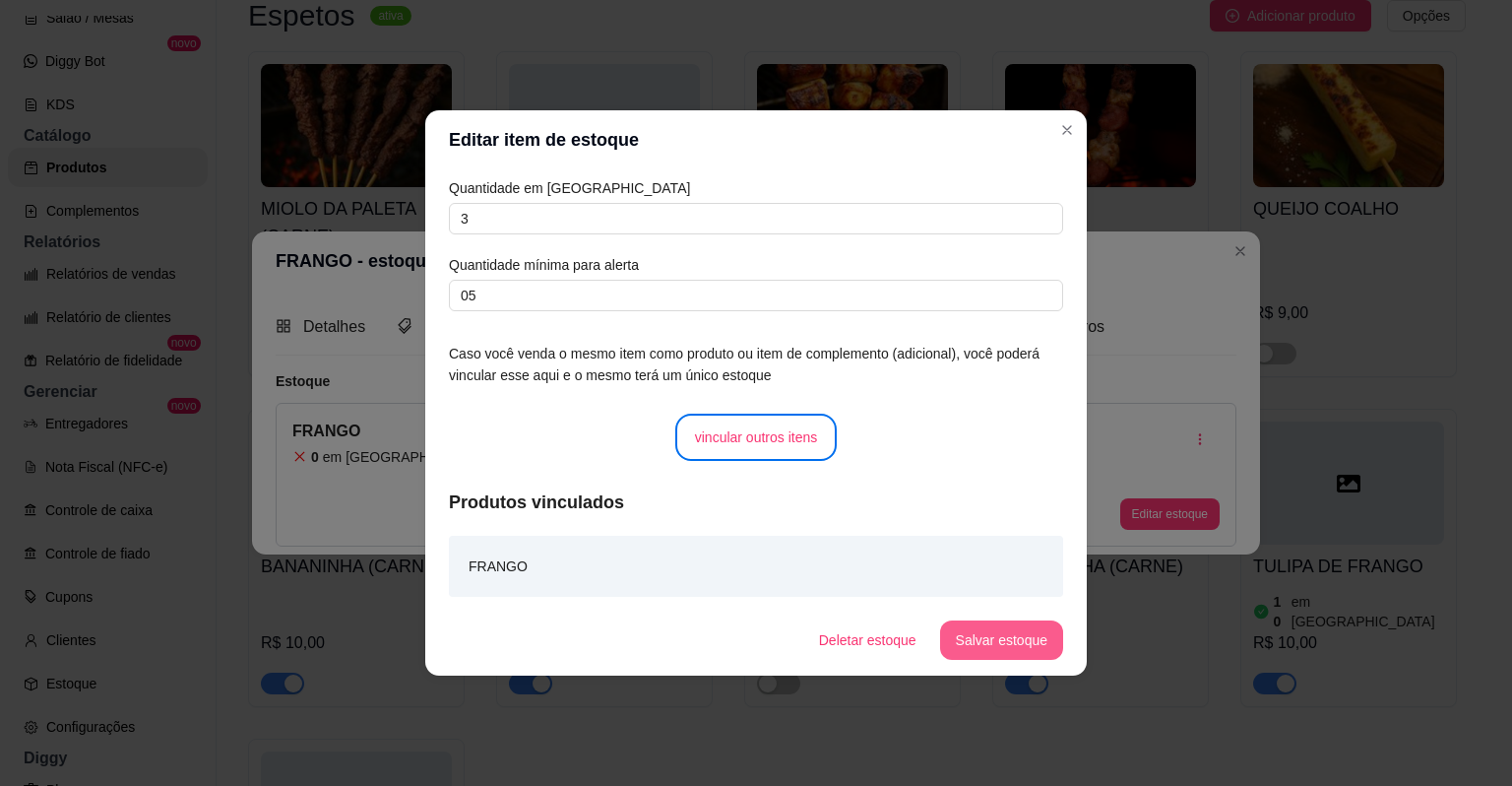 click on "Salvar estoque" at bounding box center [1001, 640] 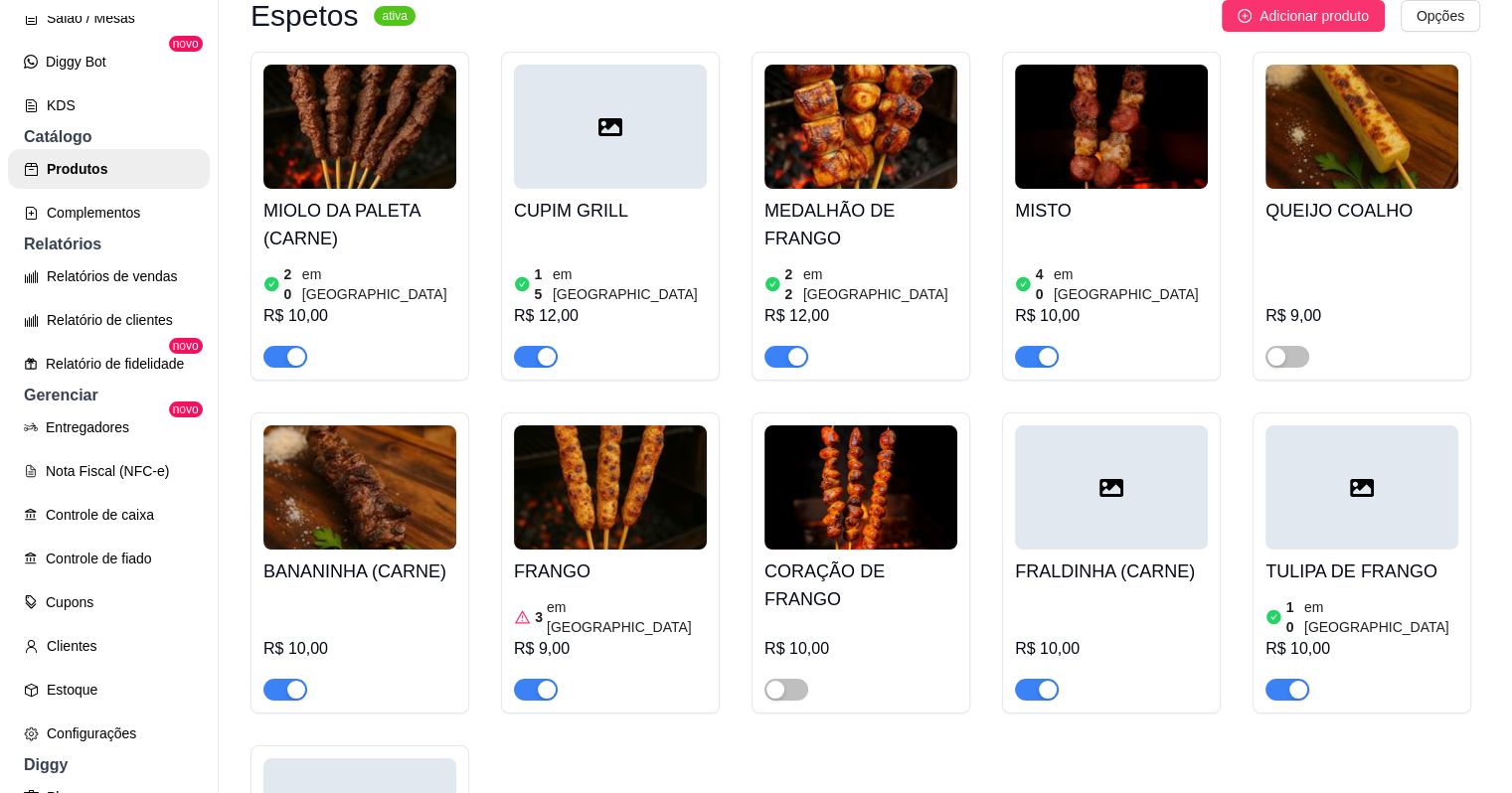 click at bounding box center (360, 487) 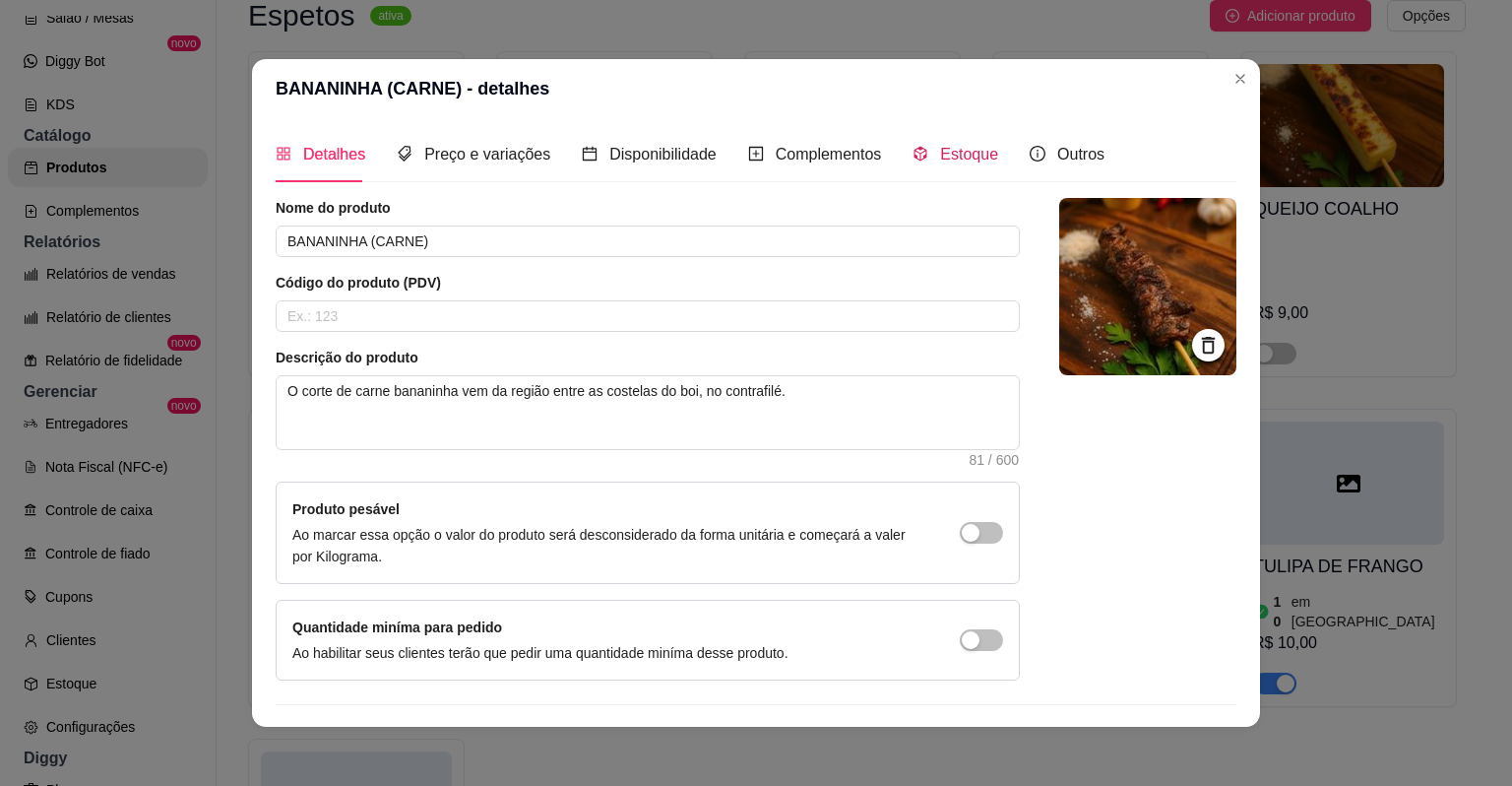 click 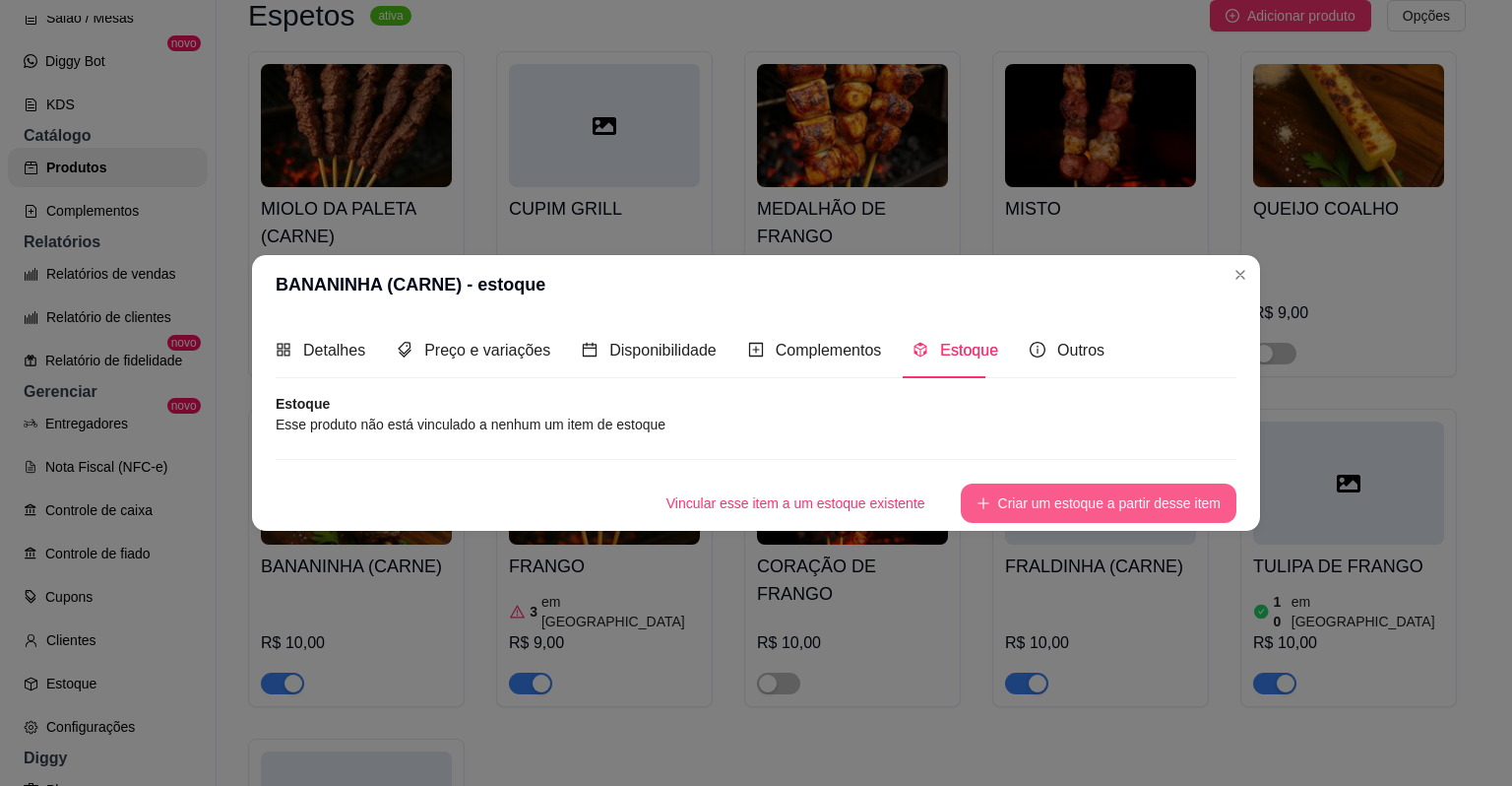 click on "Criar um estoque a partir desse item" at bounding box center (1099, 503) 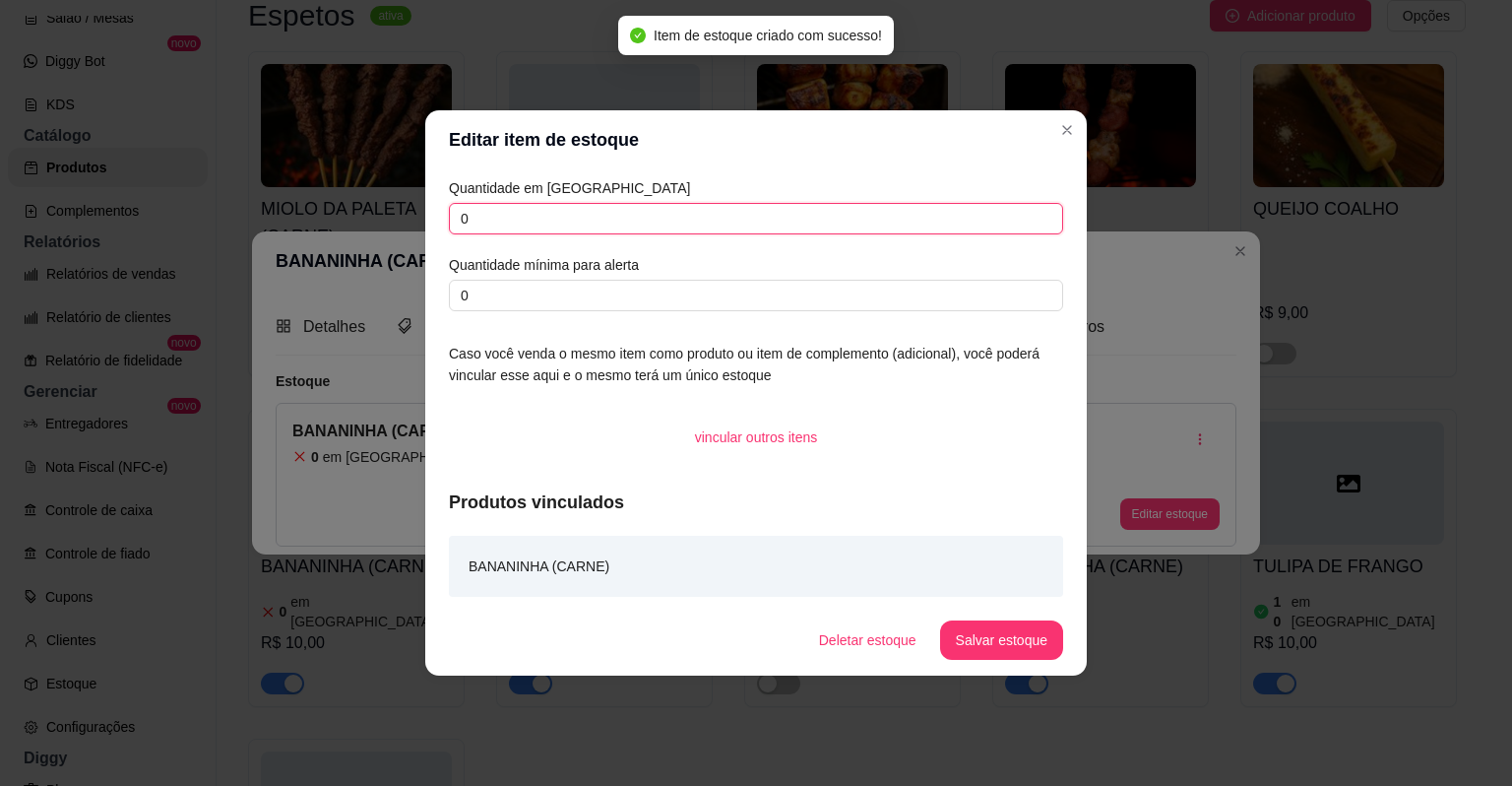 click on "0" at bounding box center [756, 219] 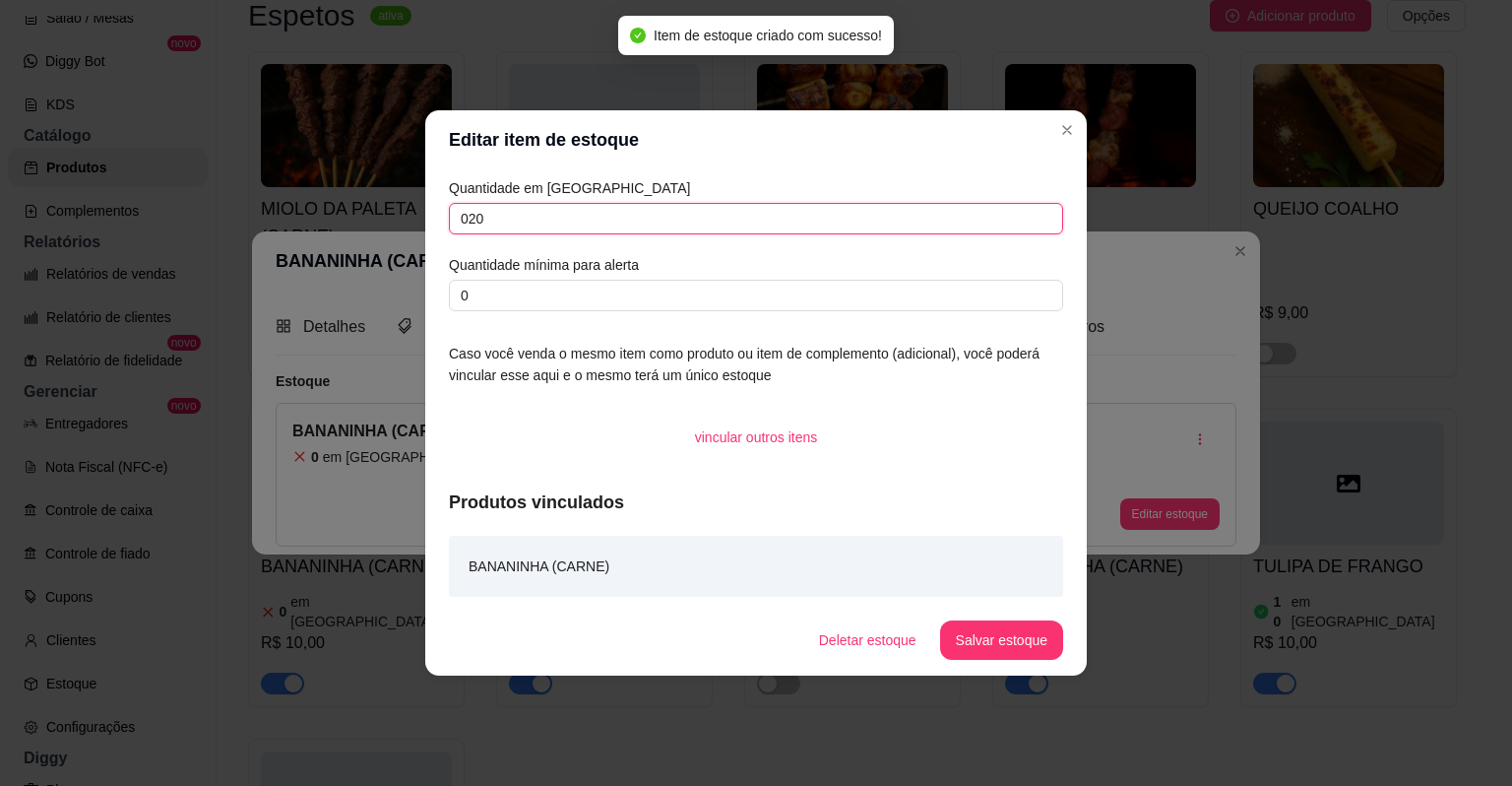 type on "020" 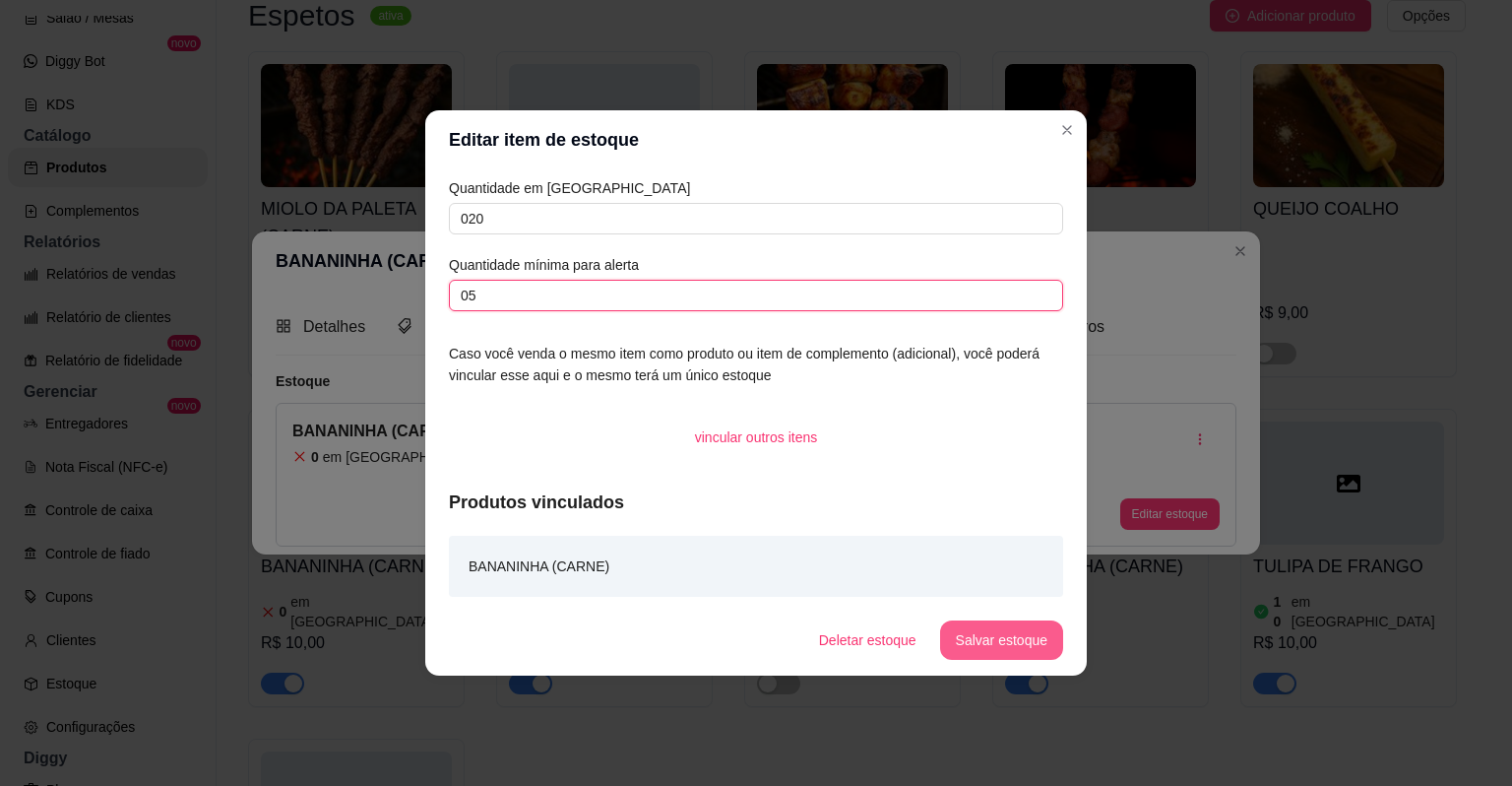 type on "05" 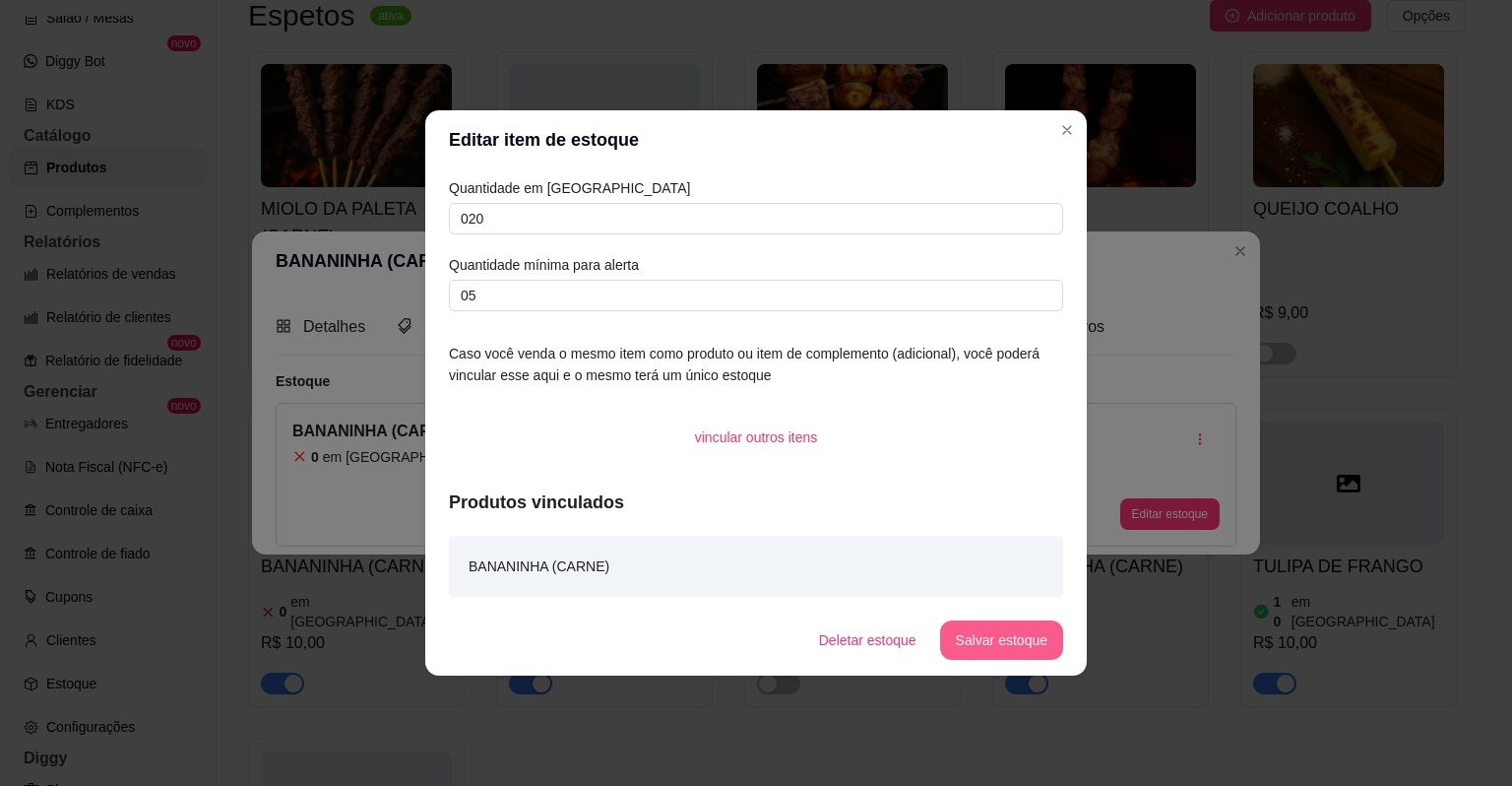 click on "Salvar estoque" at bounding box center (1001, 640) 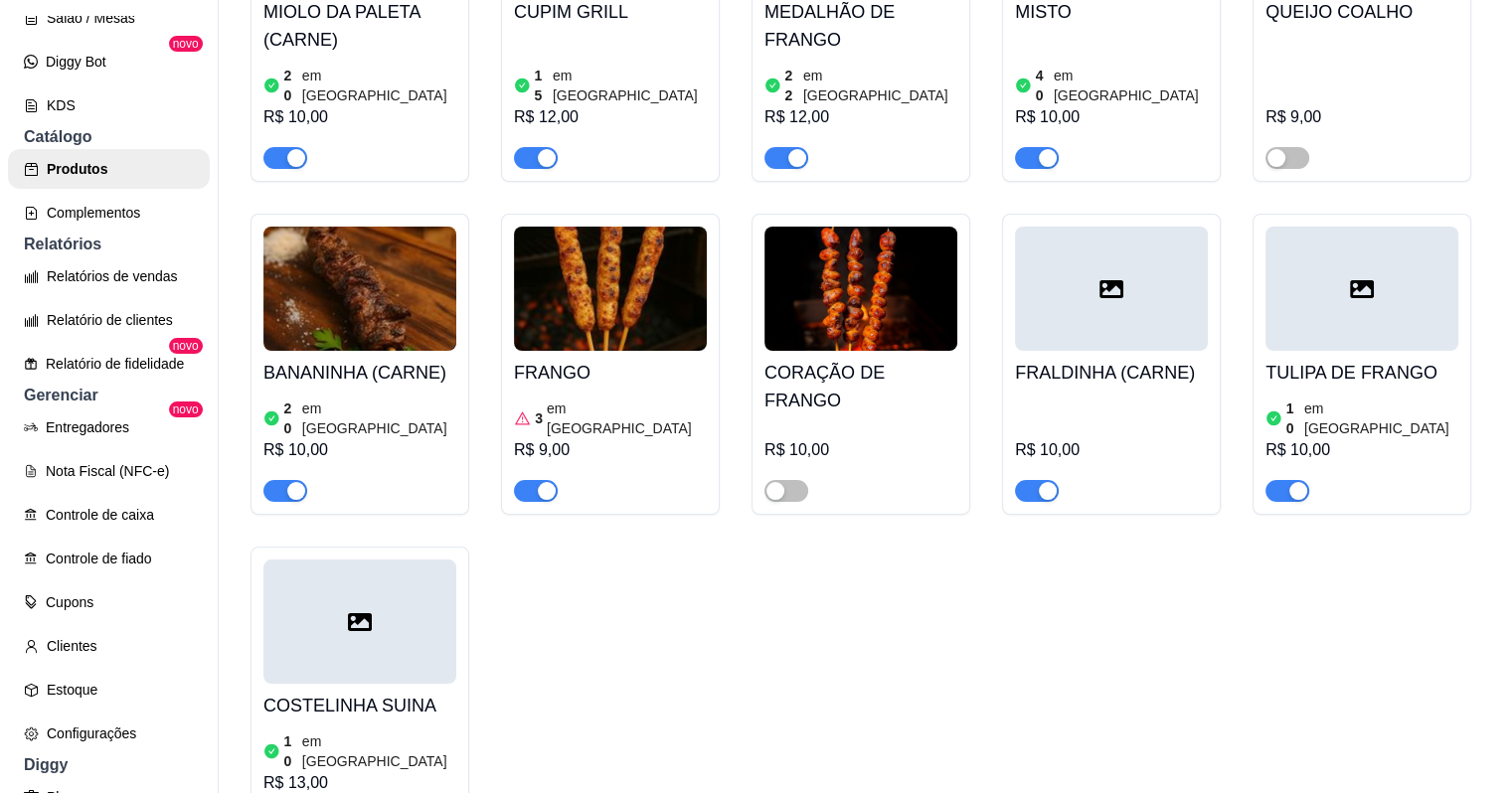 scroll, scrollTop: 497, scrollLeft: 0, axis: vertical 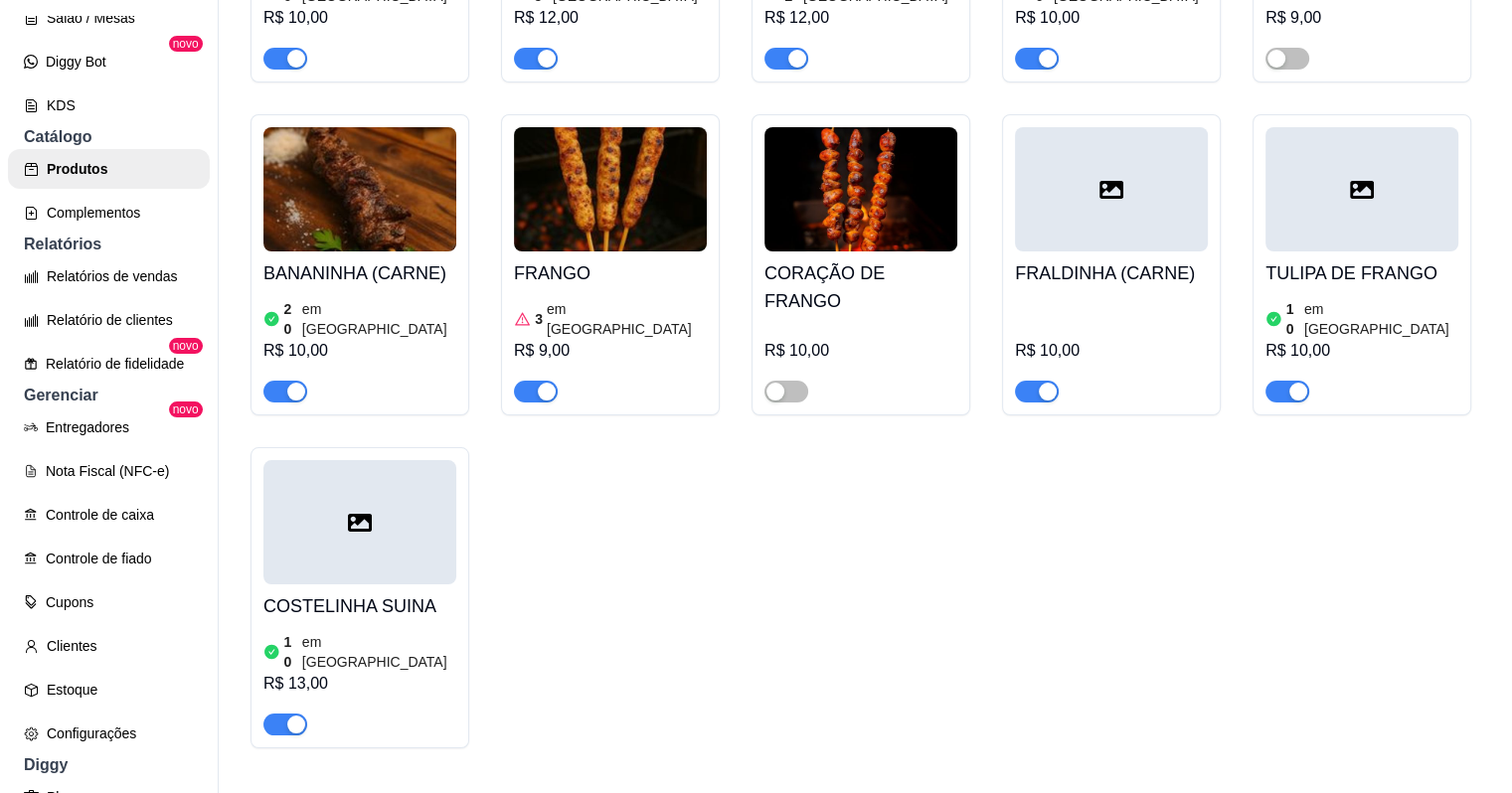 click at bounding box center [1111, 189] 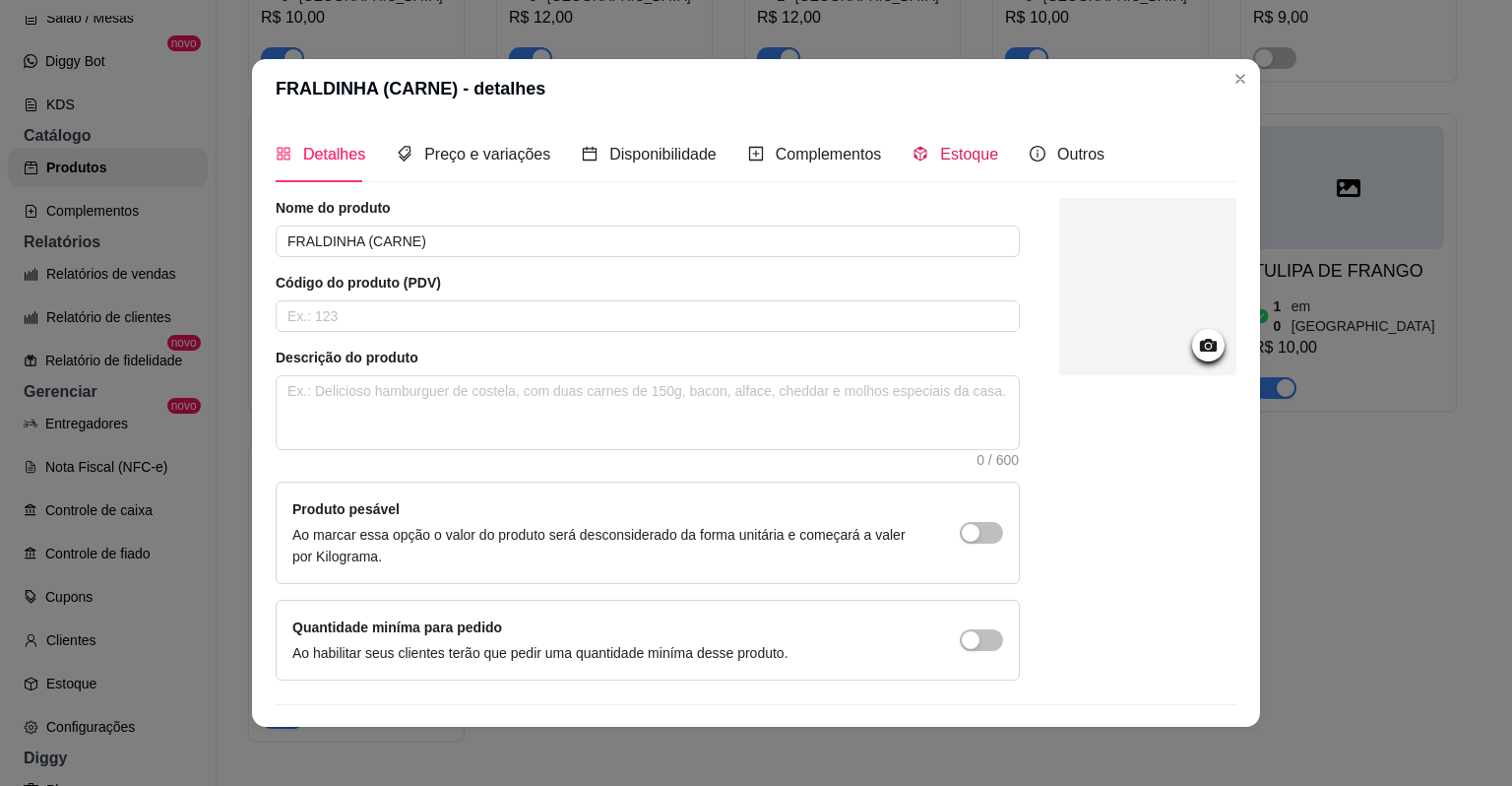 click on "Estoque" at bounding box center (955, 154) 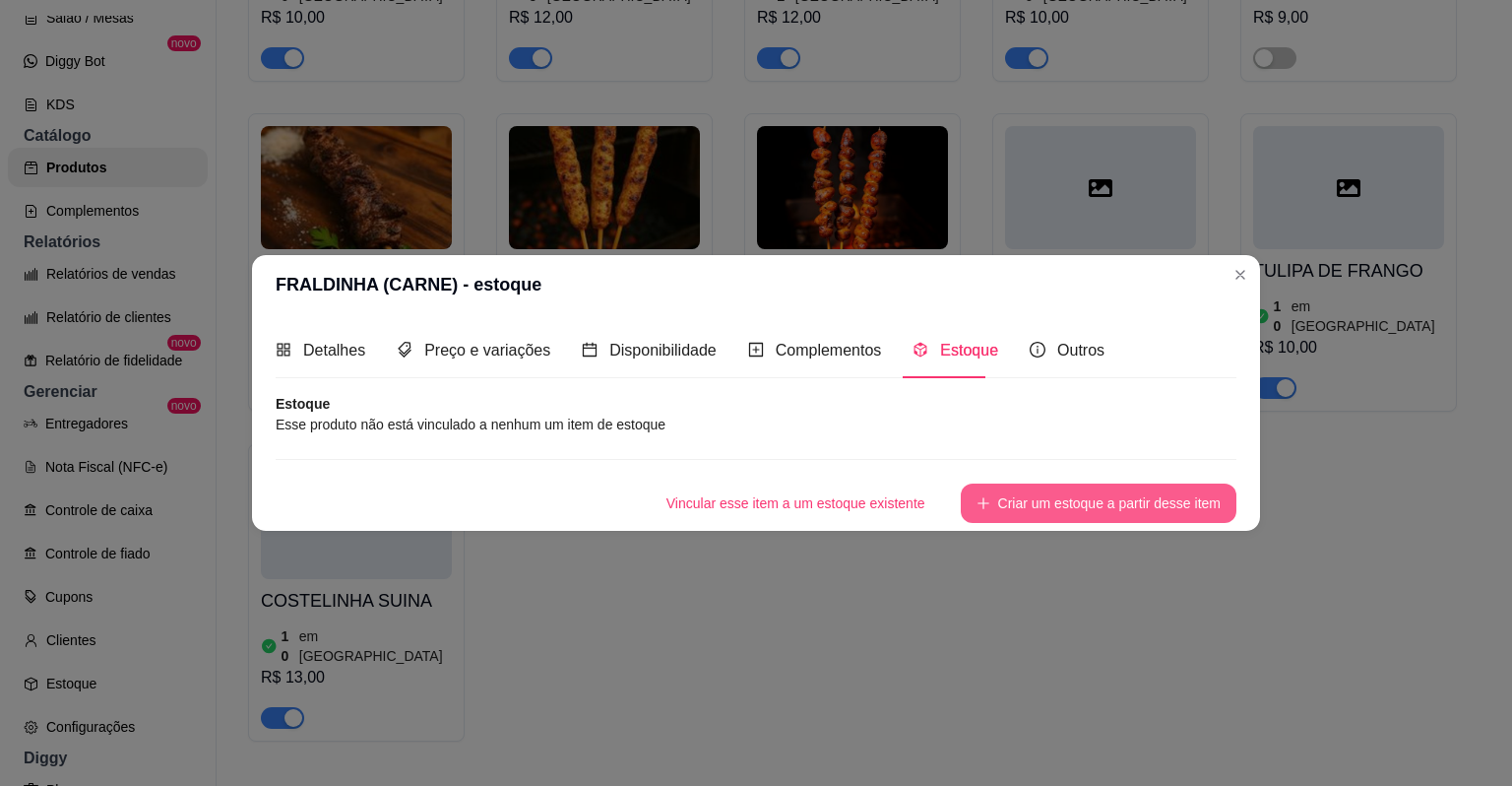 click on "Criar um estoque a partir desse item" at bounding box center (1099, 503) 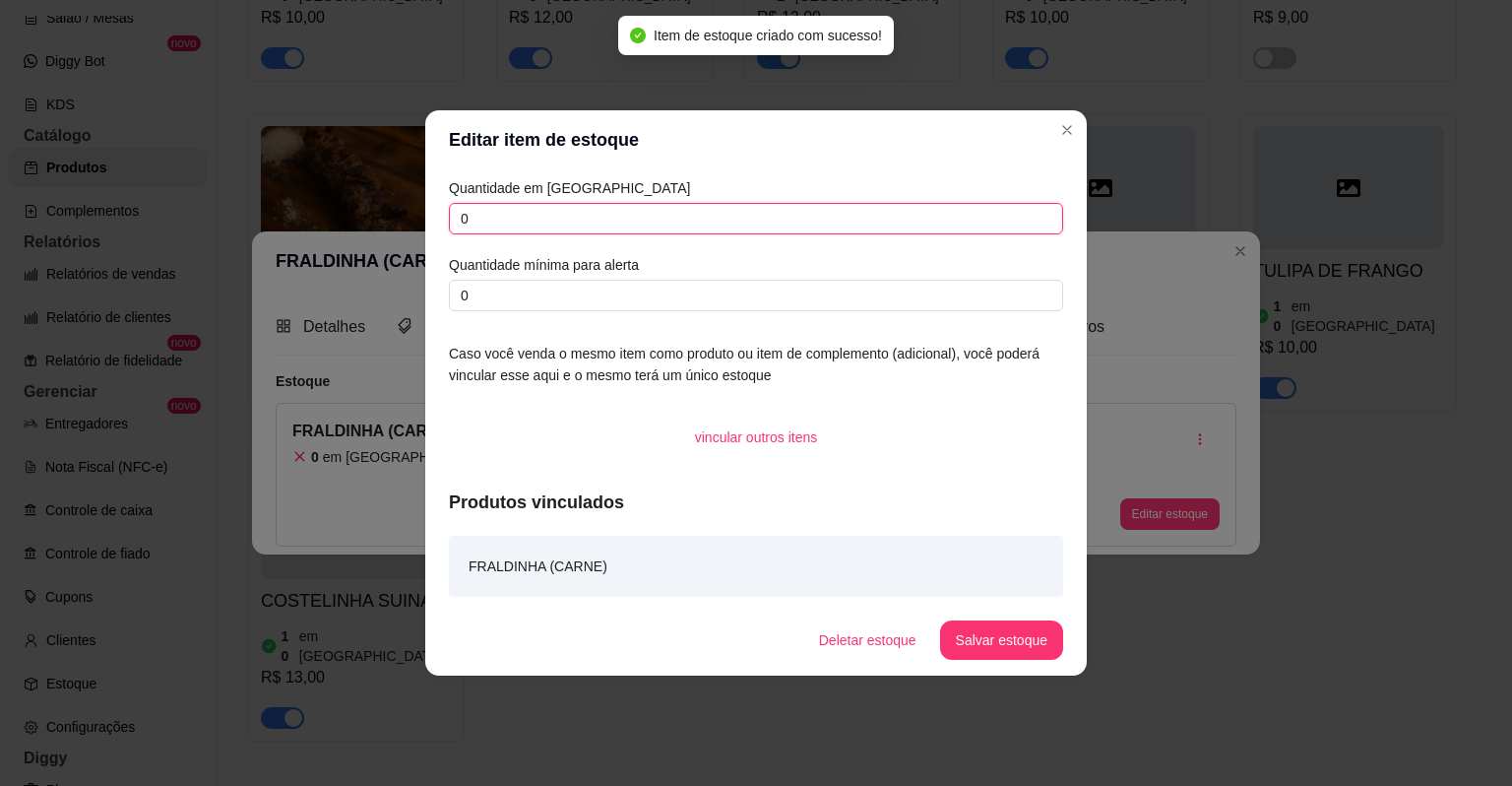 drag, startPoint x: 648, startPoint y: 229, endPoint x: 391, endPoint y: 222, distance: 257.0953 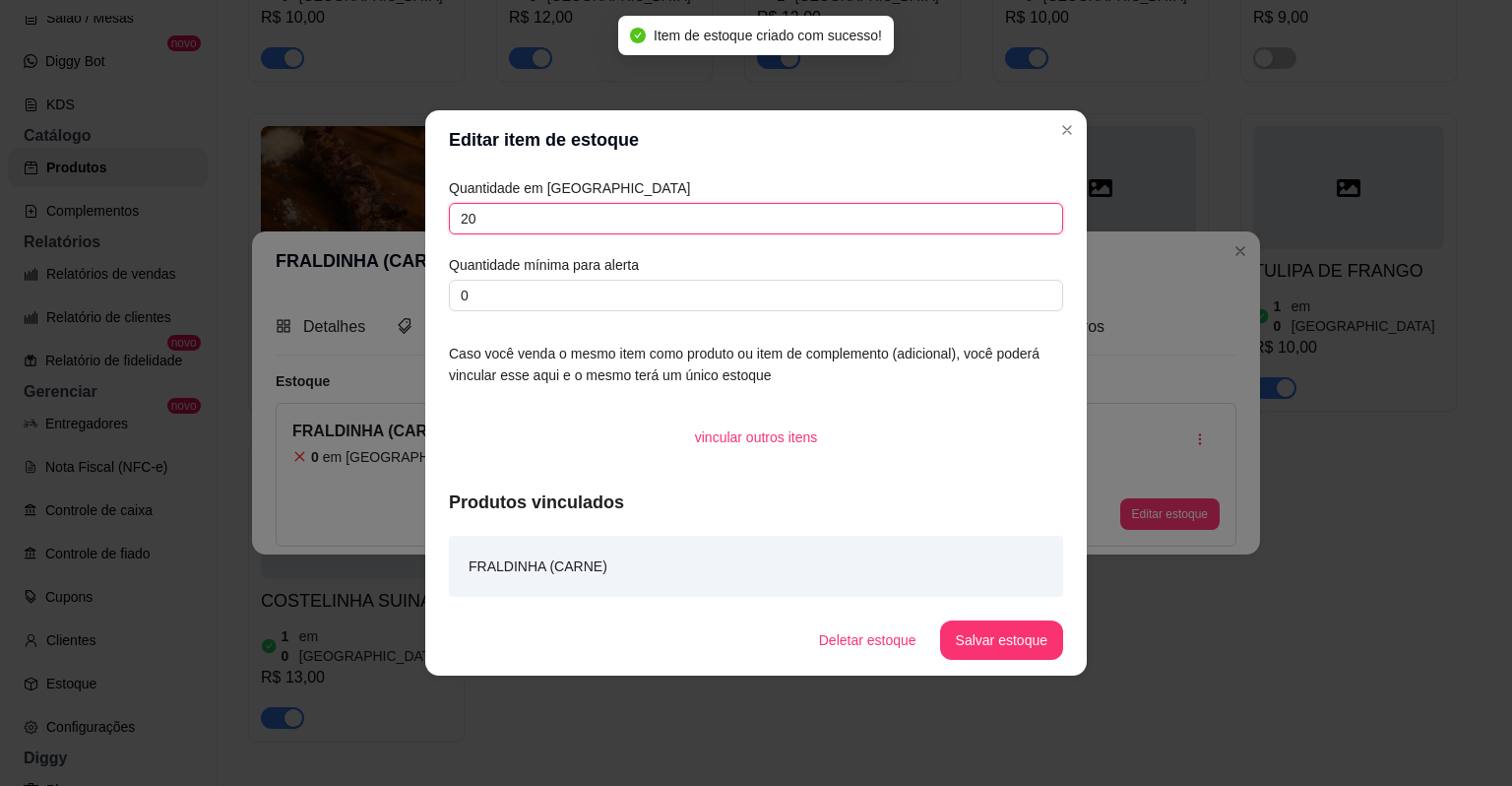 type on "20" 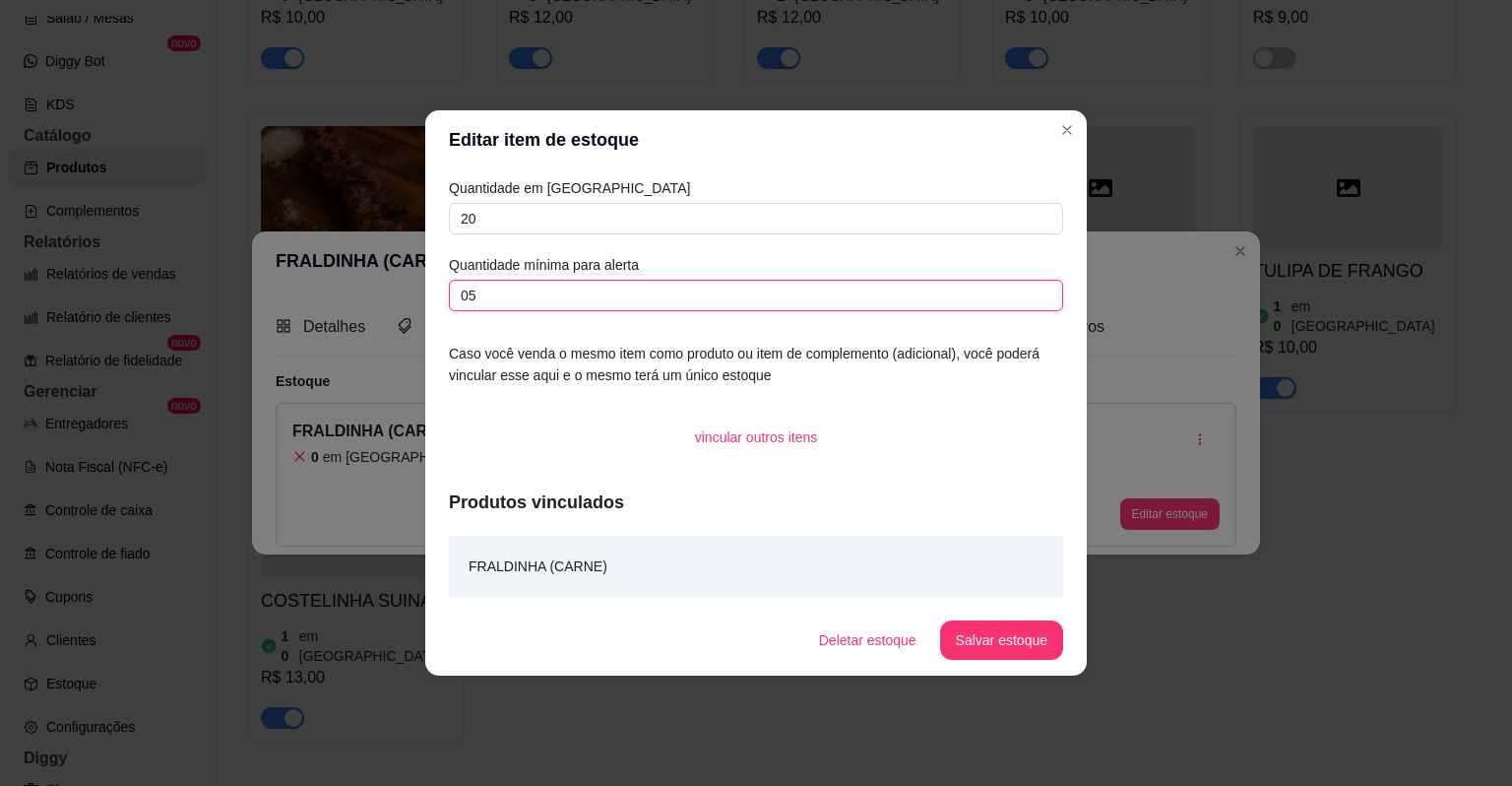 type on "05" 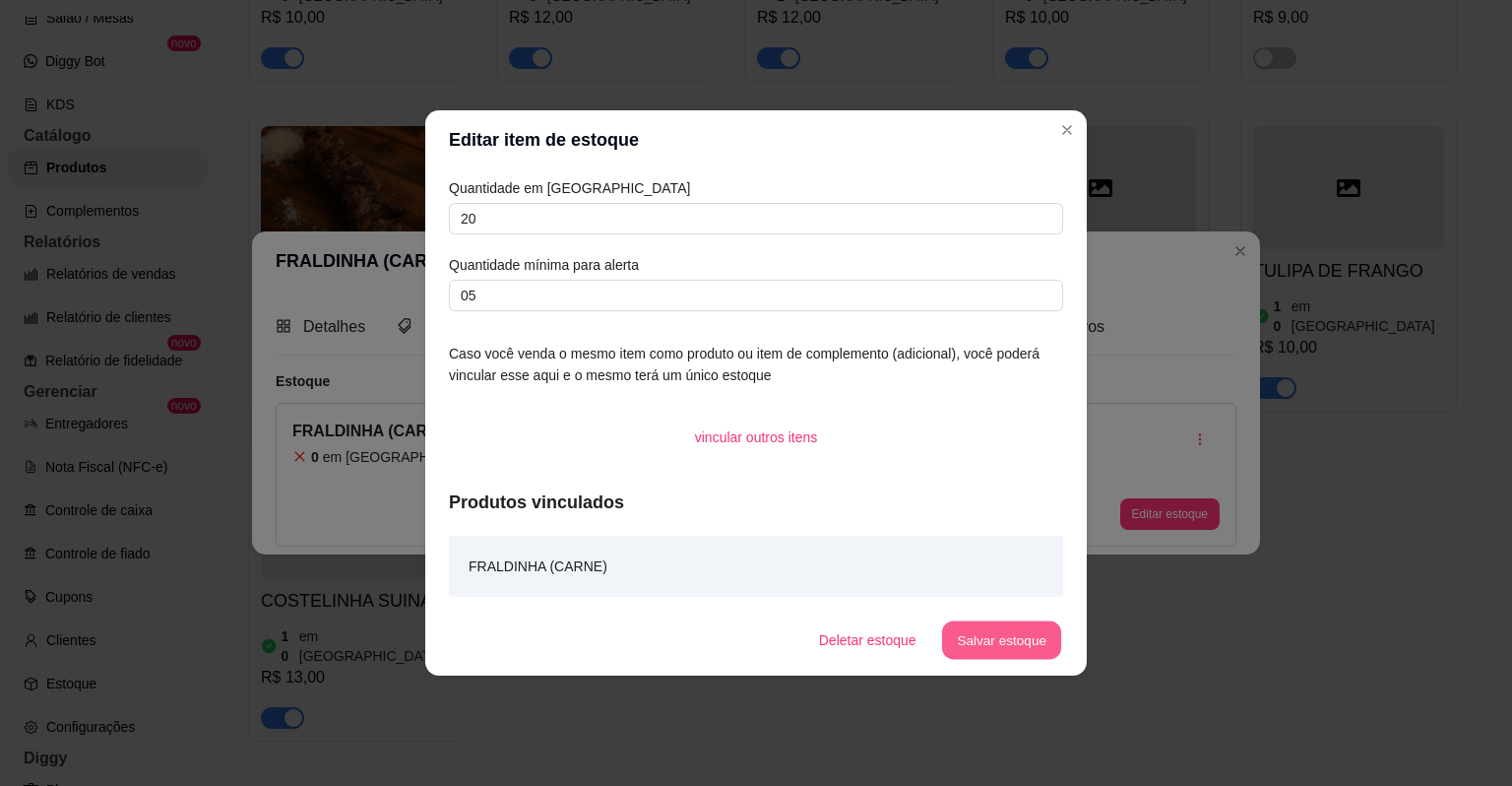 click on "Salvar estoque" at bounding box center (1001, 640) 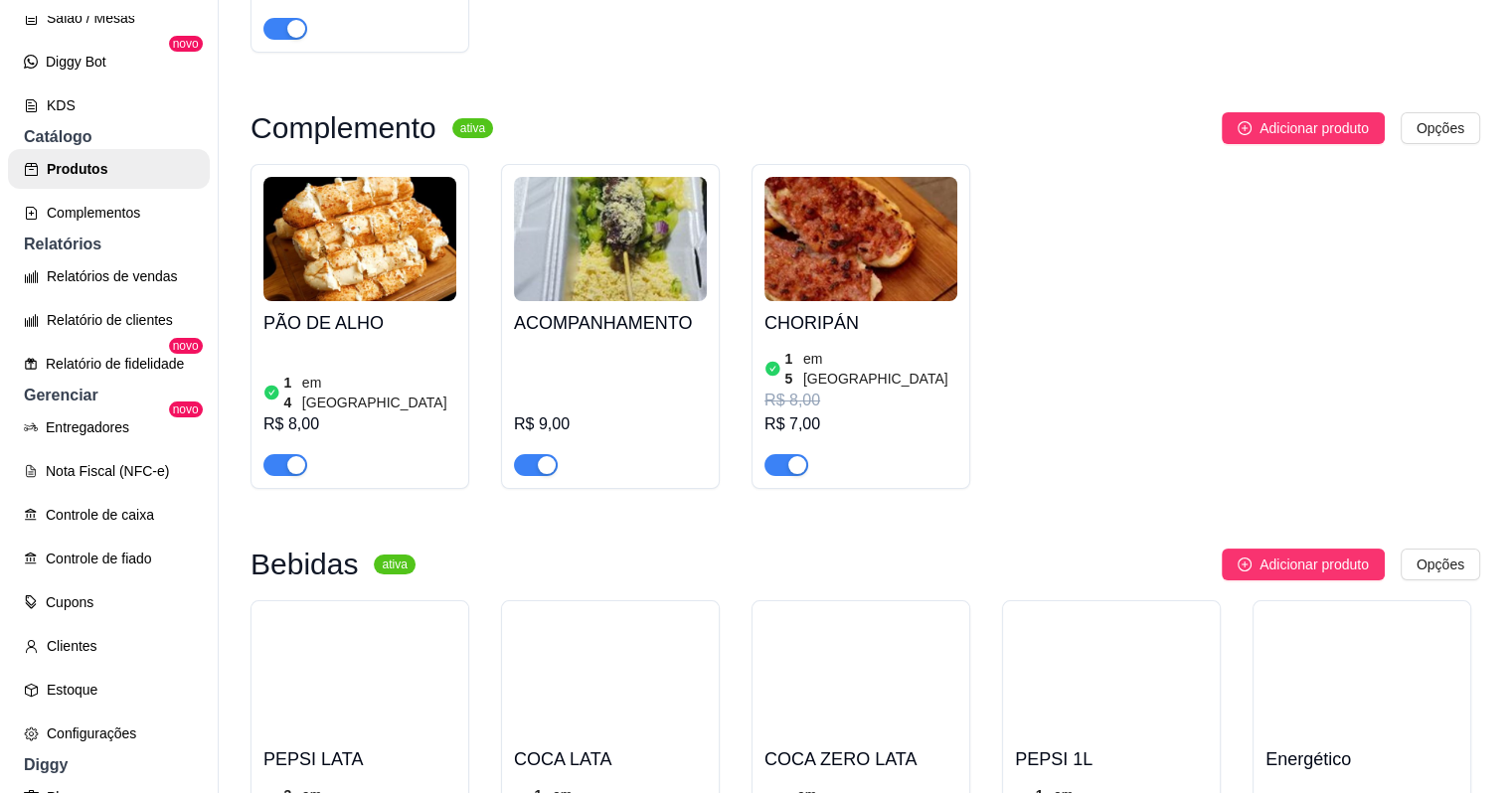 scroll, scrollTop: 1391, scrollLeft: 0, axis: vertical 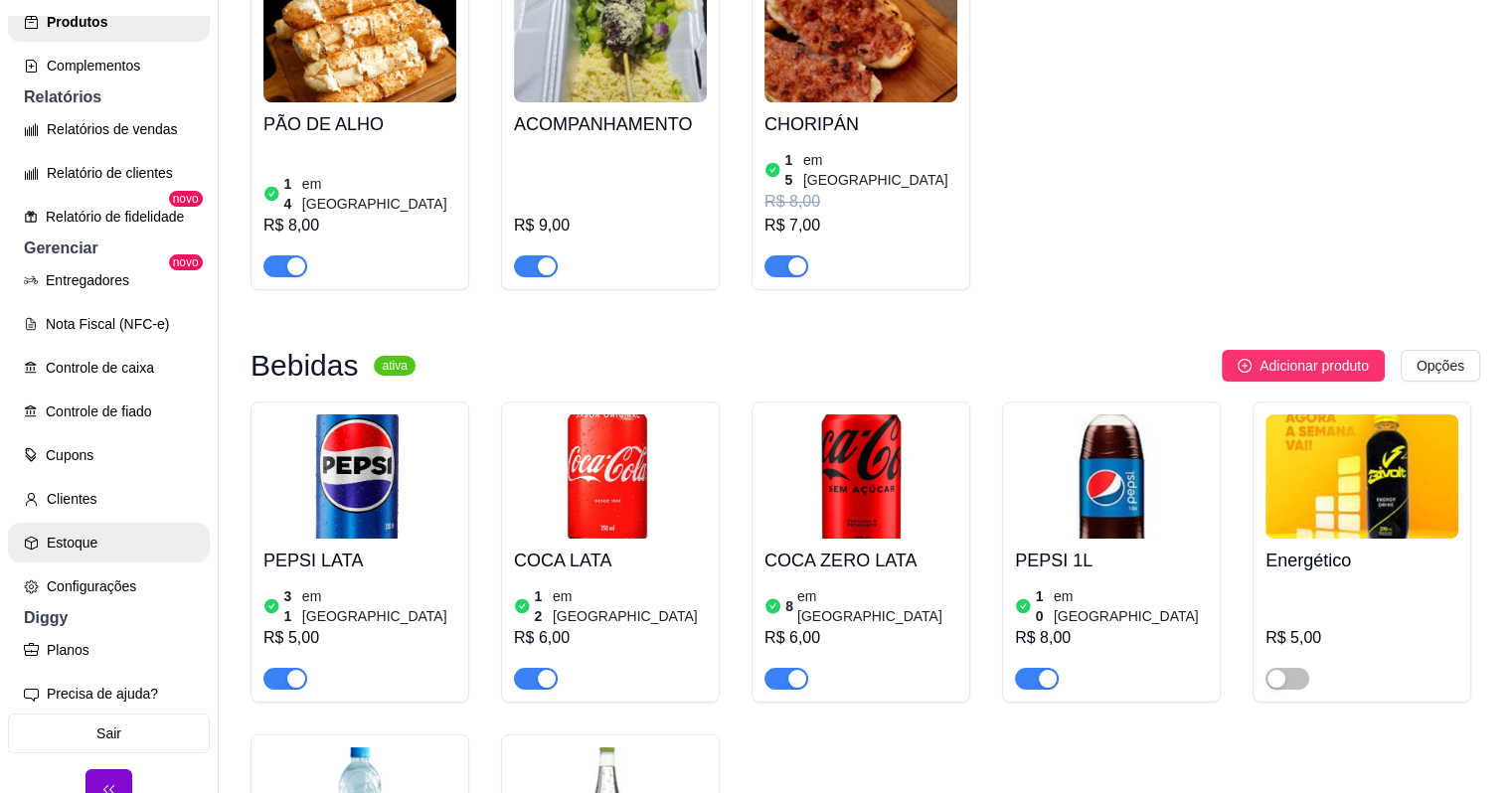 click on "Estoque" at bounding box center (108, 543) 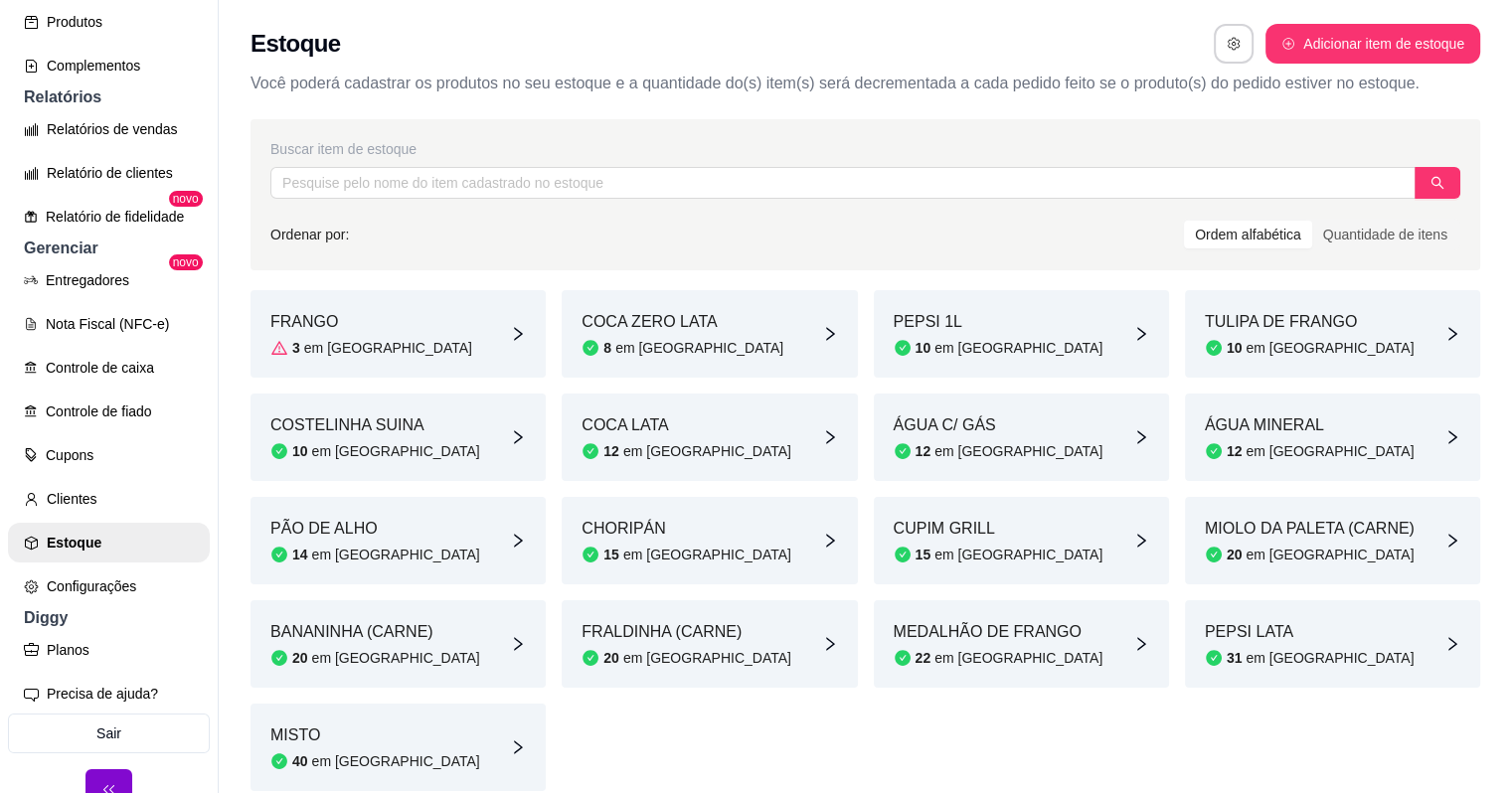 scroll, scrollTop: 91, scrollLeft: 0, axis: vertical 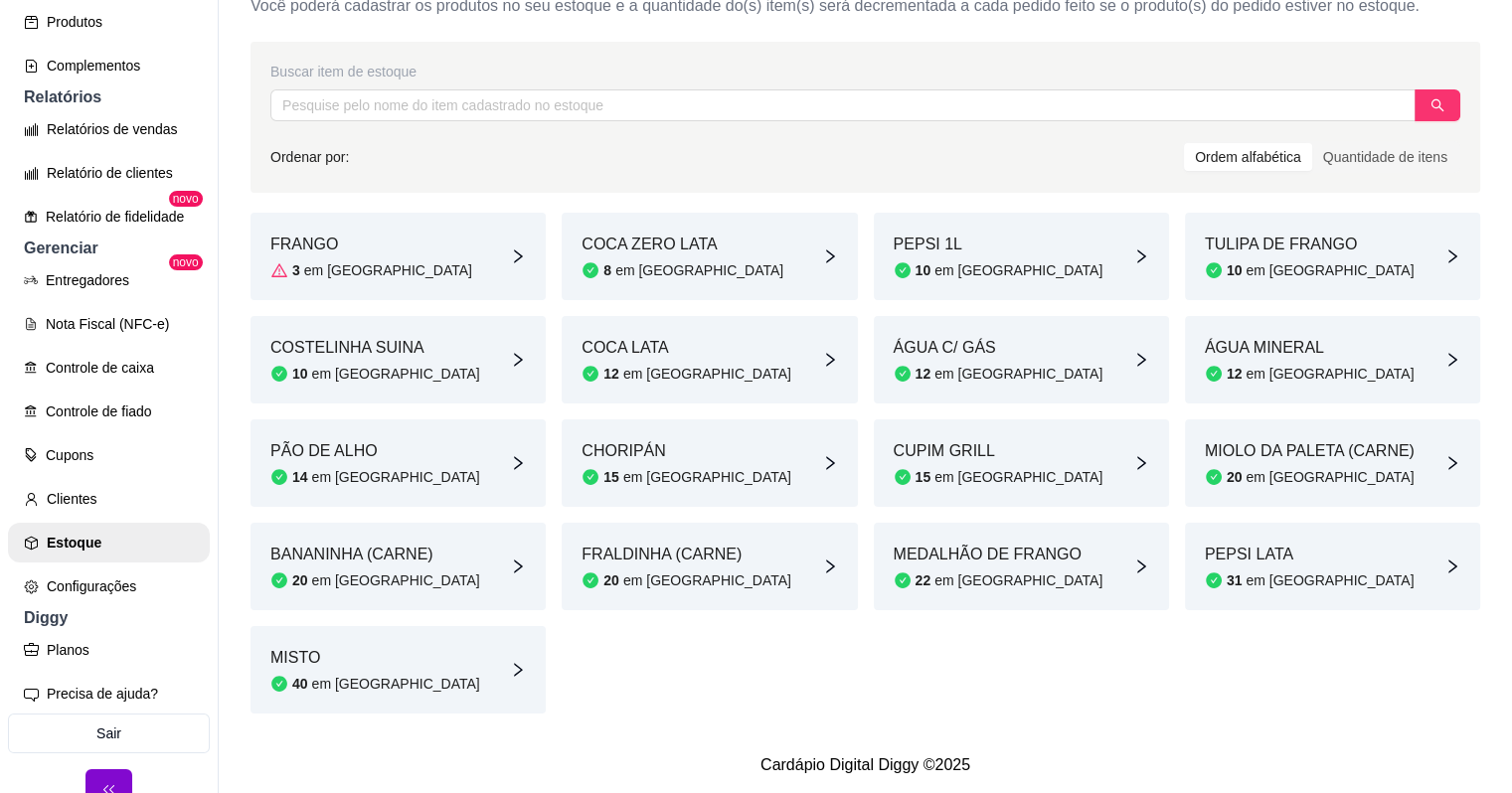 click on "PEPSI 1L 10 em [GEOGRAPHIC_DATA]" at bounding box center (1021, 256) 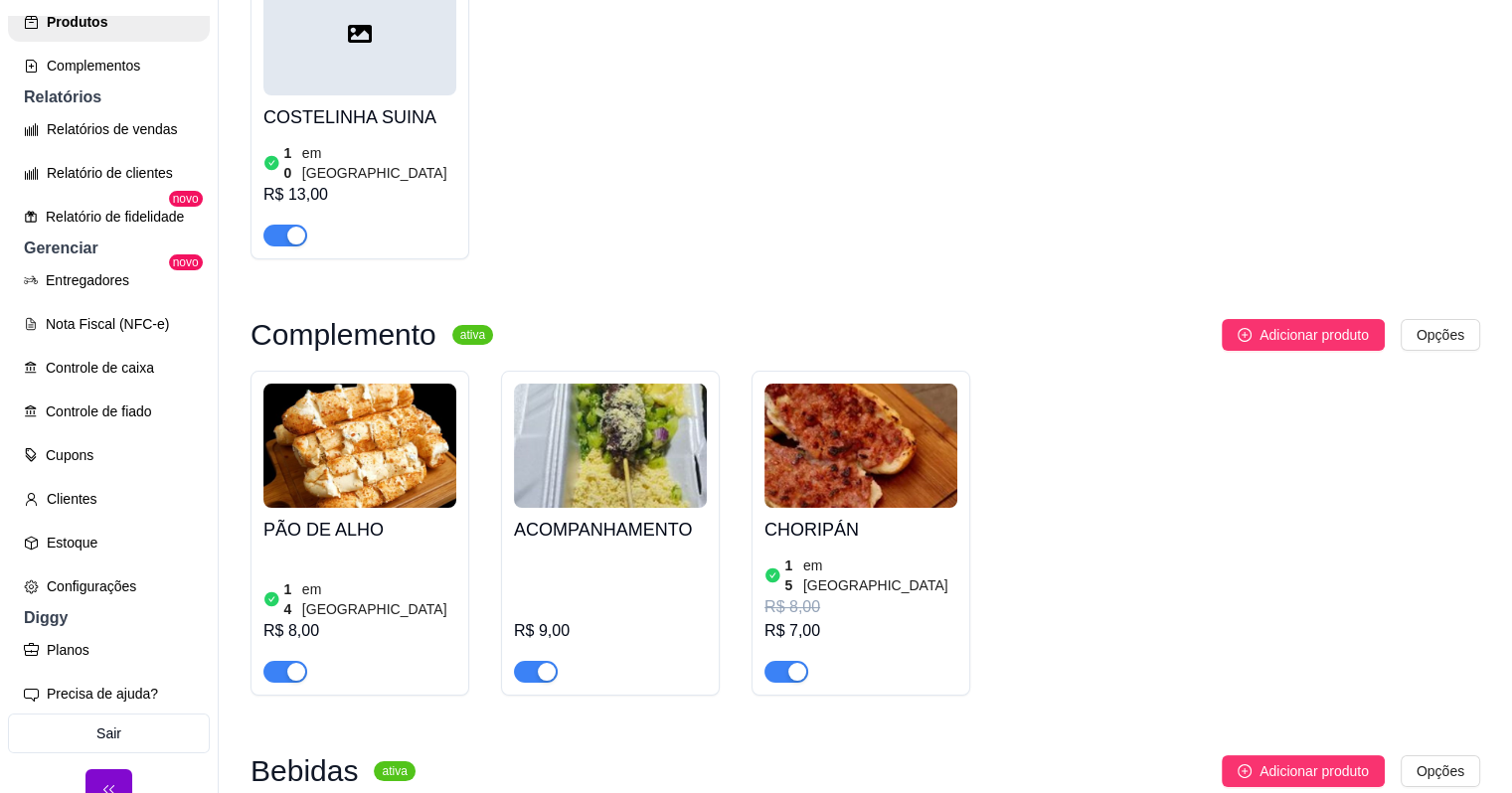 scroll, scrollTop: 1284, scrollLeft: 0, axis: vertical 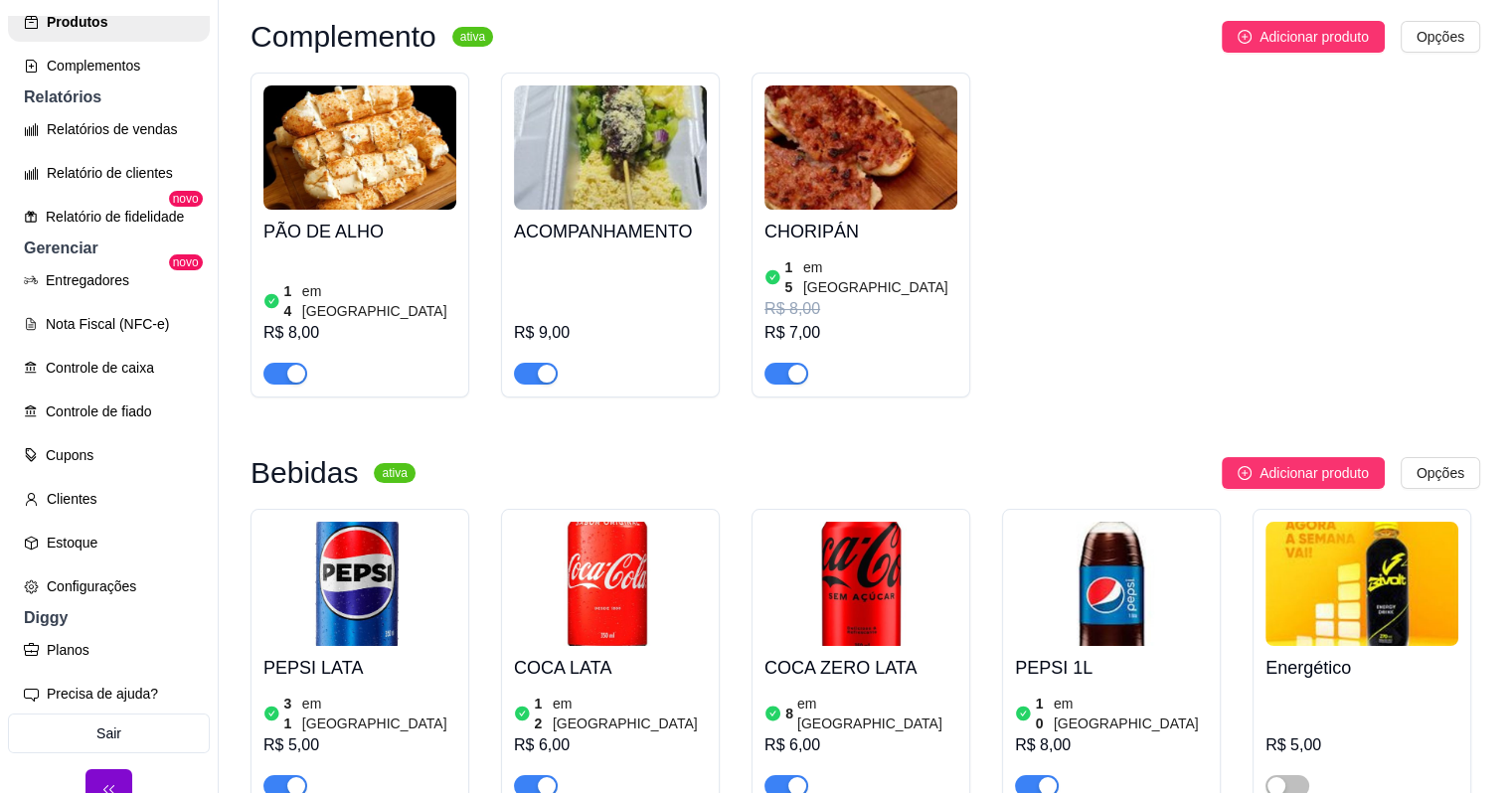 click at bounding box center (360, 583) 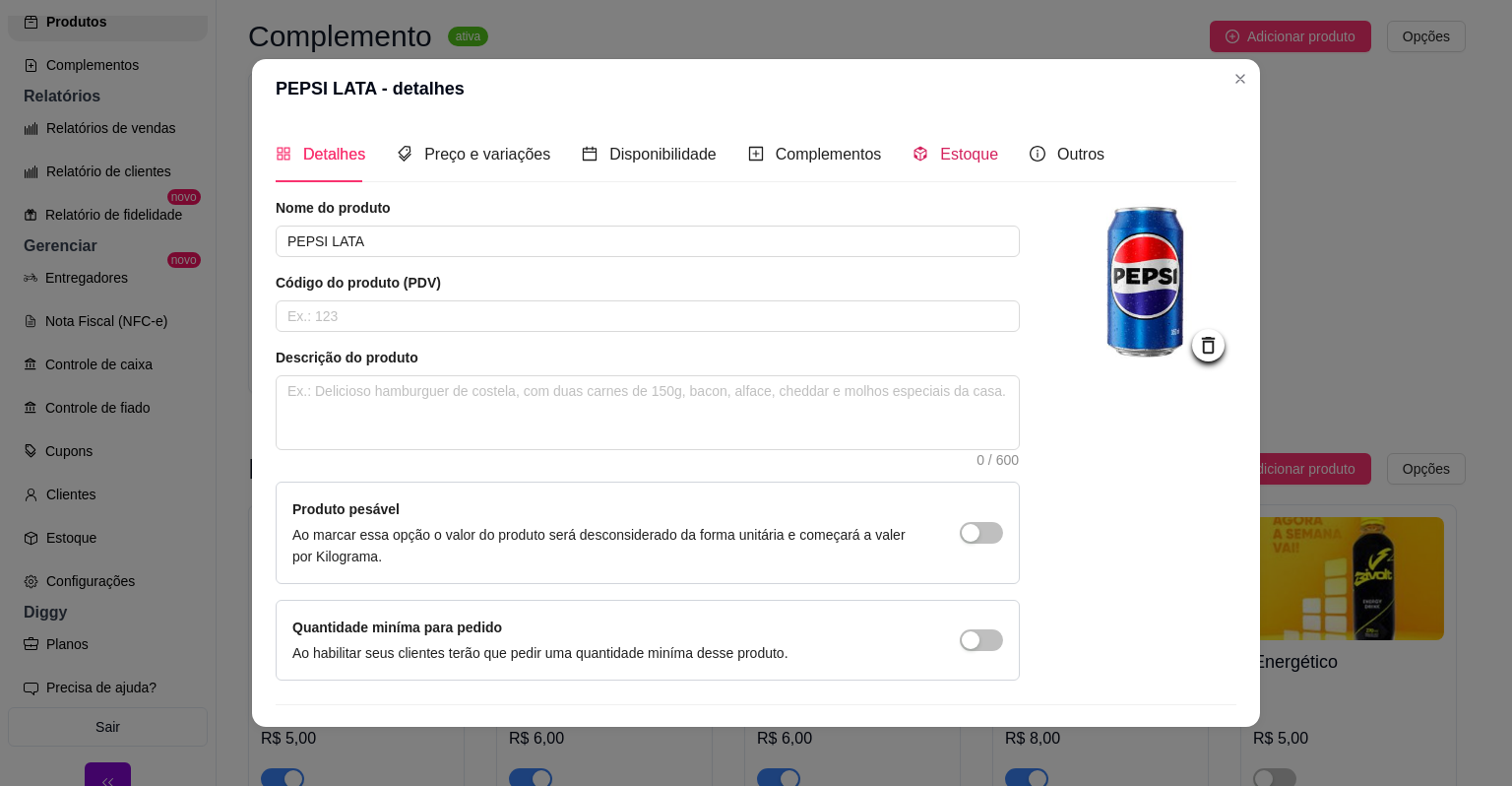 click on "Estoque" at bounding box center (969, 154) 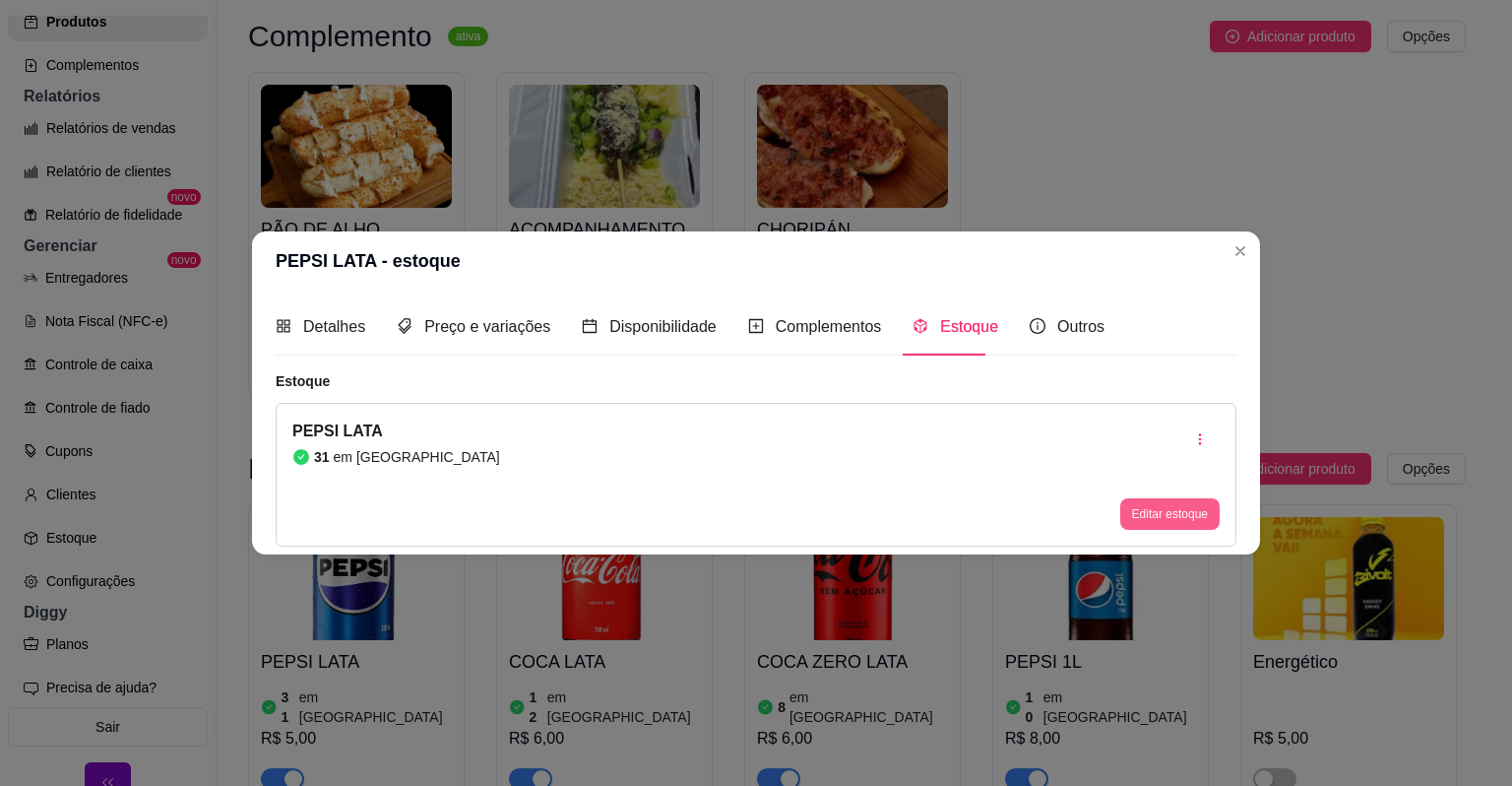 click on "Editar estoque" at bounding box center [1169, 514] 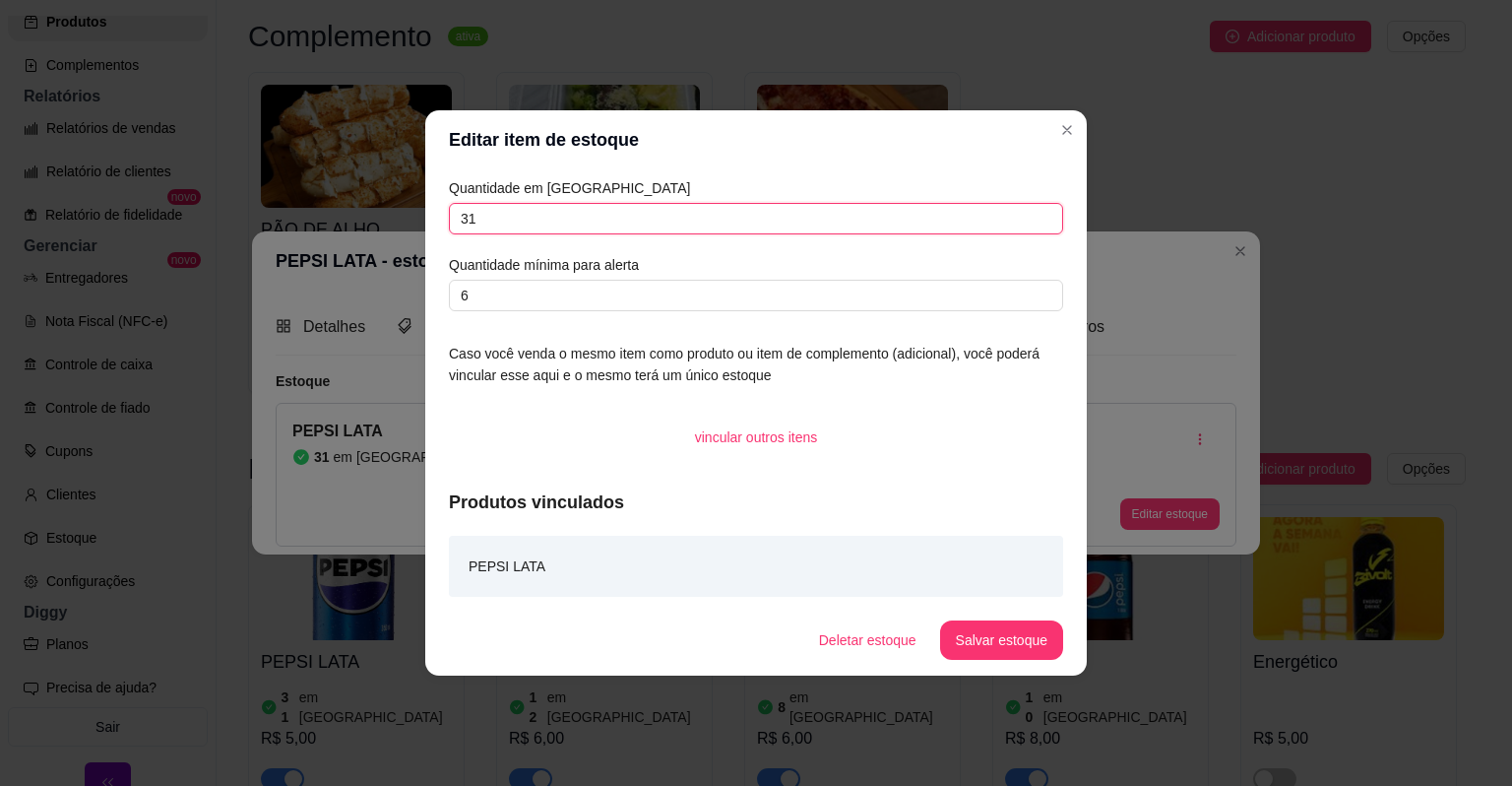 drag, startPoint x: 520, startPoint y: 215, endPoint x: 420, endPoint y: 223, distance: 100.31949 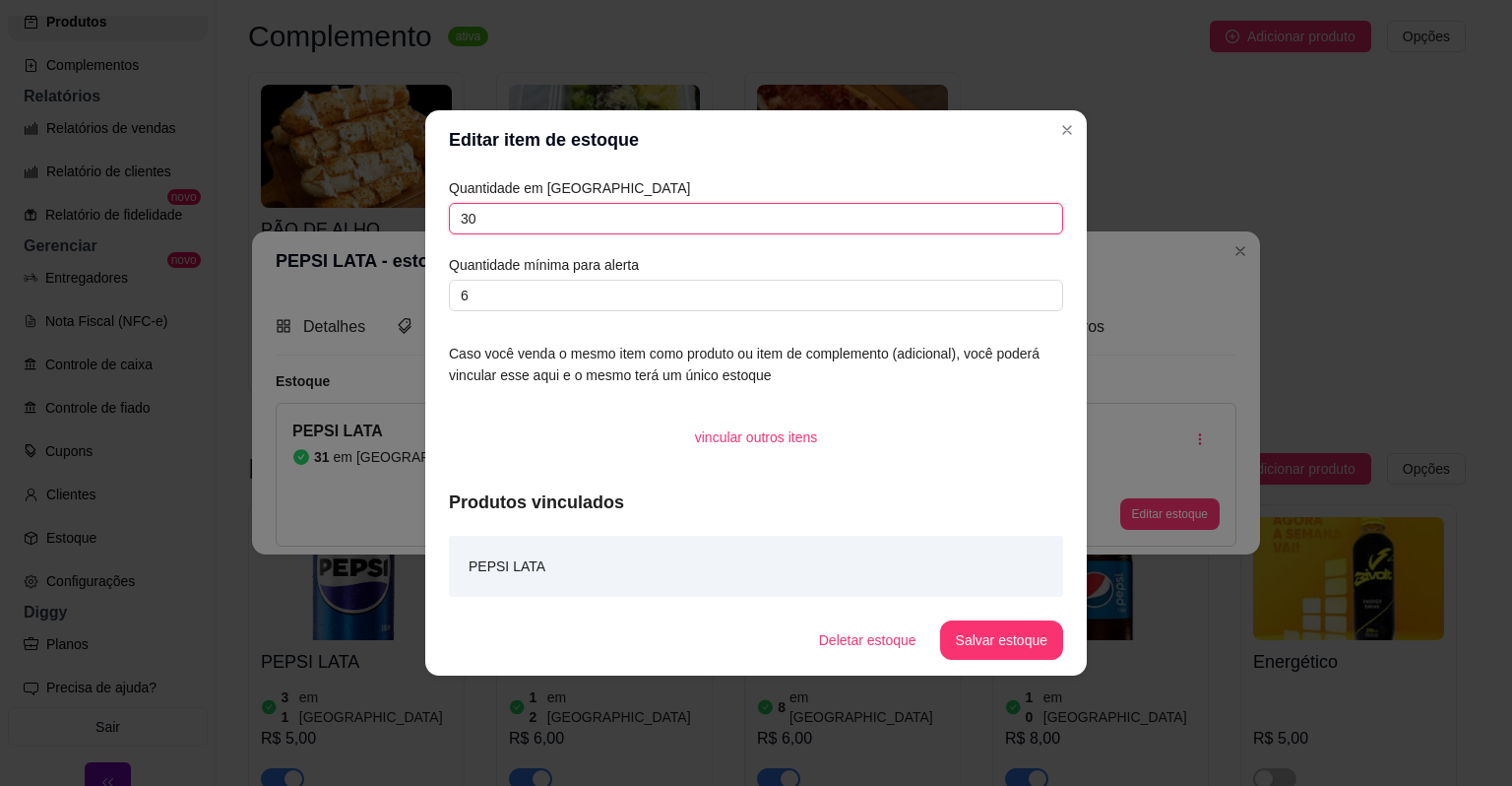 type on "30" 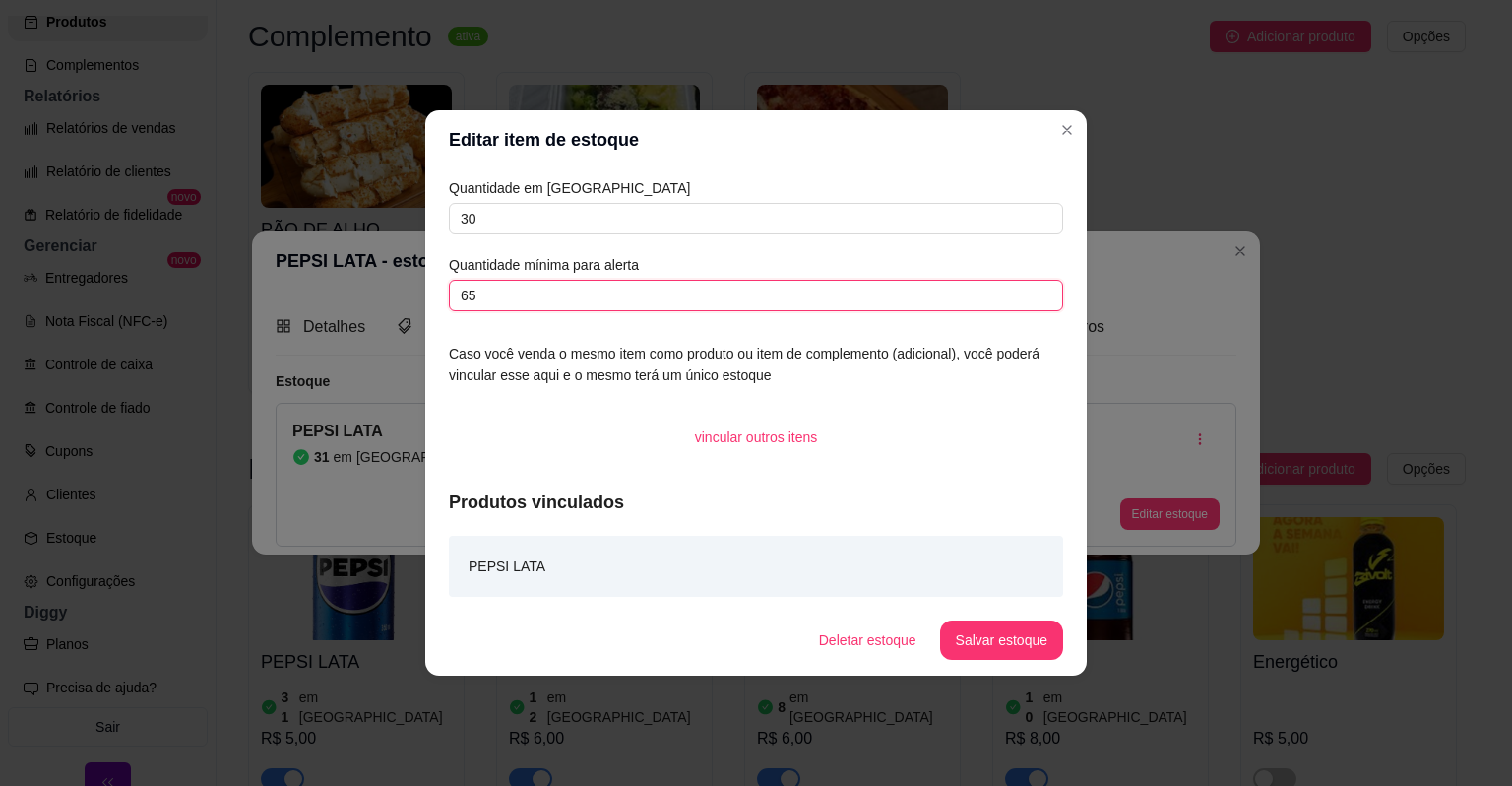 type on "6" 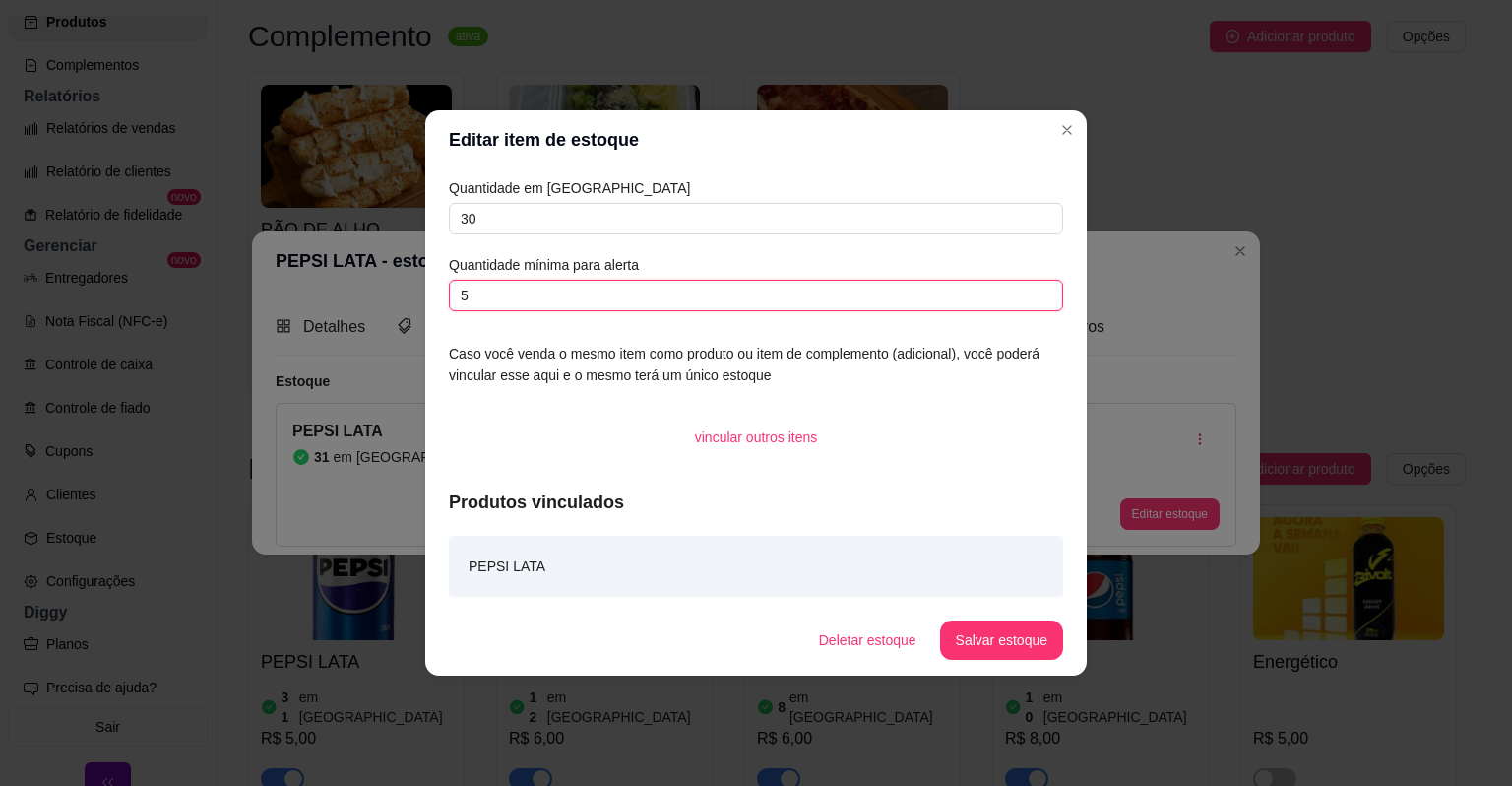 type on "5" 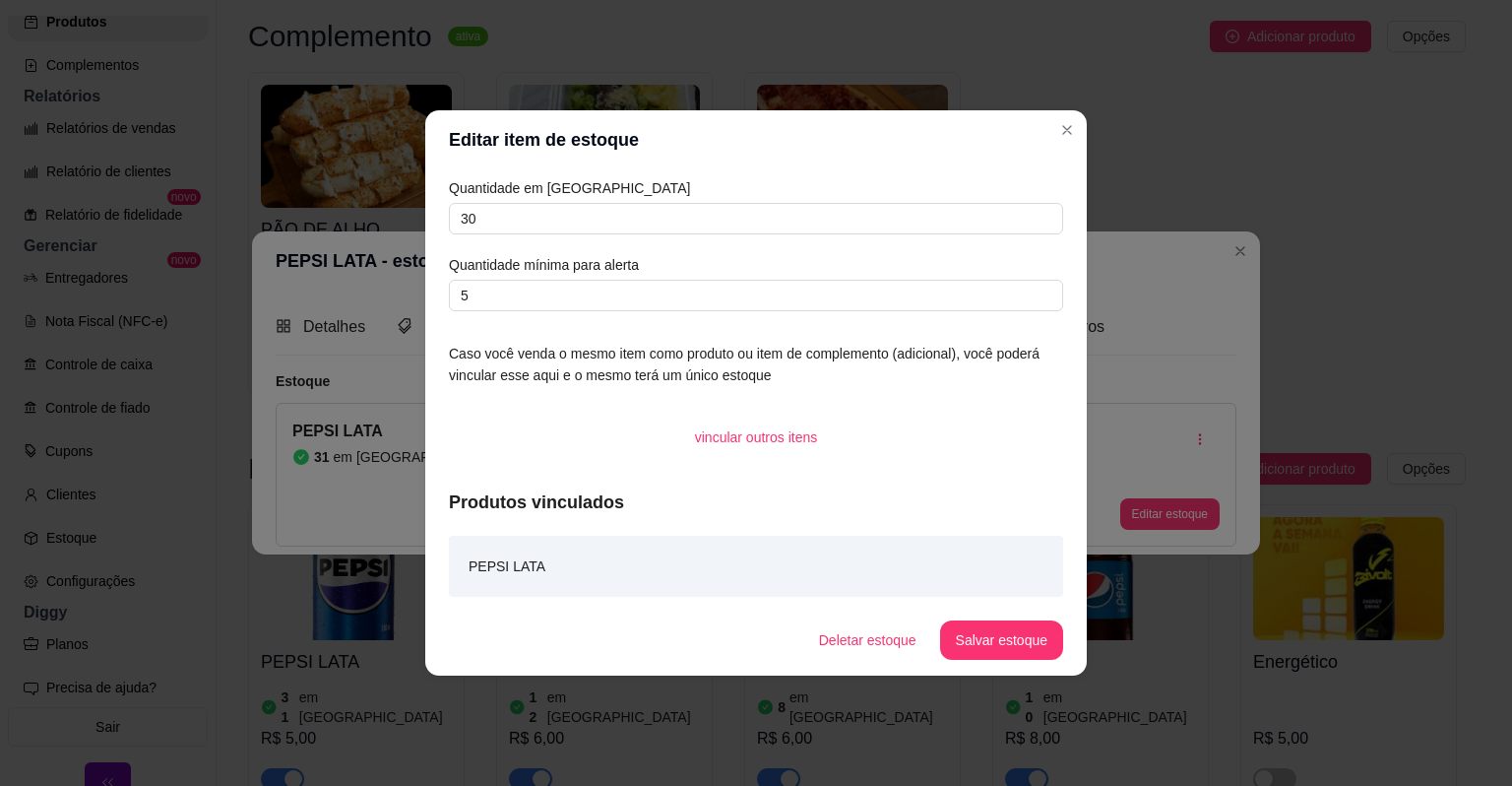 click on "Deletar estoque Salvar estoque" at bounding box center (756, 640) 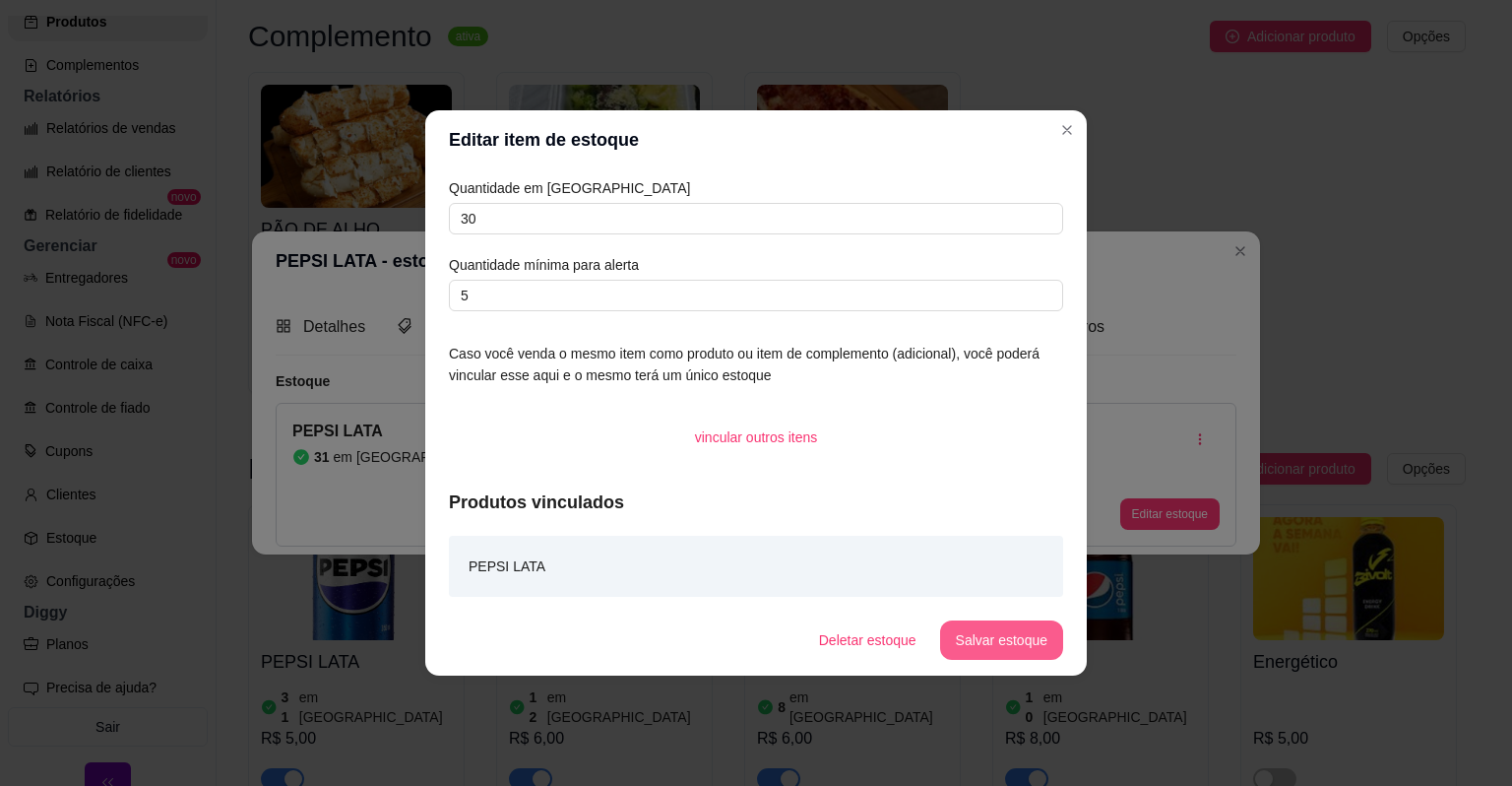 click on "Salvar estoque" at bounding box center (1001, 640) 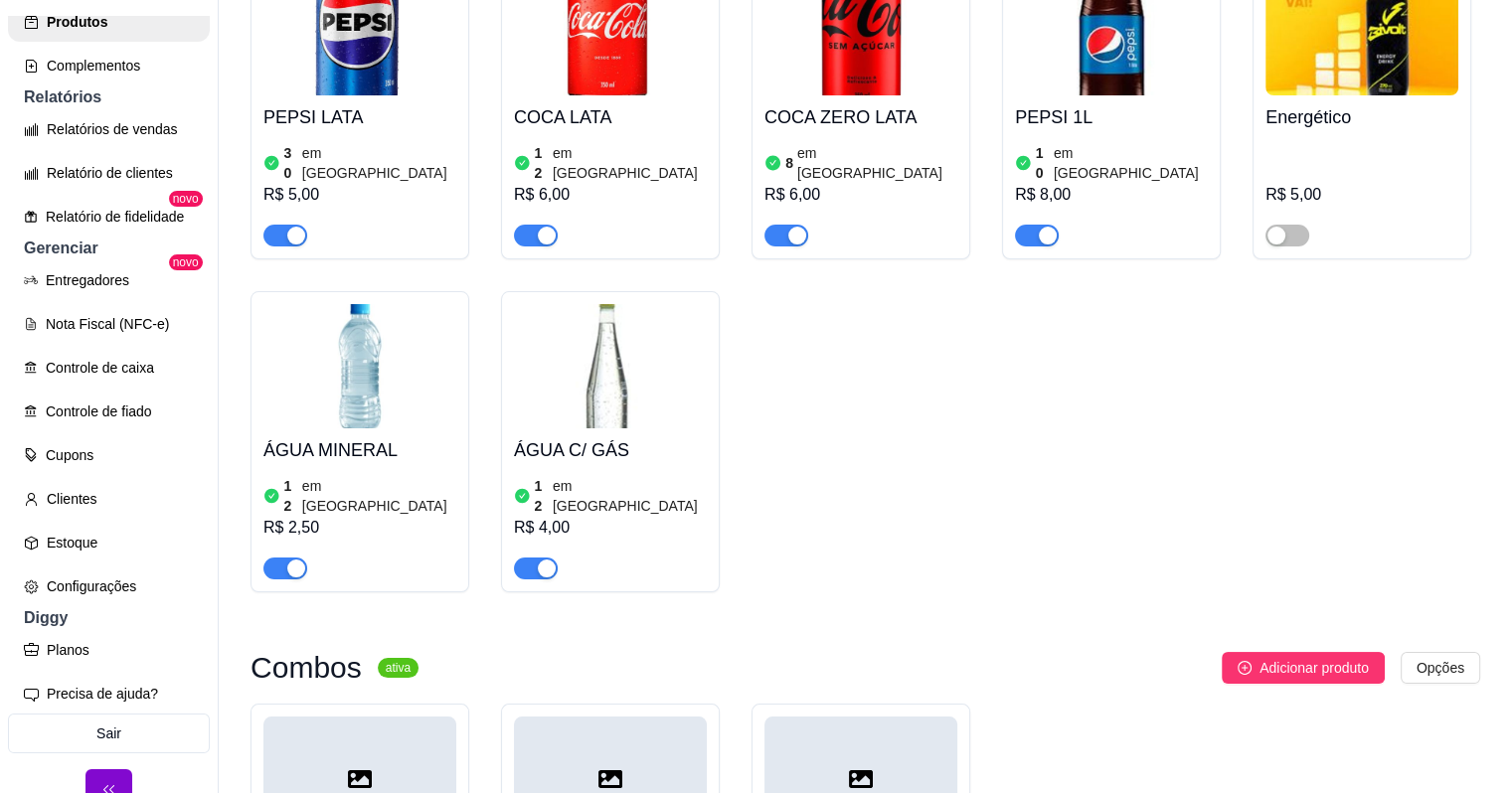 scroll, scrollTop: 1735, scrollLeft: 0, axis: vertical 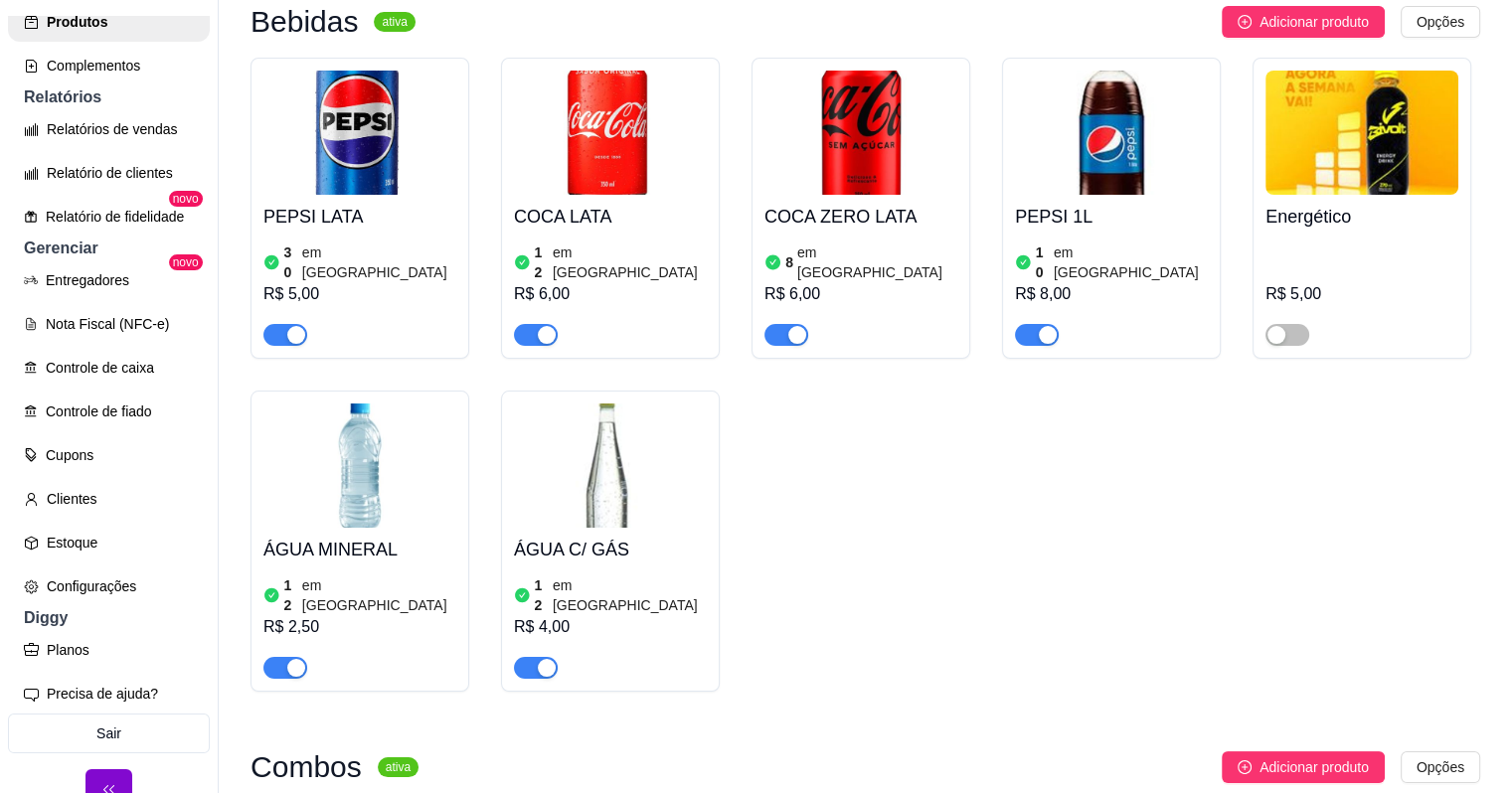 click at bounding box center [610, 465] 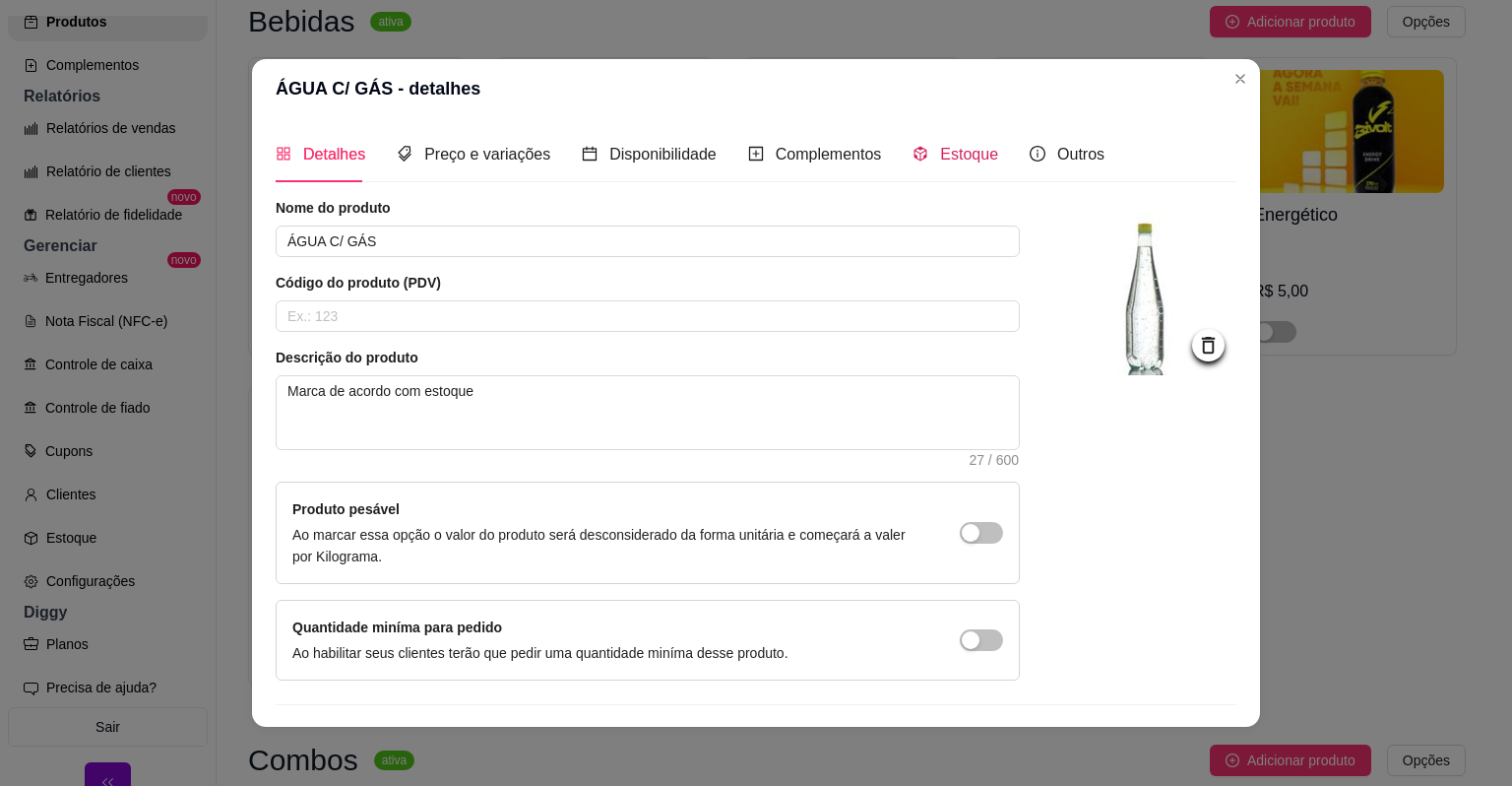 click on "Estoque" at bounding box center (969, 154) 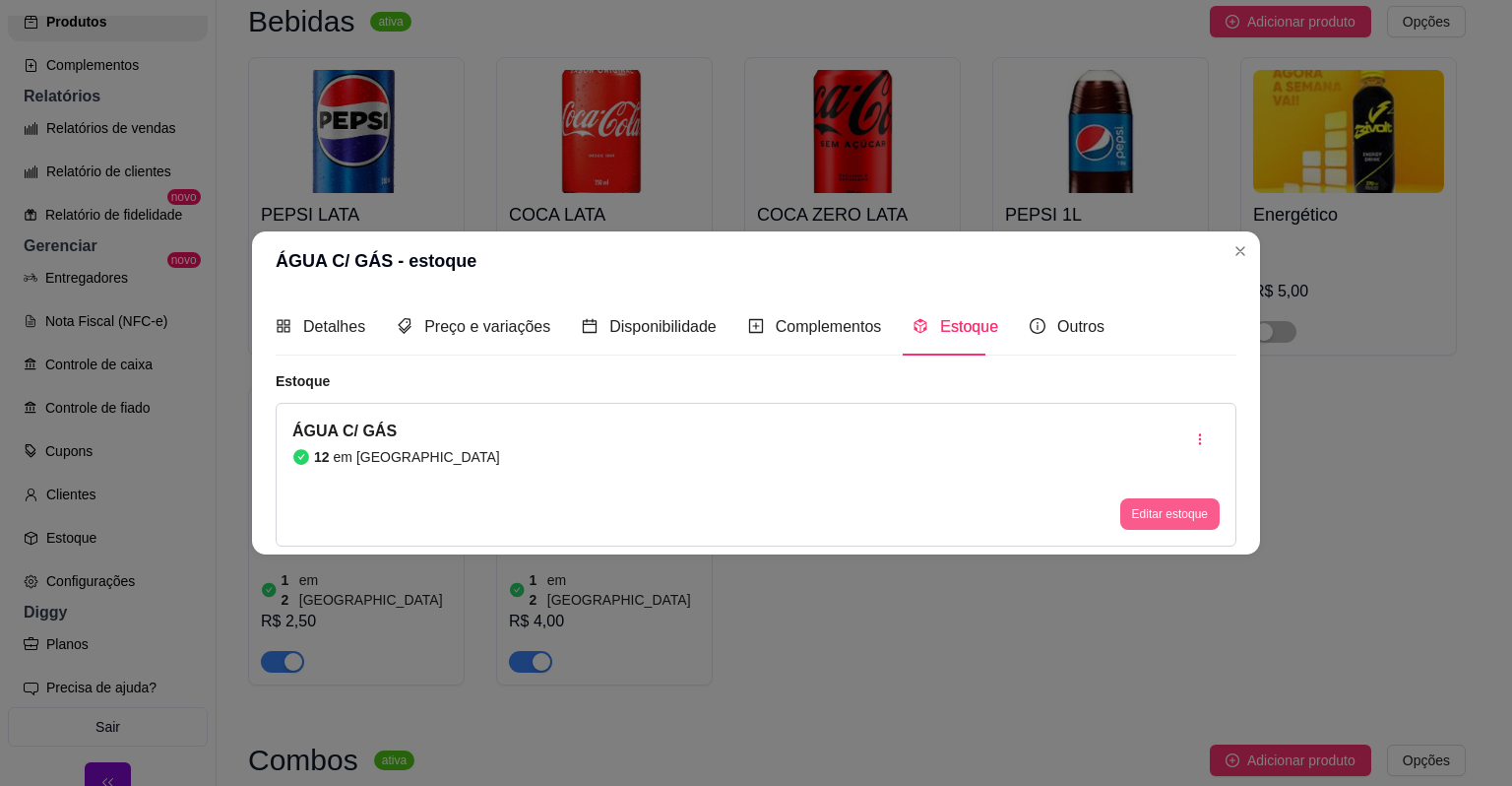 click on "Editar estoque" at bounding box center [1169, 514] 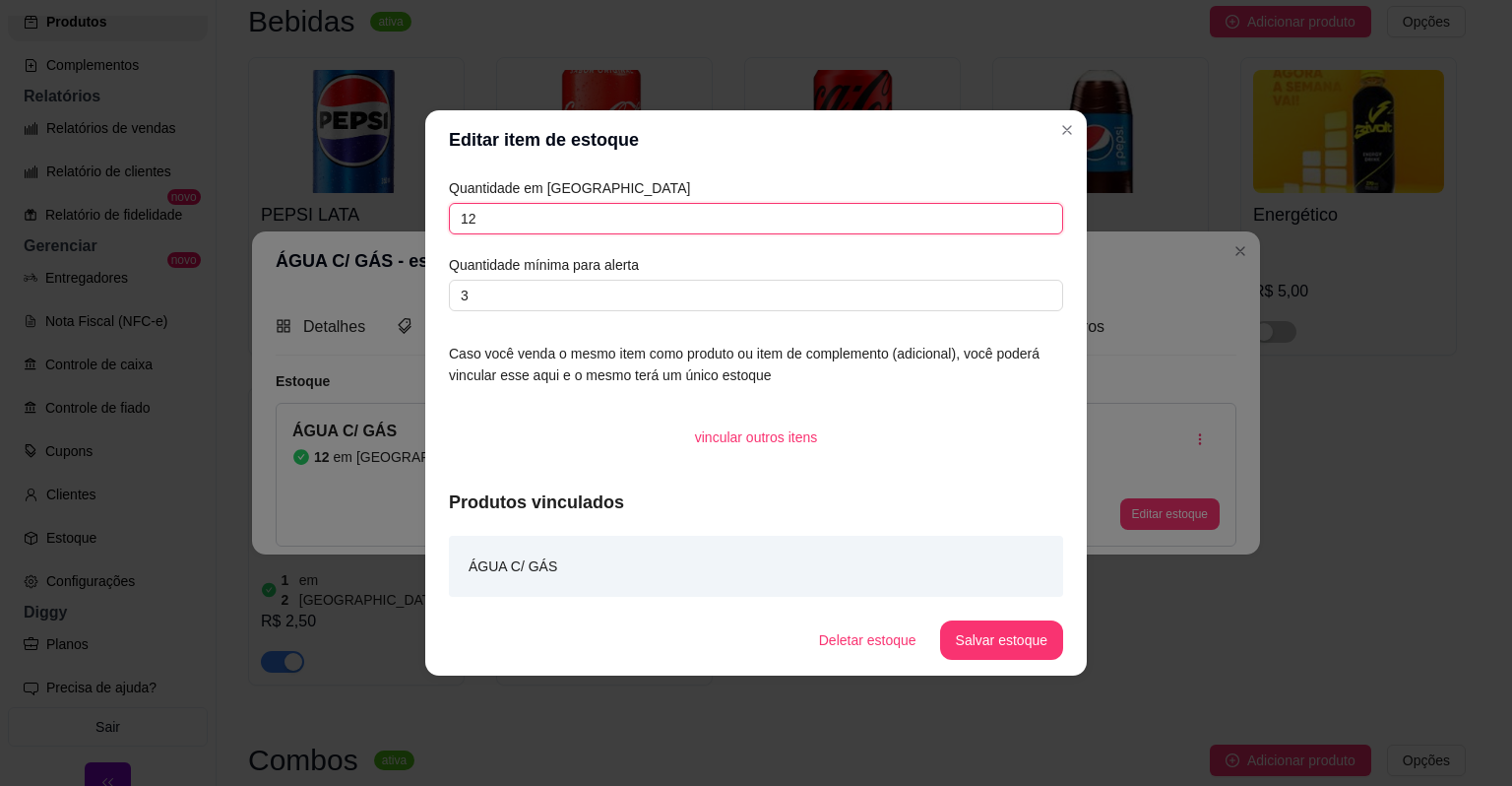 drag, startPoint x: 595, startPoint y: 223, endPoint x: 400, endPoint y: 228, distance: 195.06409 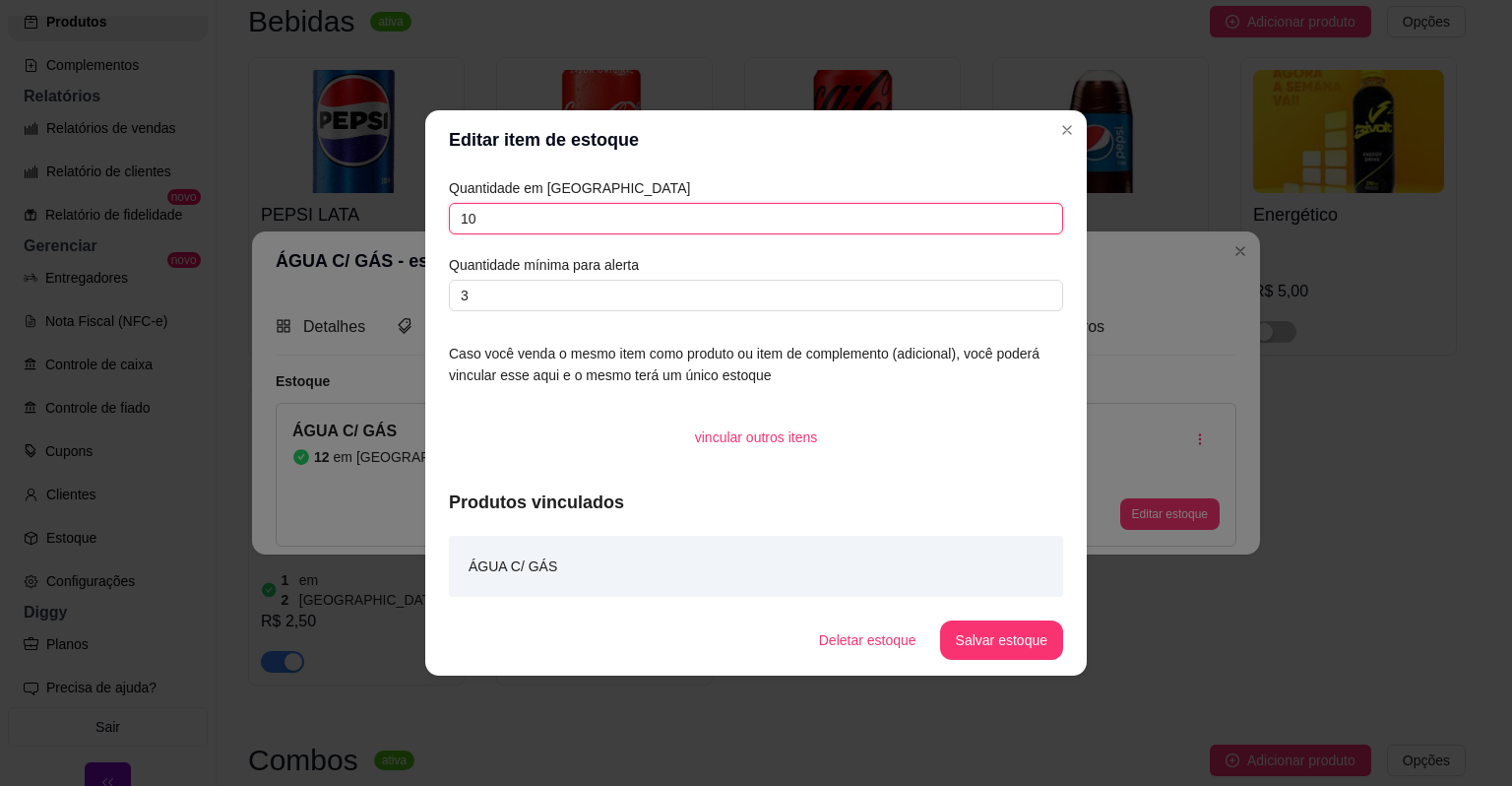 type on "10" 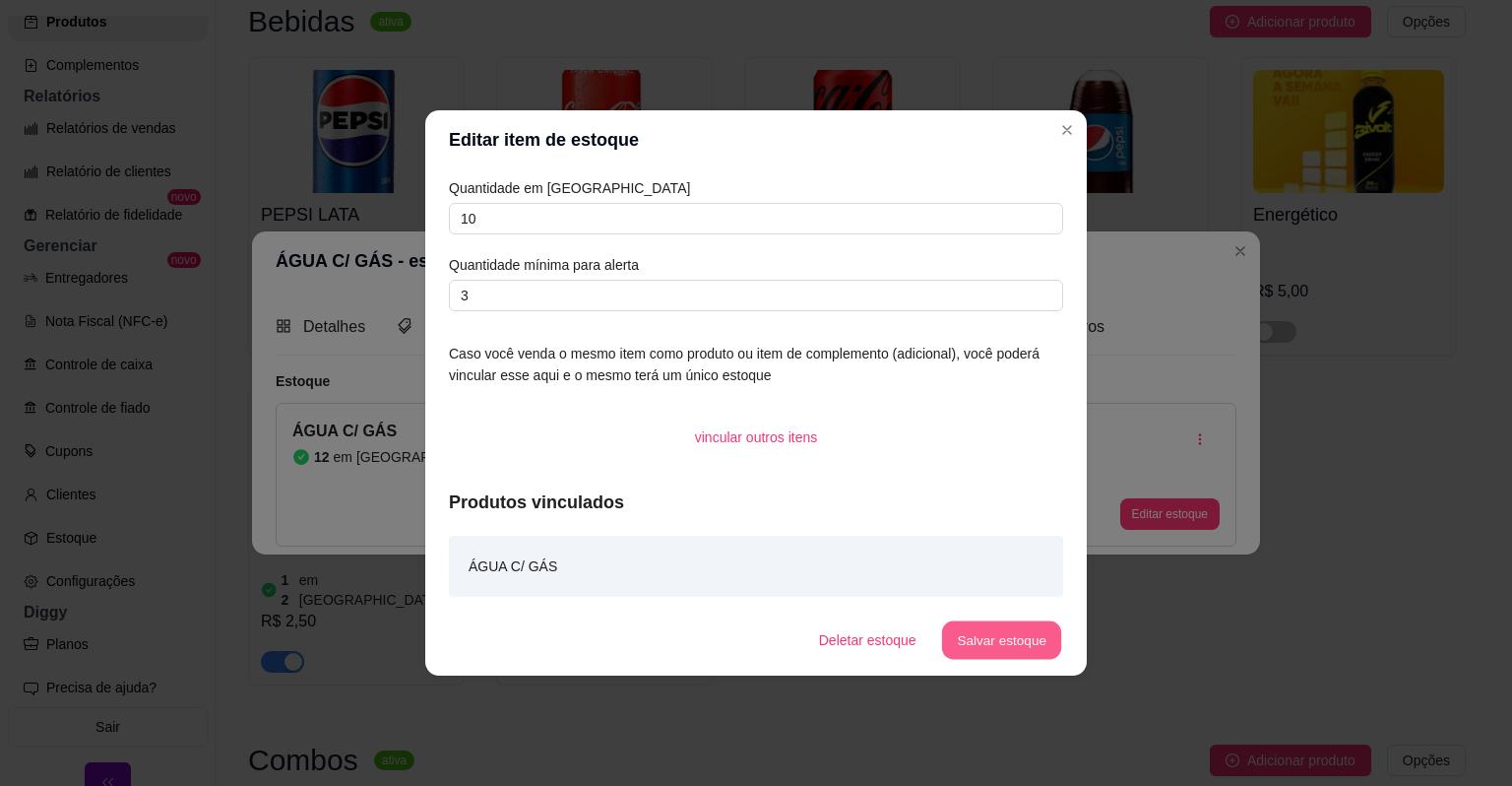 click on "Salvar estoque" at bounding box center (1001, 640) 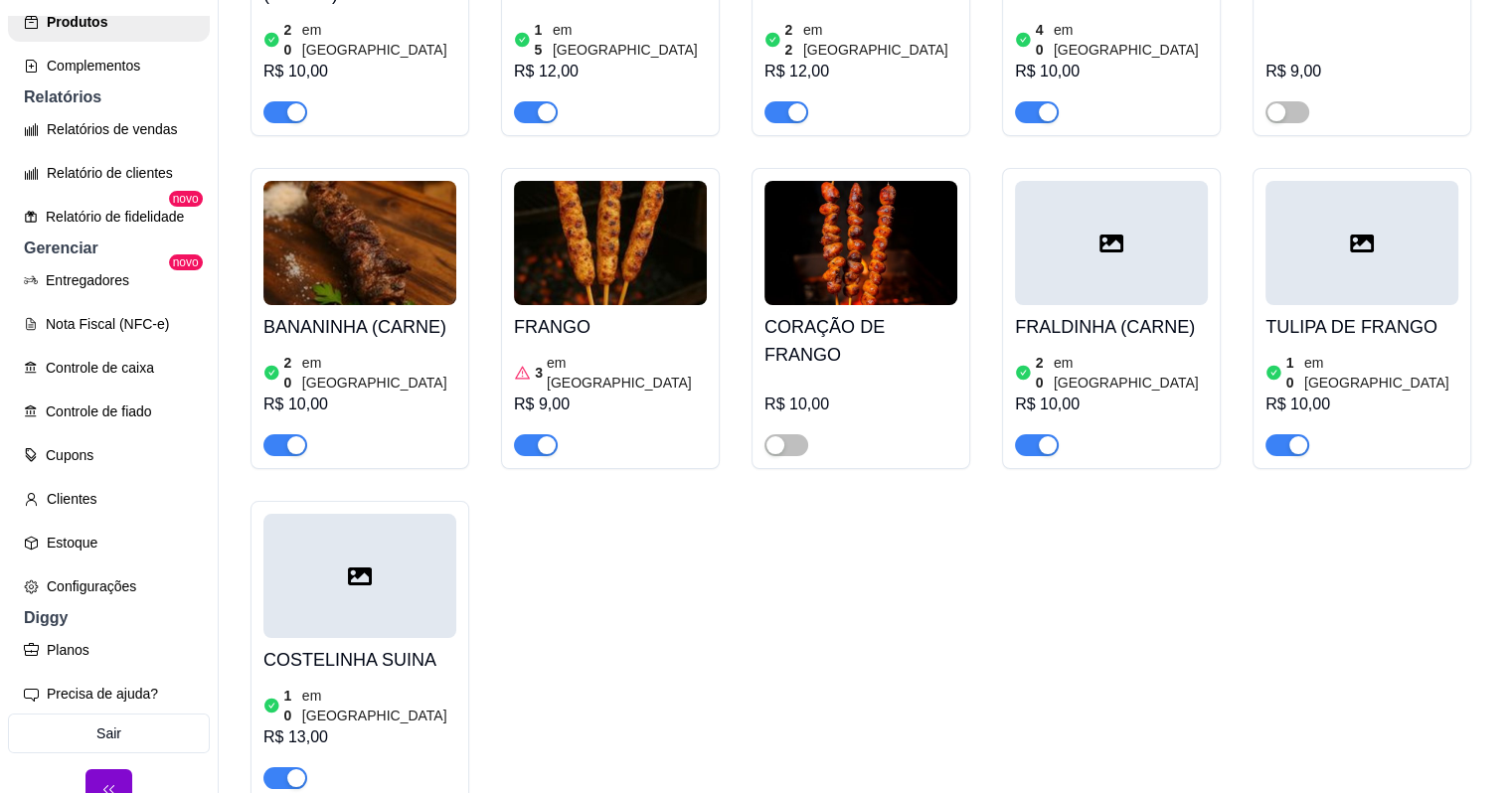 scroll, scrollTop: 0, scrollLeft: 0, axis: both 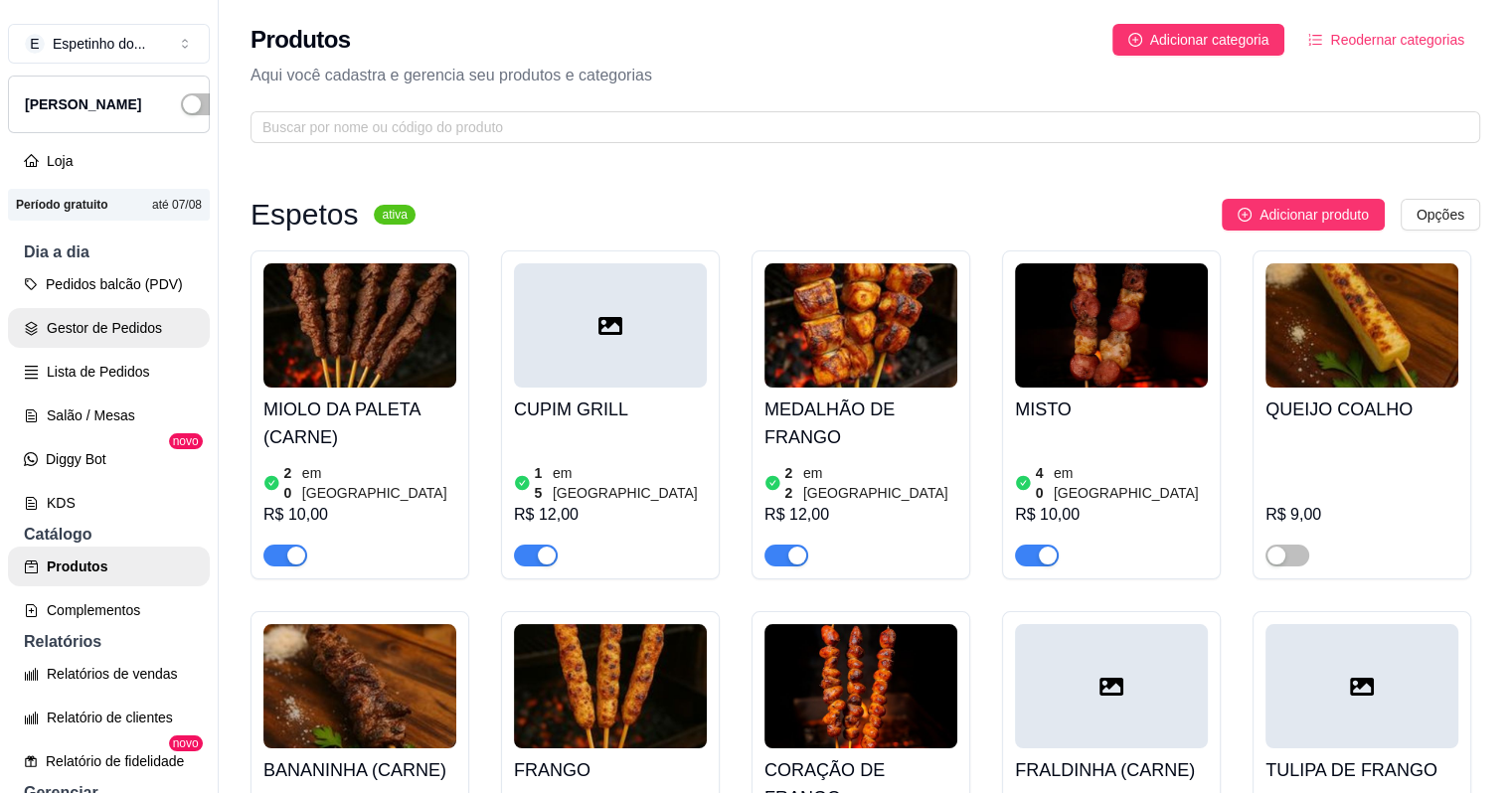 click on "Gestor de Pedidos" at bounding box center [108, 328] 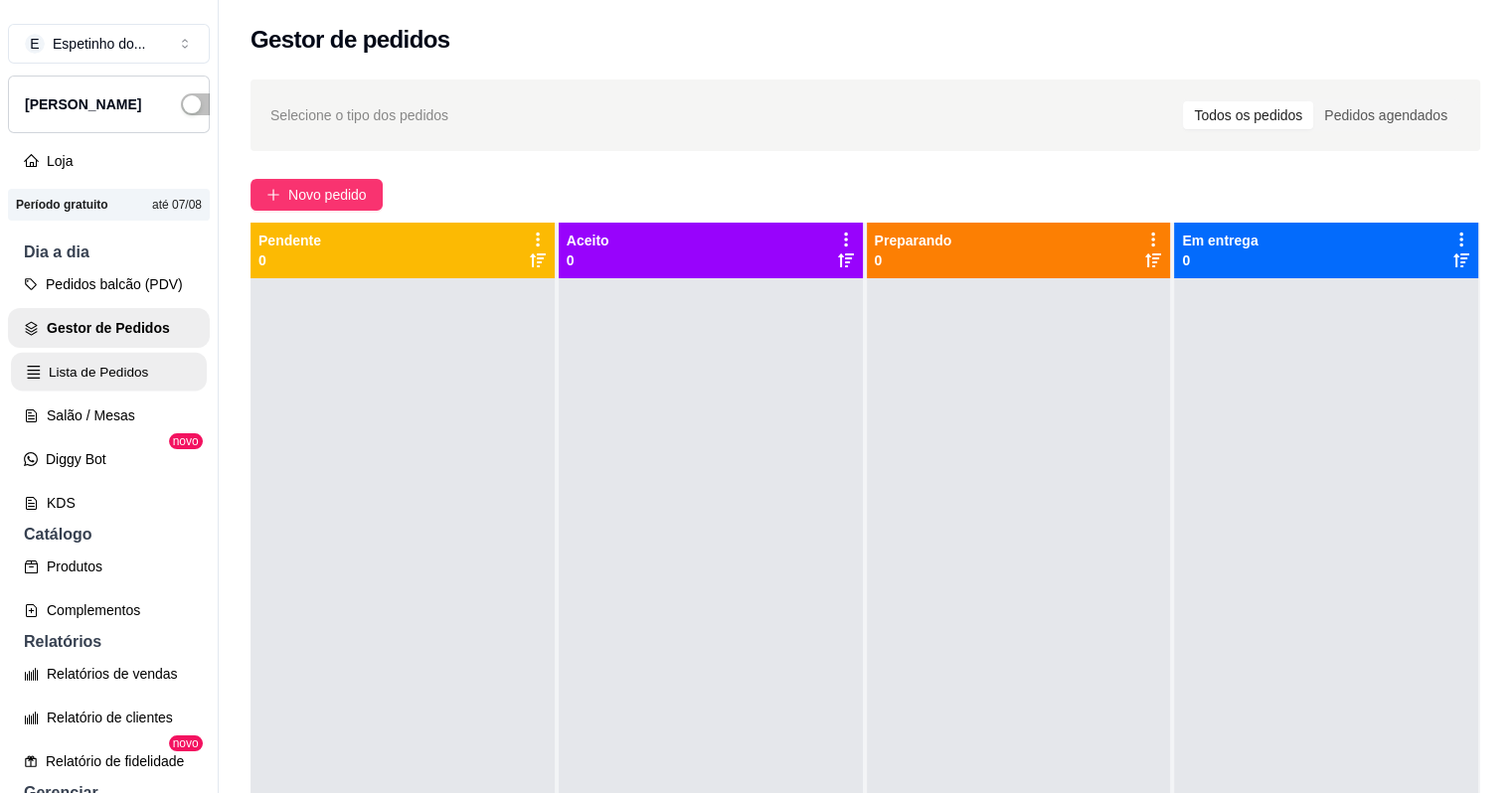 click on "Lista de Pedidos" at bounding box center (108, 372) 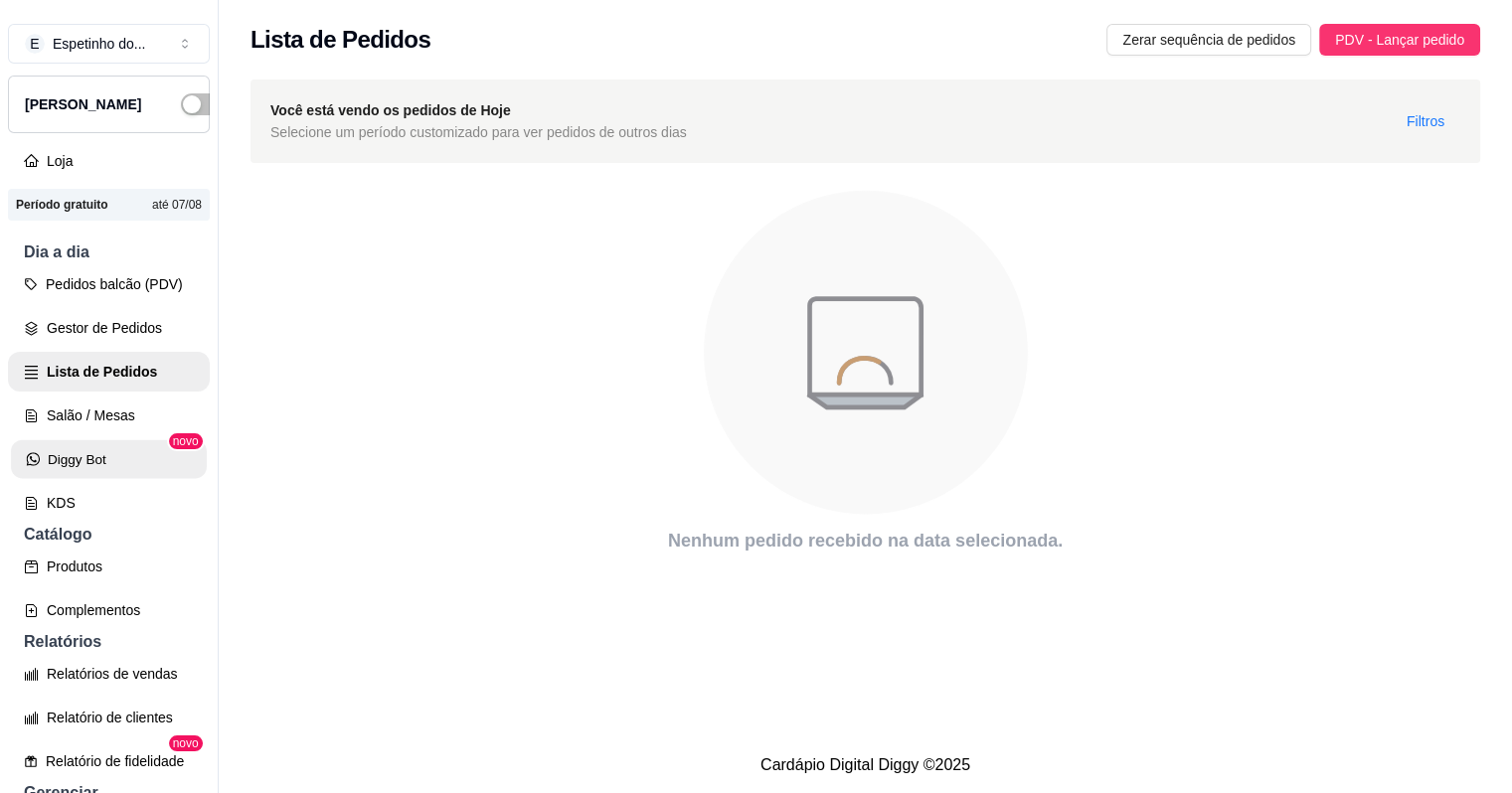 click on "Diggy Bot" at bounding box center [108, 459] 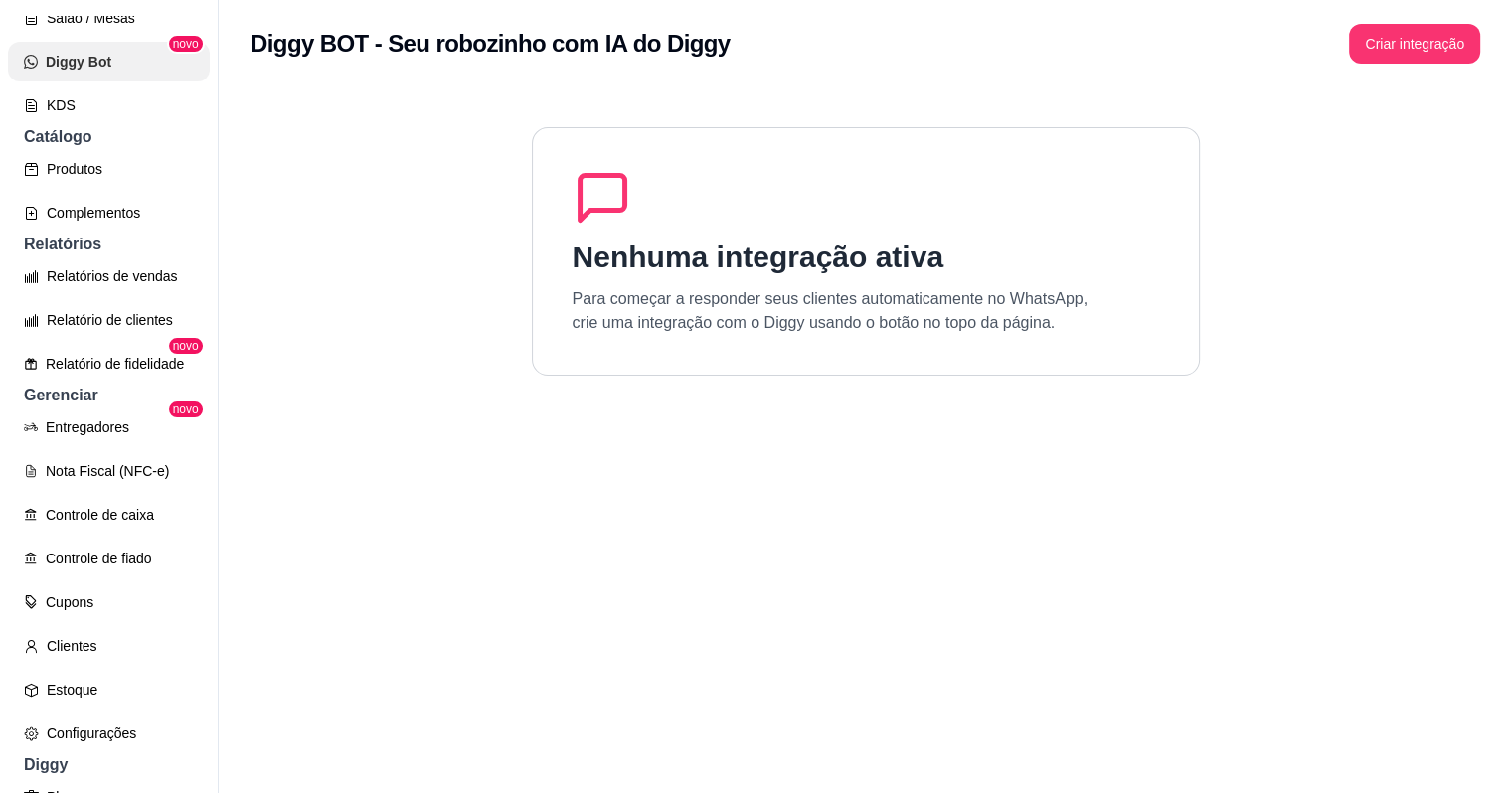 scroll, scrollTop: 497, scrollLeft: 0, axis: vertical 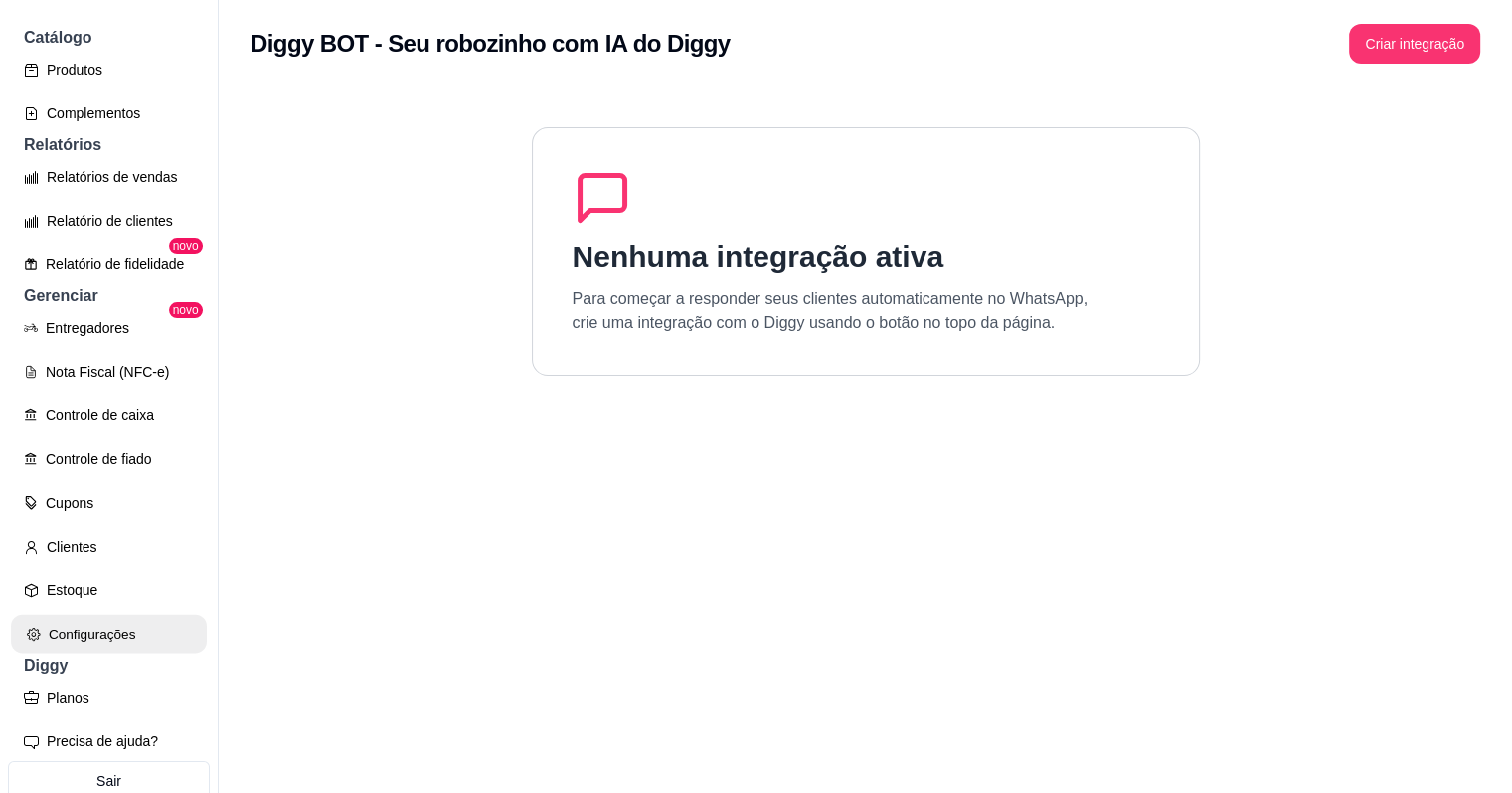 click on "Configurações" at bounding box center (108, 634) 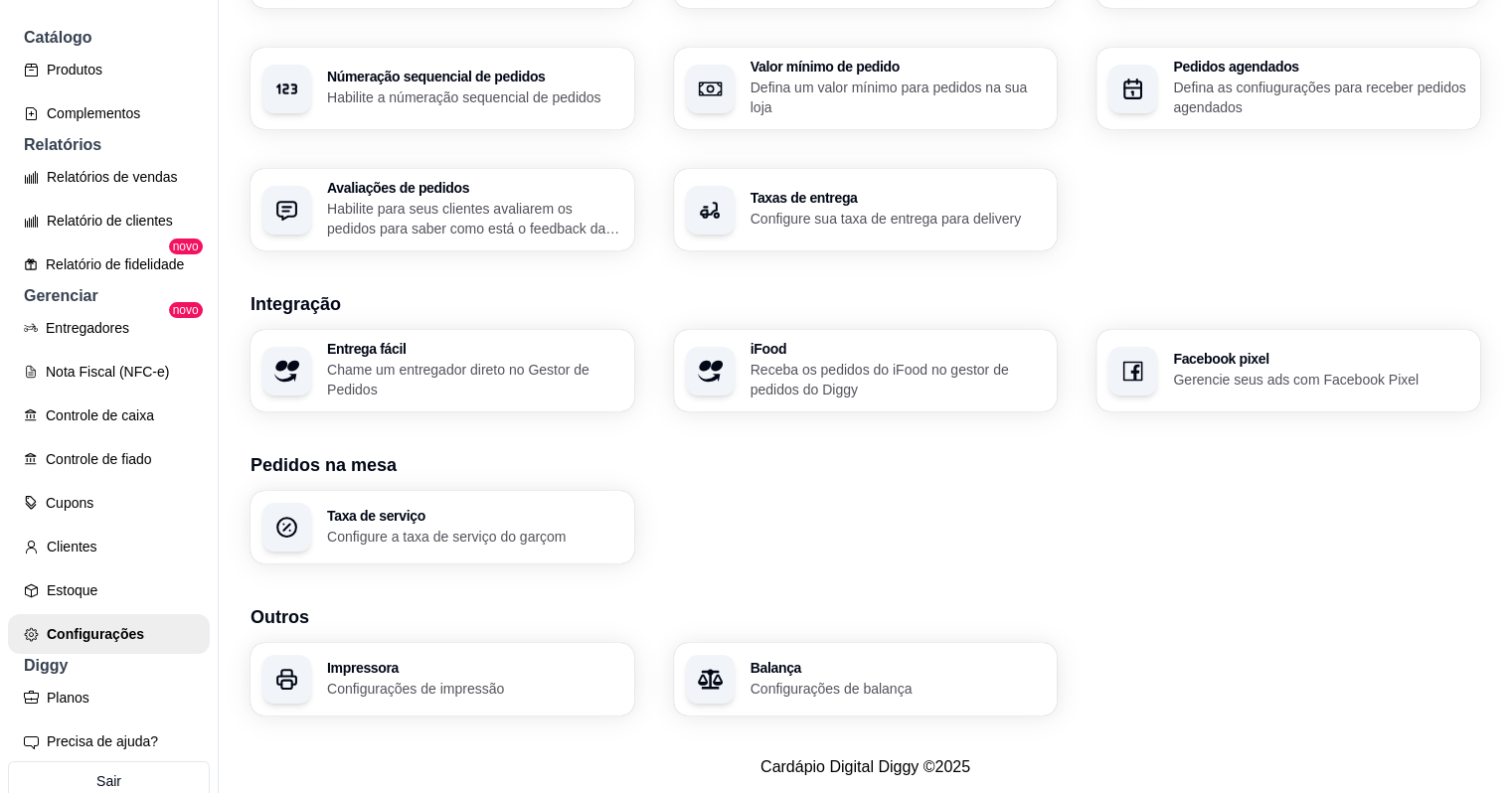 scroll, scrollTop: 612, scrollLeft: 0, axis: vertical 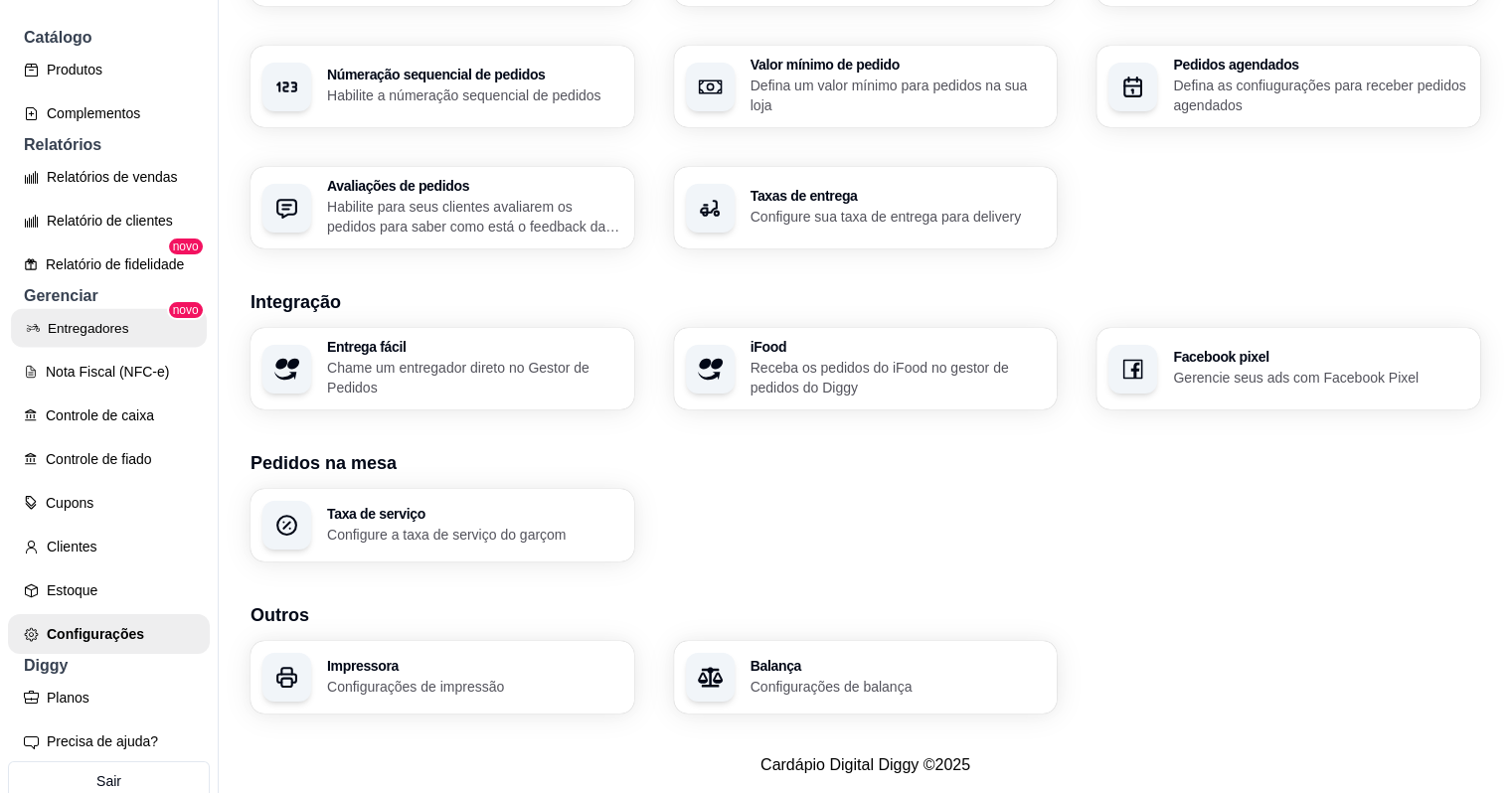 click on "Entregadores" at bounding box center [108, 328] 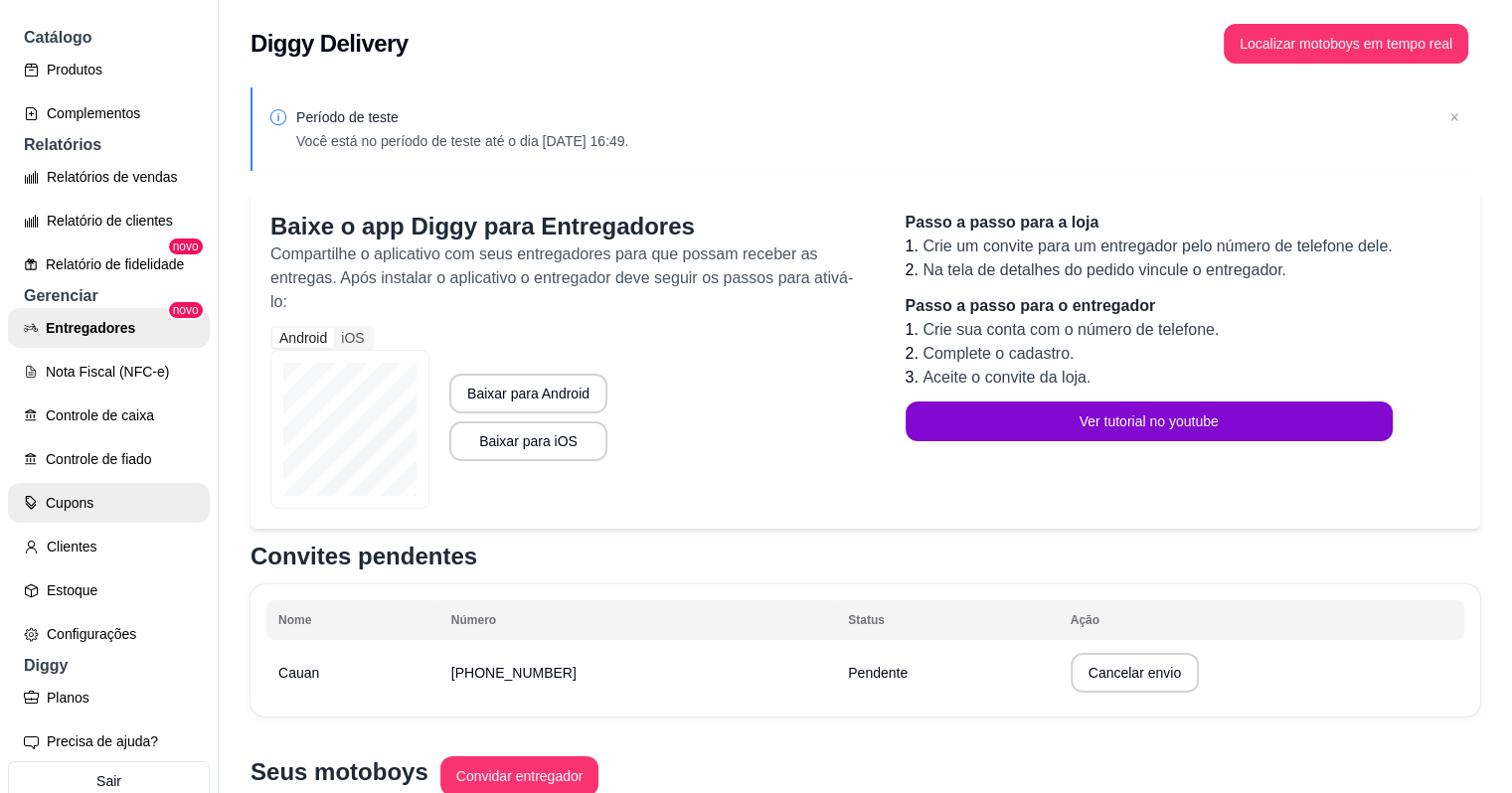 scroll, scrollTop: 567, scrollLeft: 0, axis: vertical 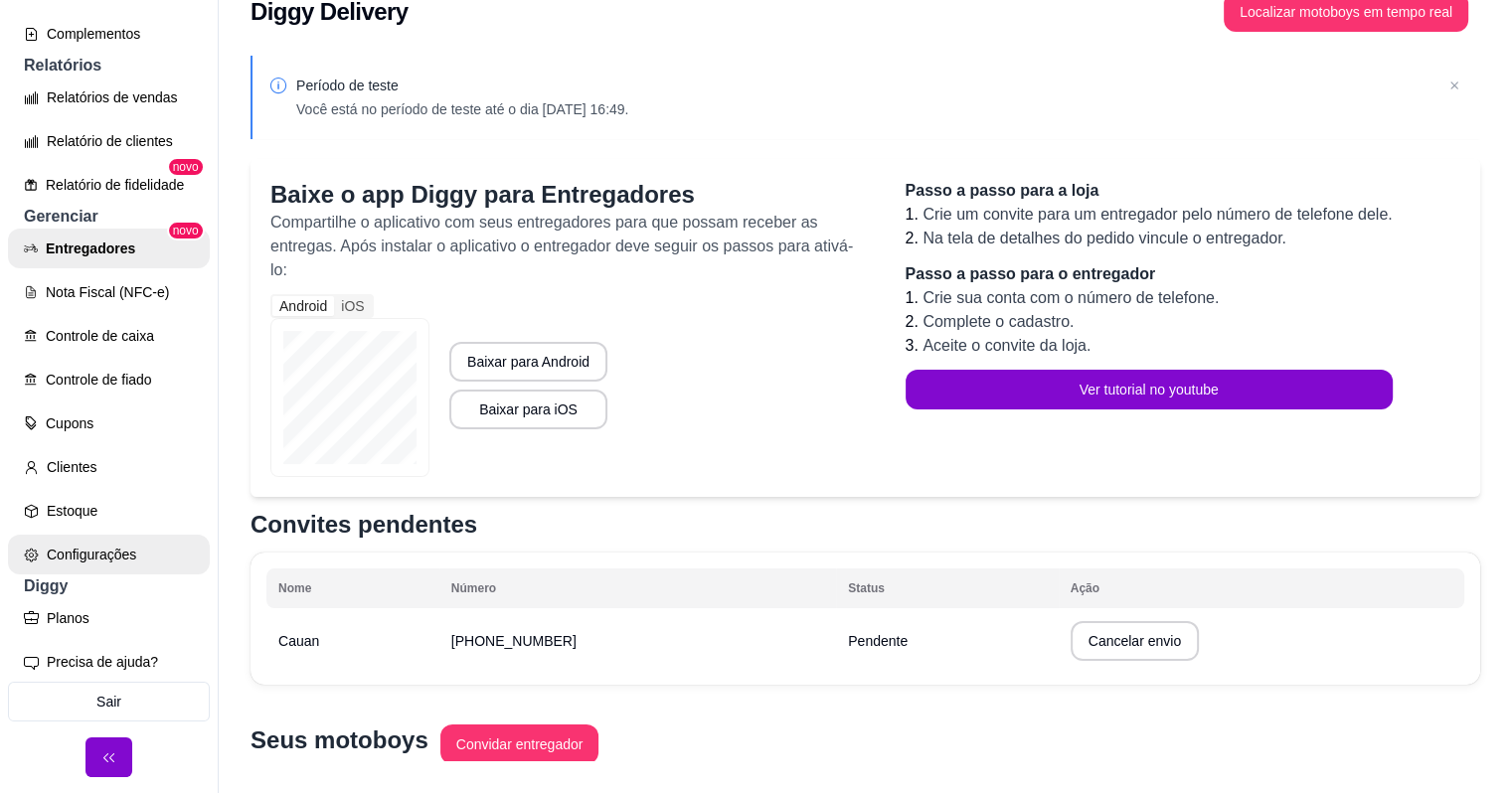 click on "Configurações" at bounding box center (108, 555) 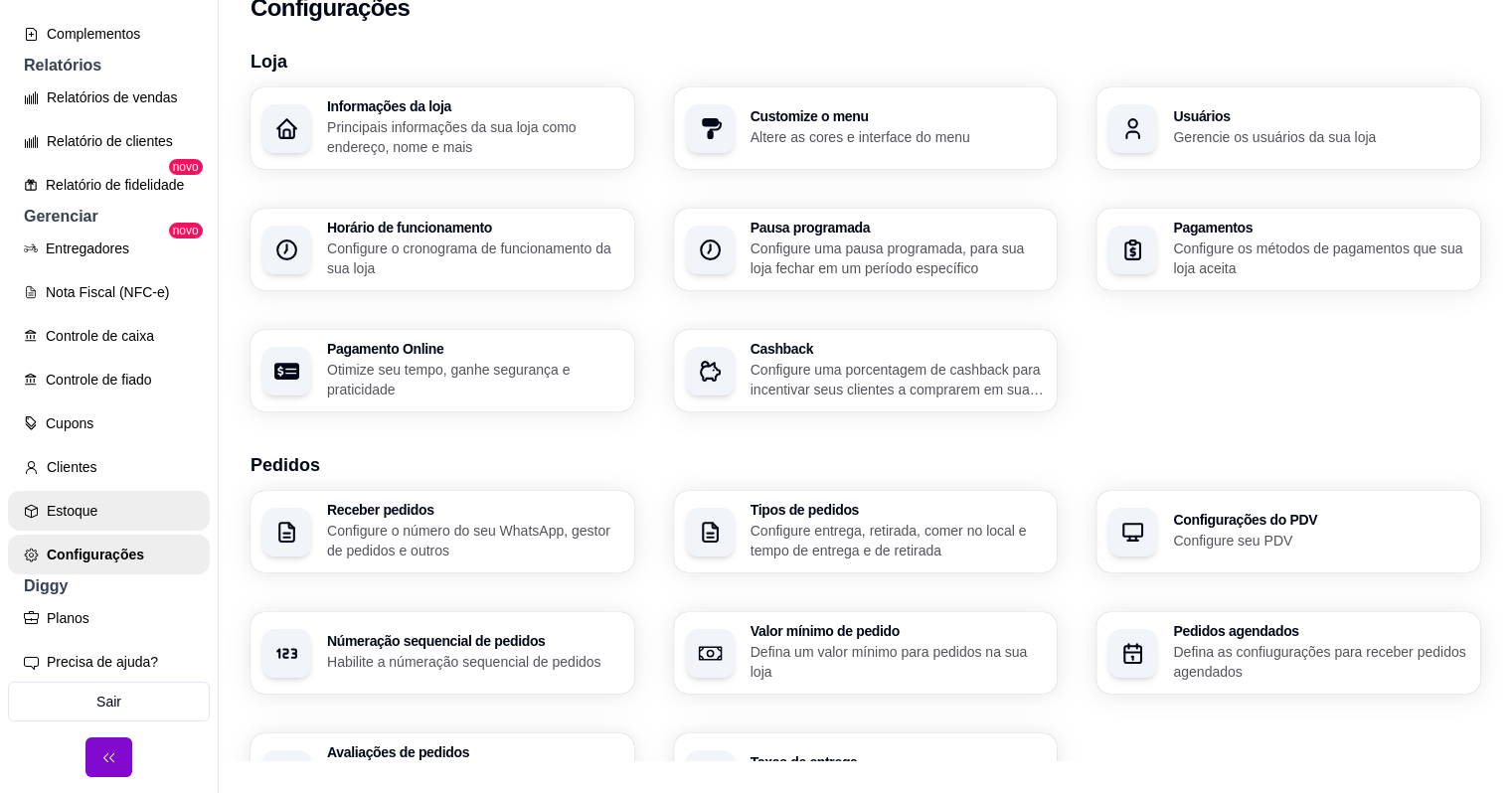 scroll, scrollTop: 0, scrollLeft: 0, axis: both 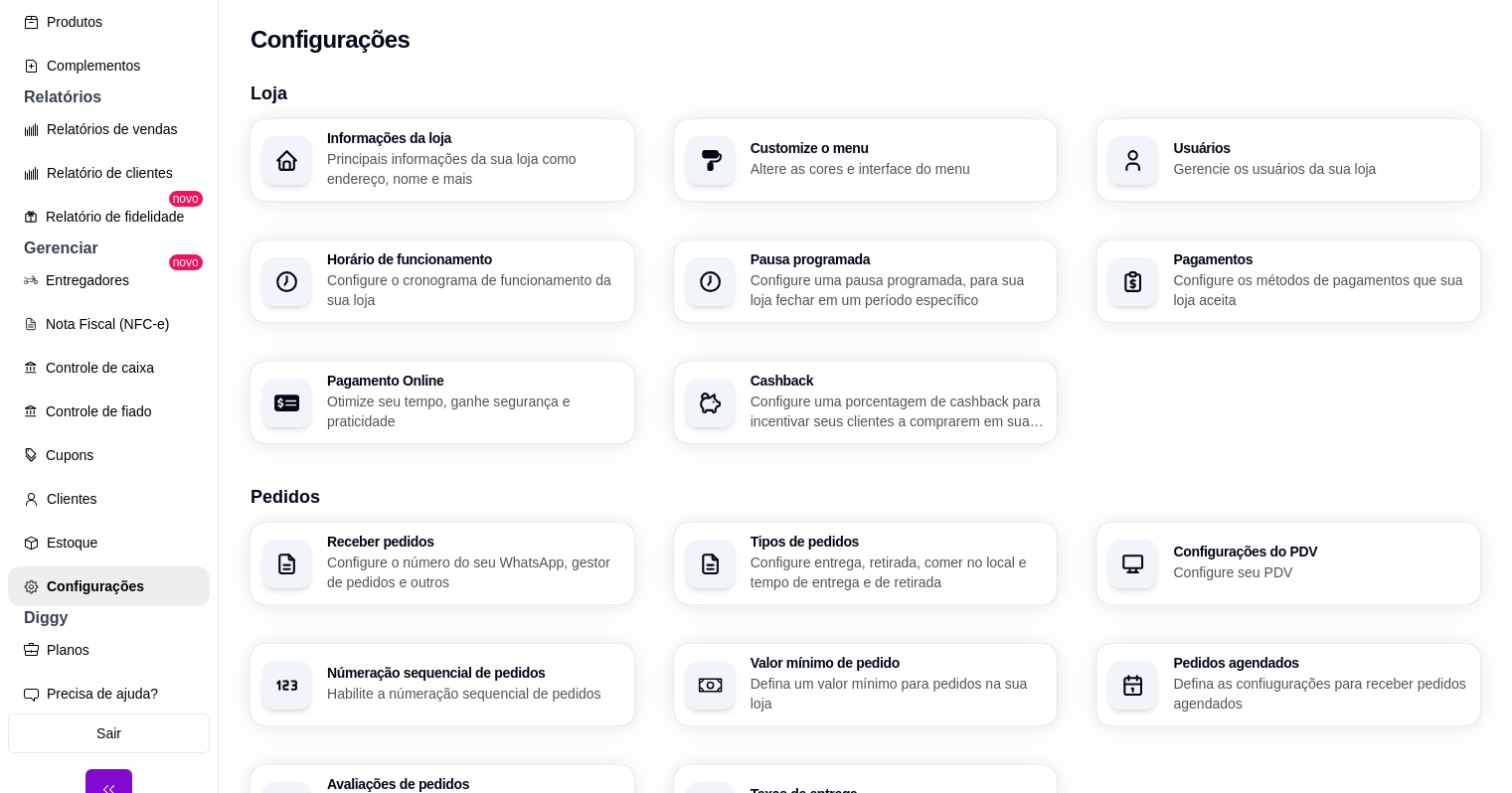 click on "Configure o cronograma de funcionamento da sua loja" at bounding box center [474, 290] 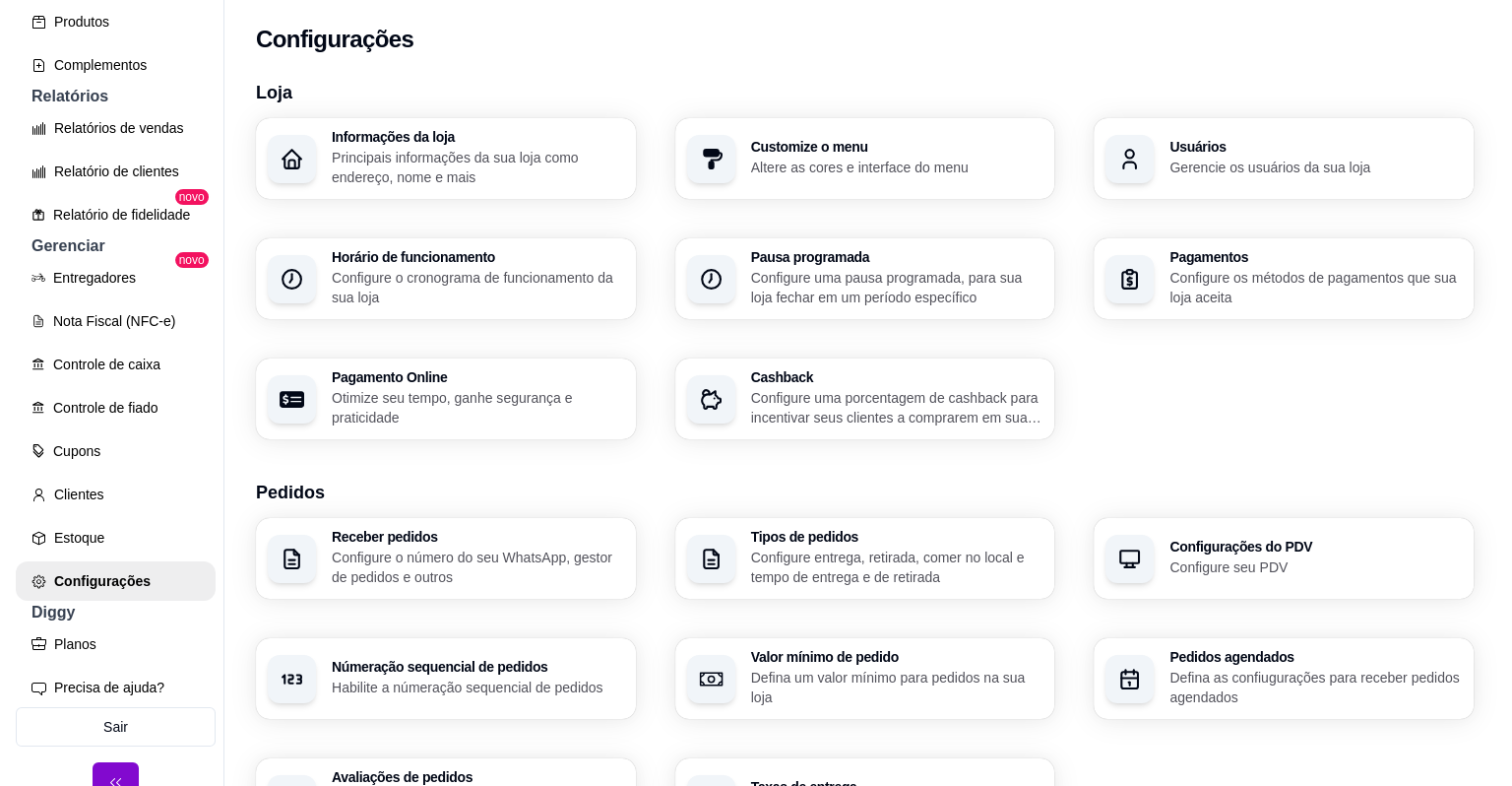 scroll, scrollTop: 98, scrollLeft: 0, axis: vertical 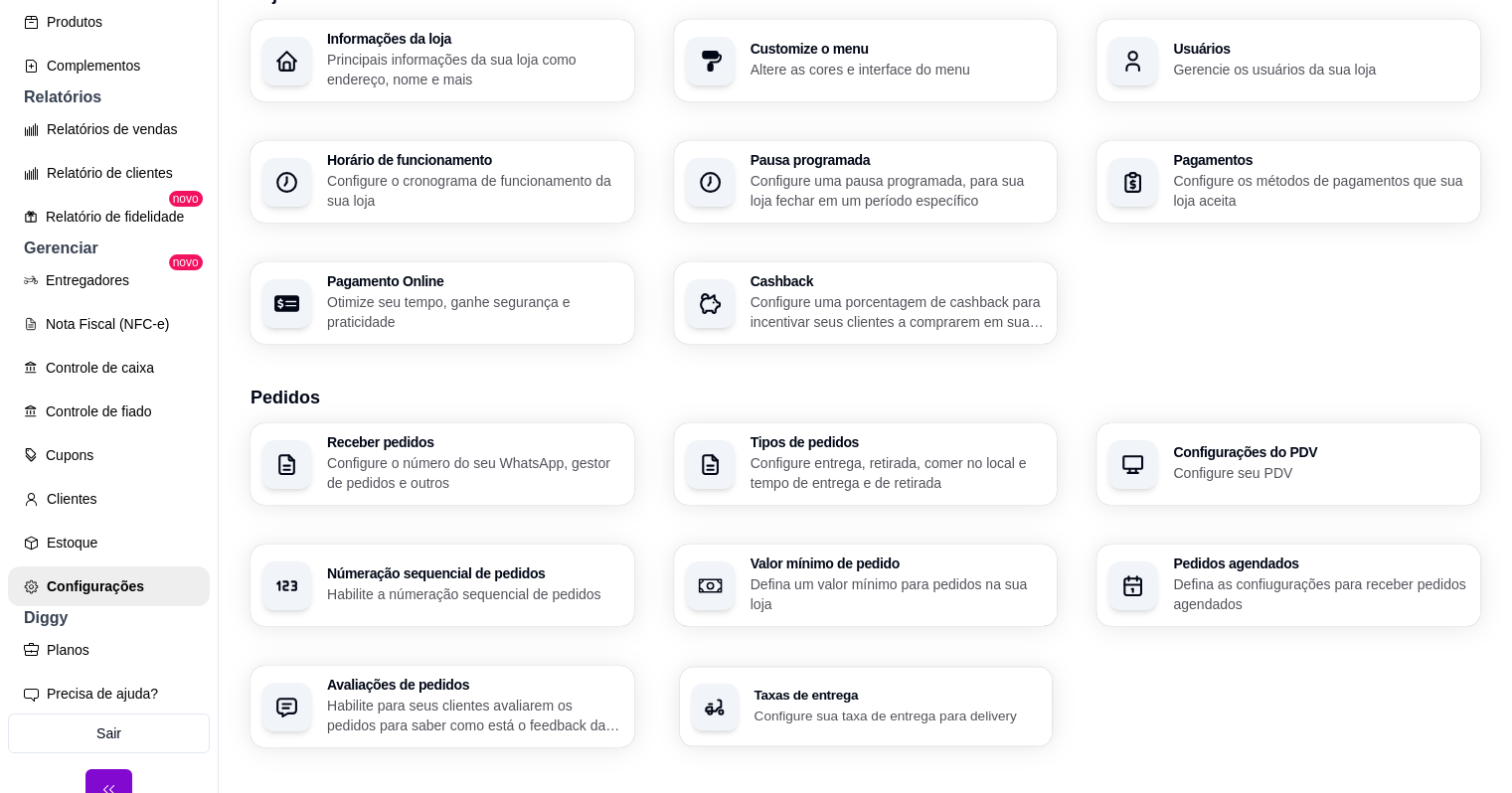click on "Taxas de entrega Configure sua taxa de entrega para delivery" at bounding box center [865, 707] 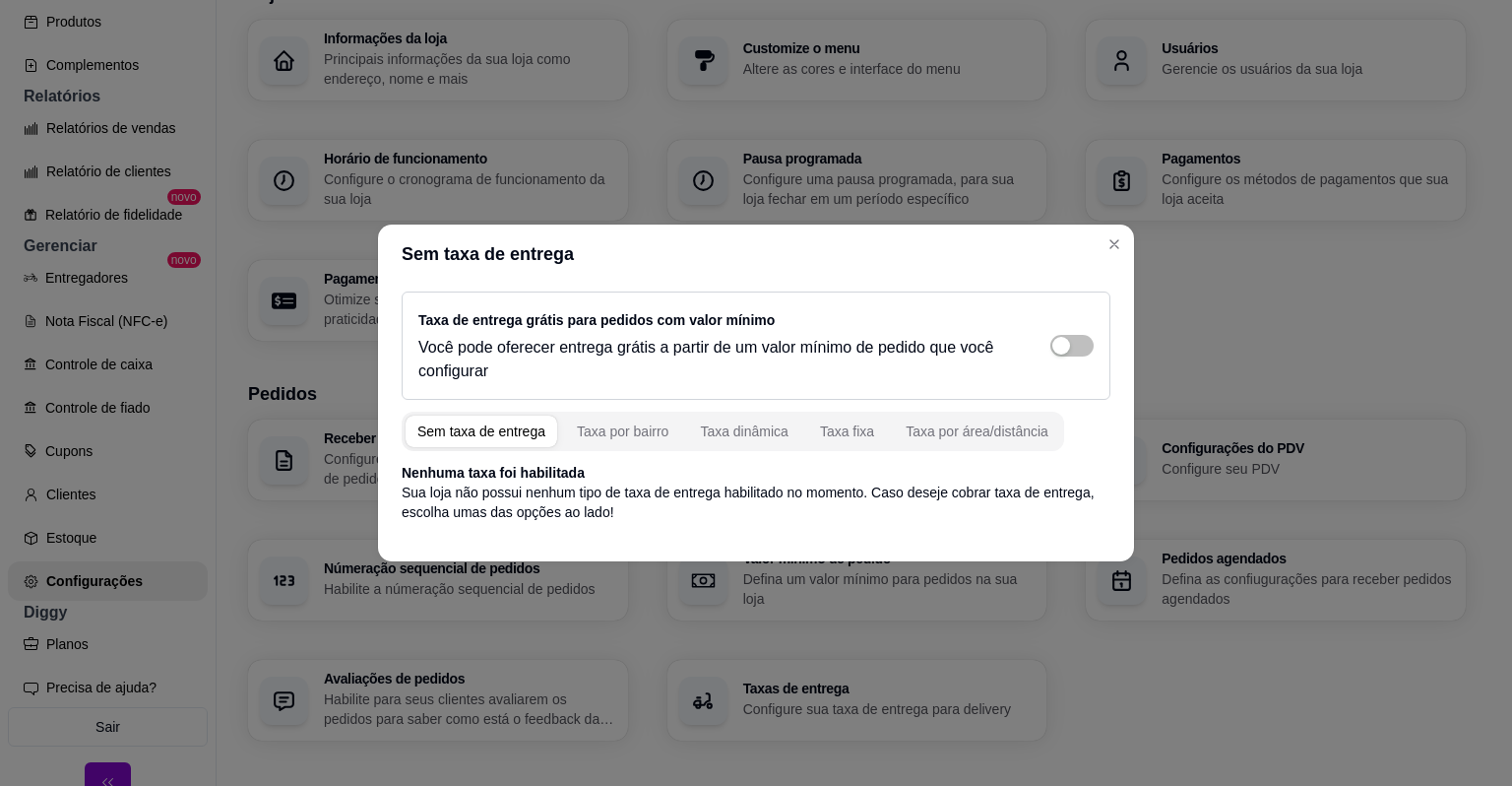 click on "Sem taxa de entrega" at bounding box center [481, 431] 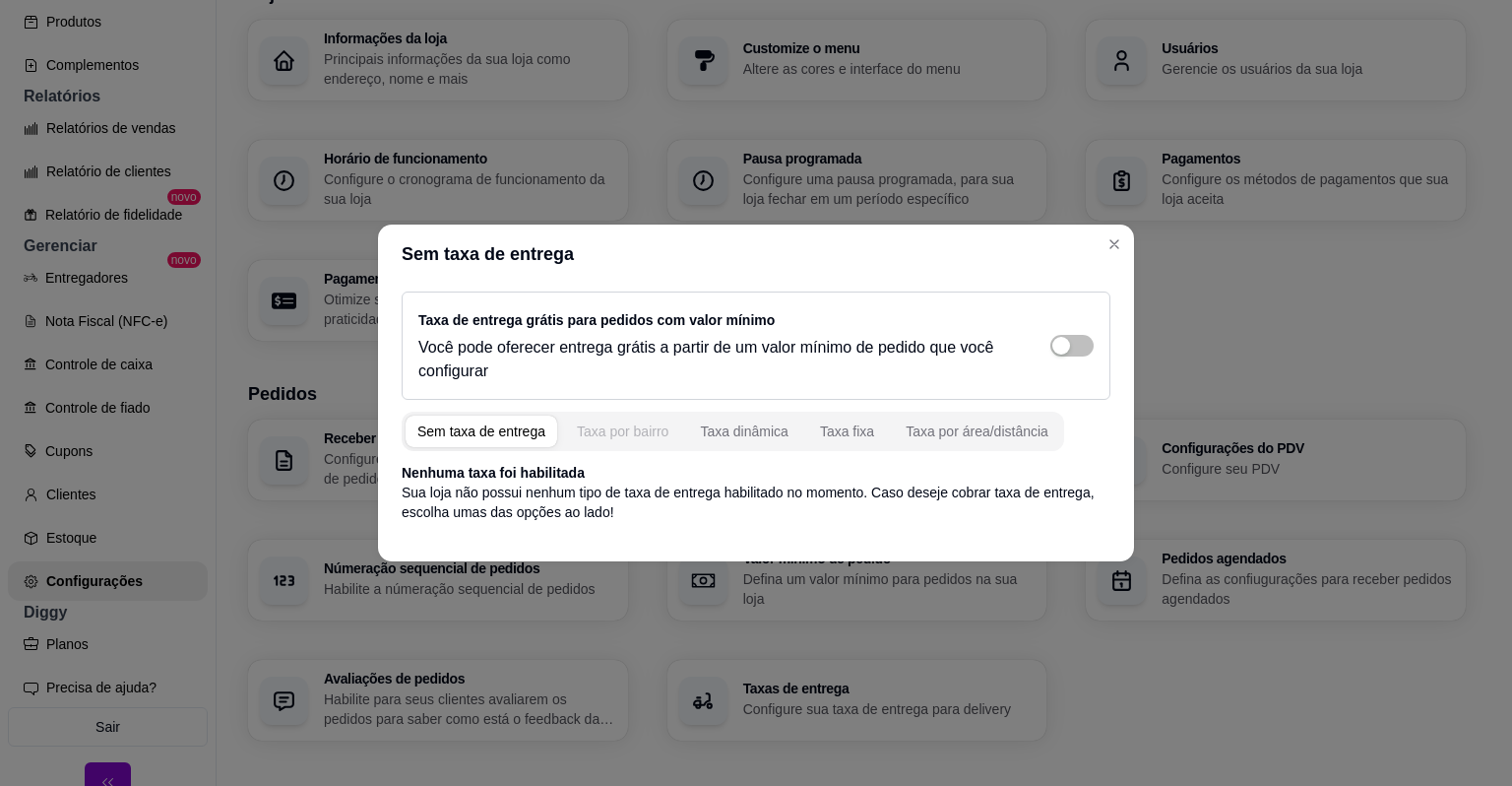 click on "Taxa por bairro" at bounding box center (622, 431) 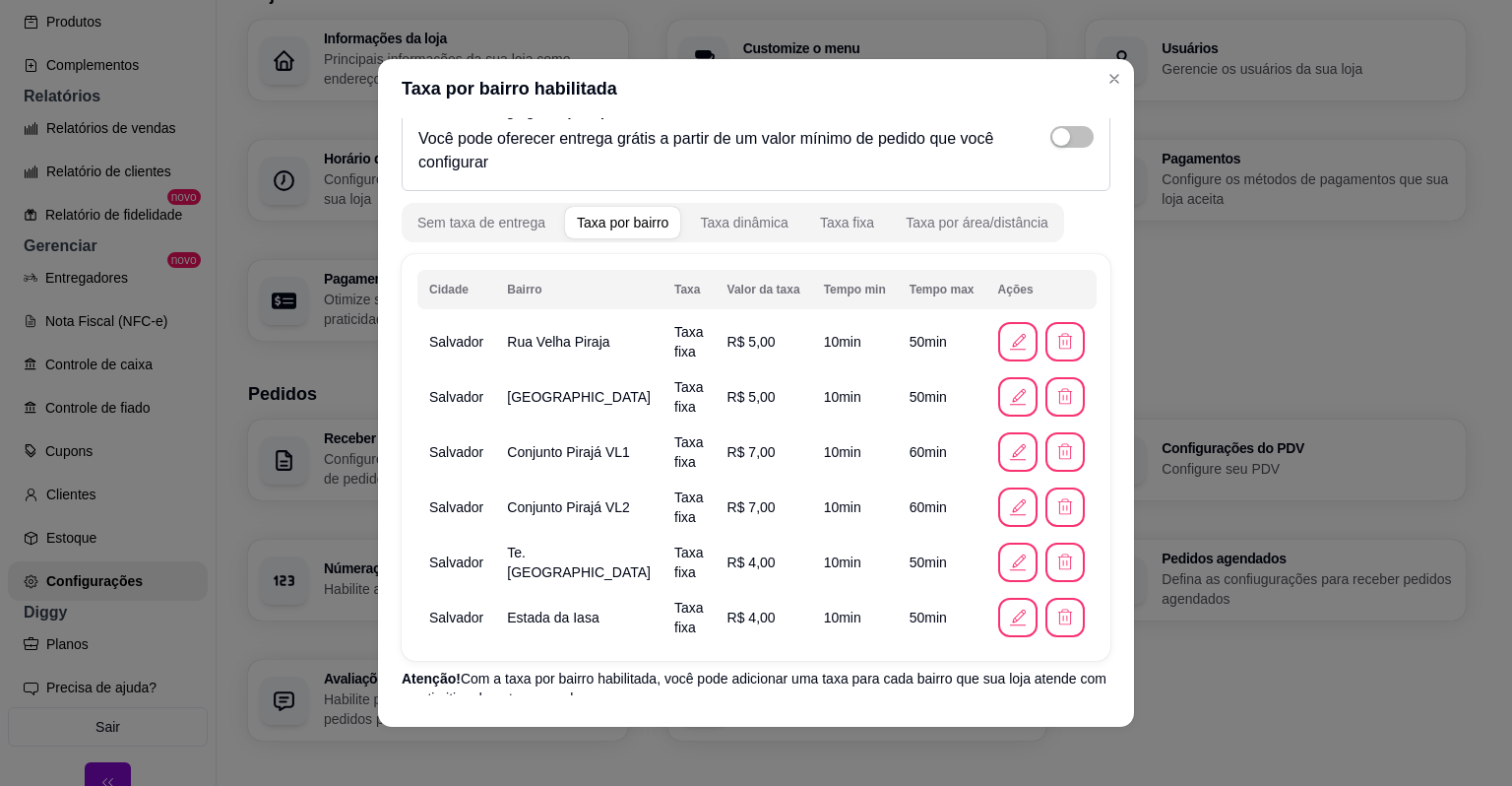 scroll, scrollTop: 142, scrollLeft: 0, axis: vertical 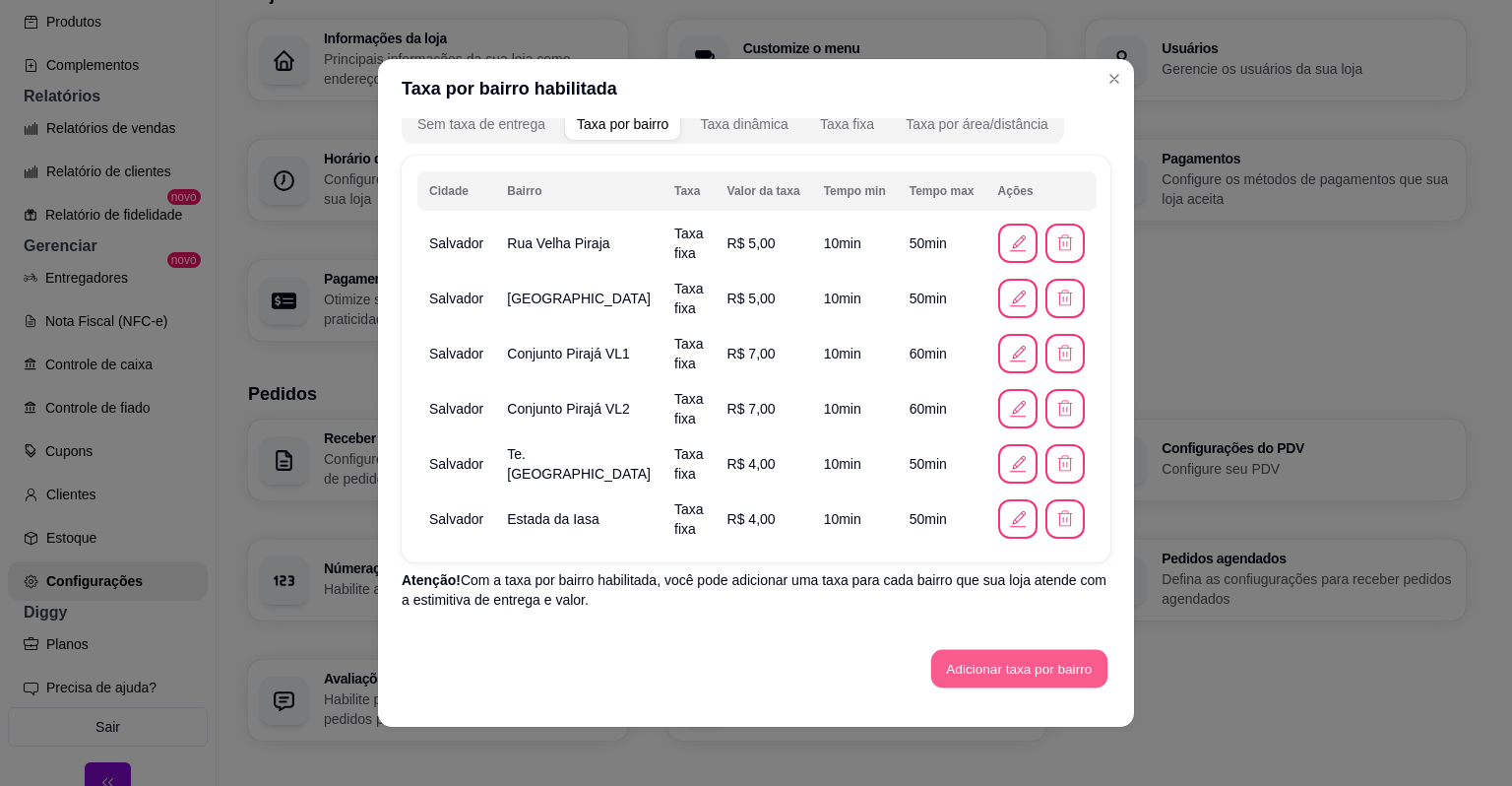 click on "Adicionar taxa por bairro" at bounding box center [1019, 669] 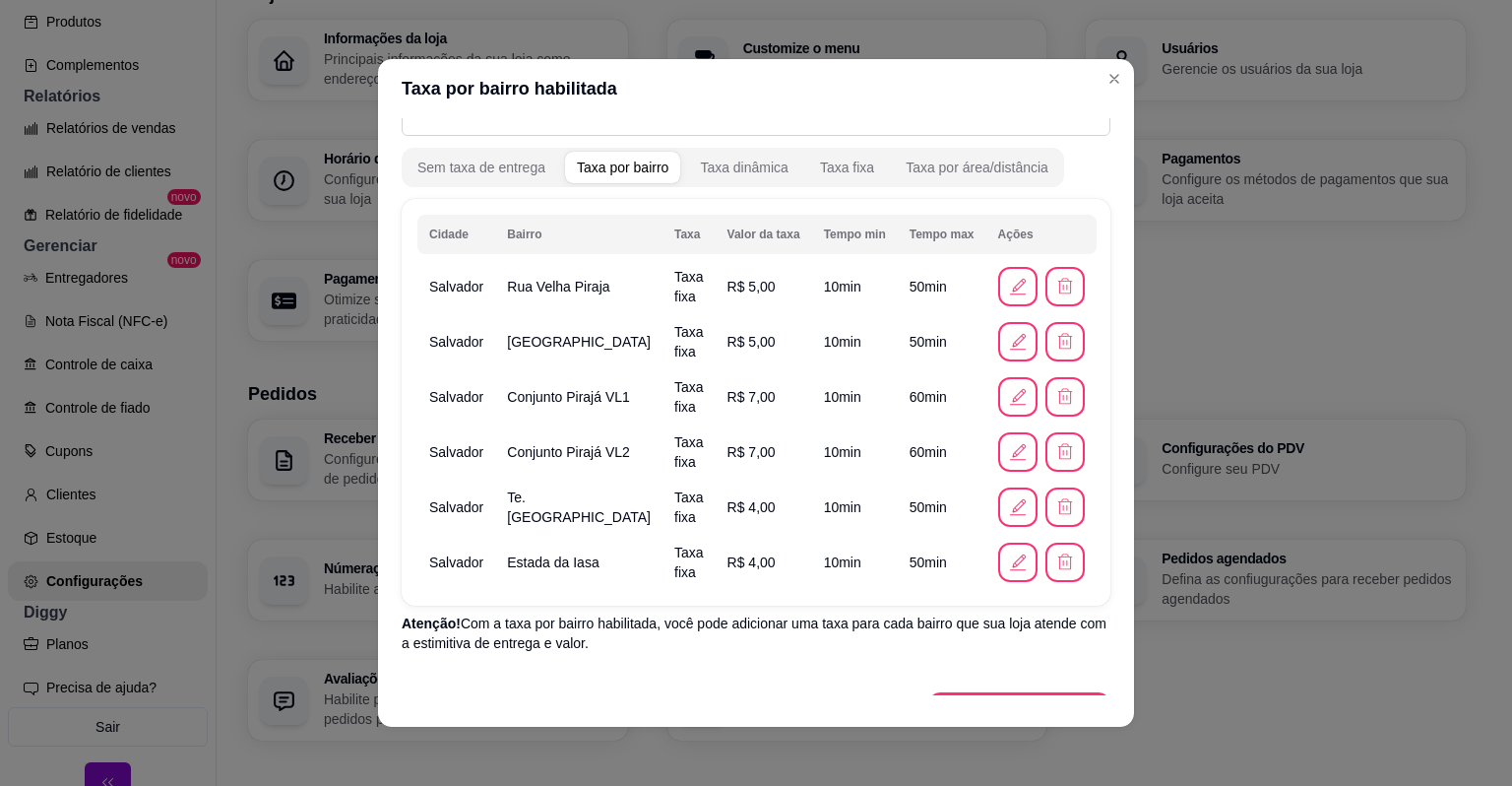 scroll, scrollTop: 142, scrollLeft: 0, axis: vertical 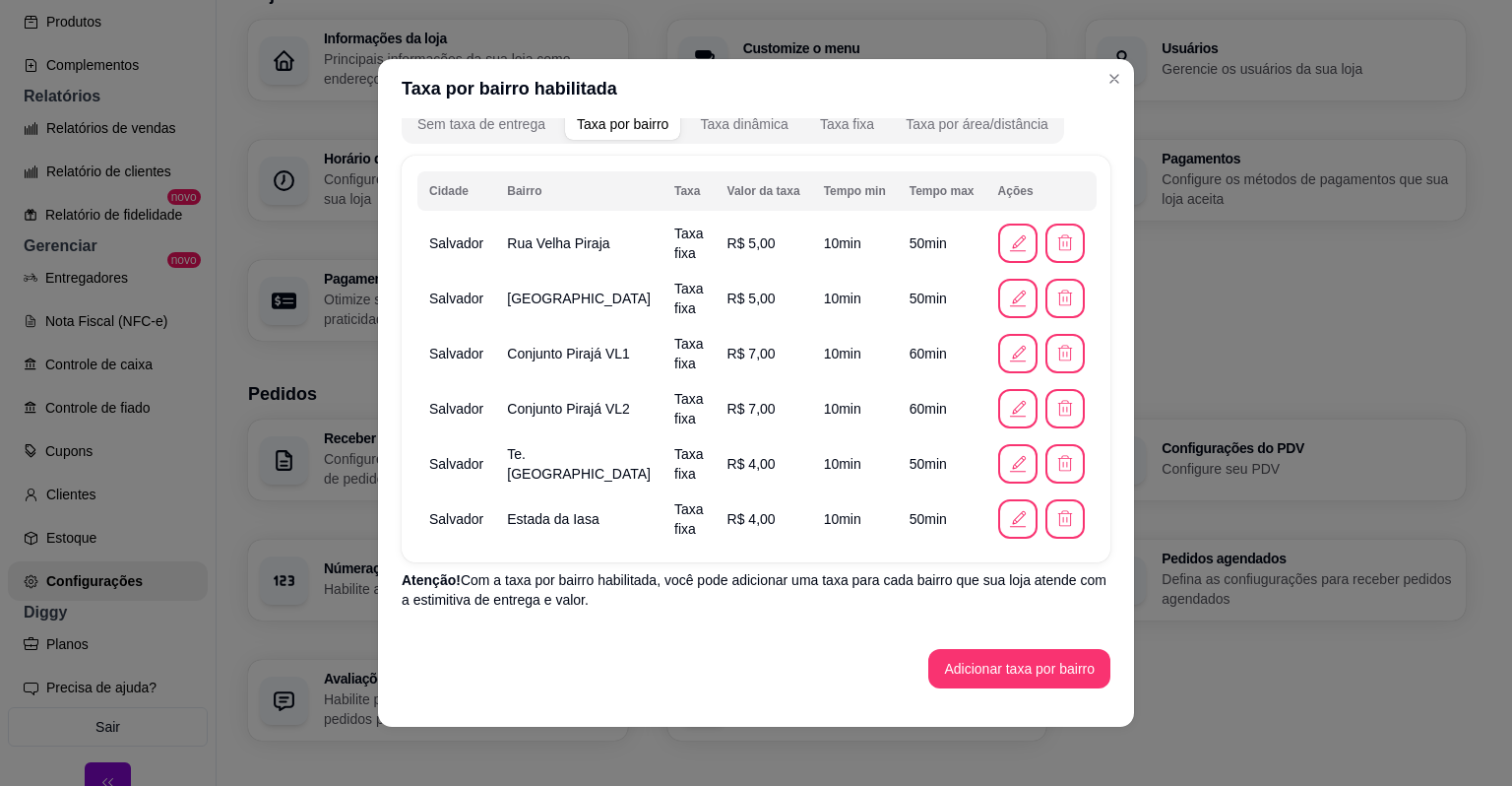 click on "Taxa por bairro" at bounding box center (622, 124) 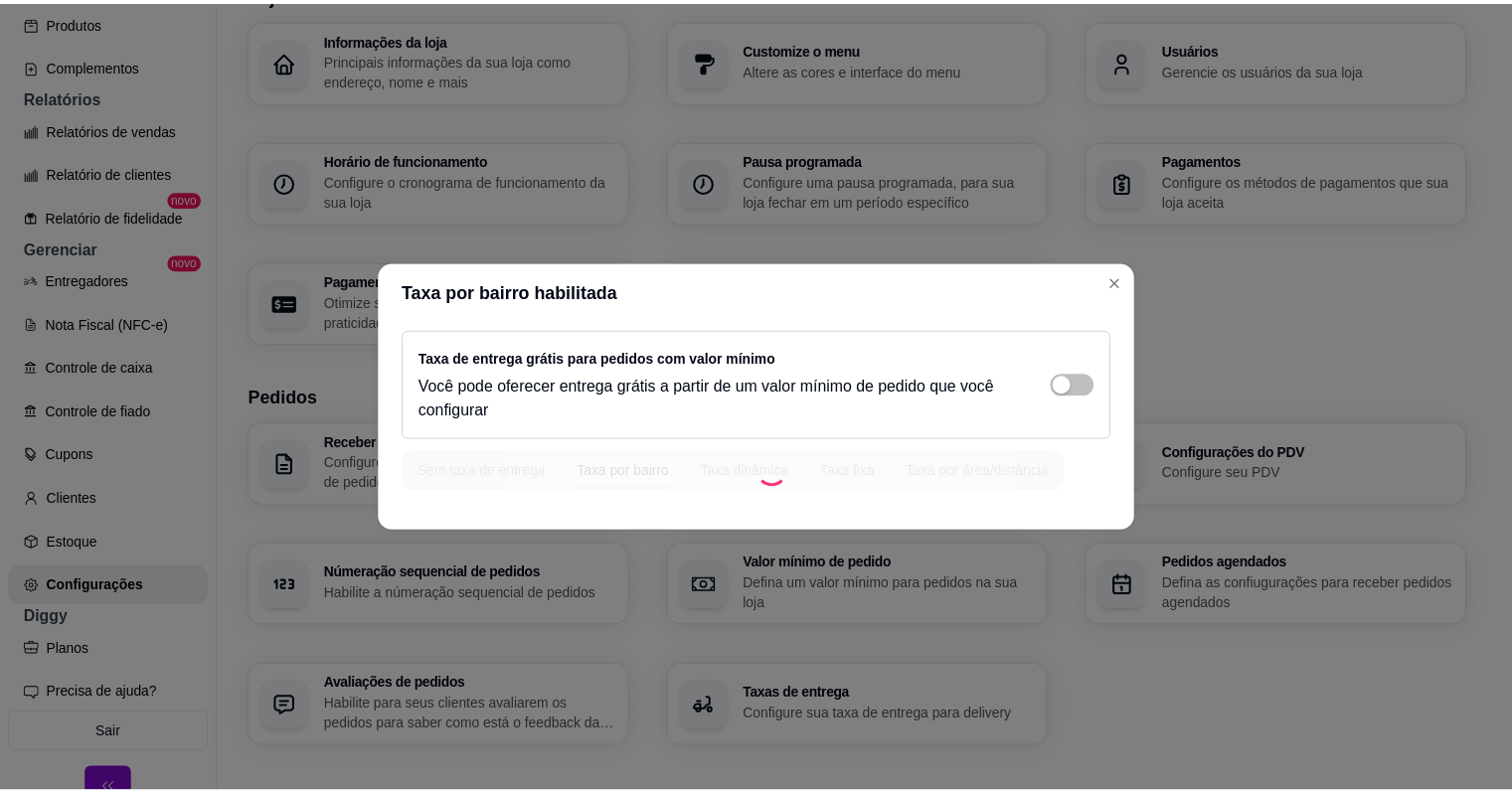scroll, scrollTop: 0, scrollLeft: 0, axis: both 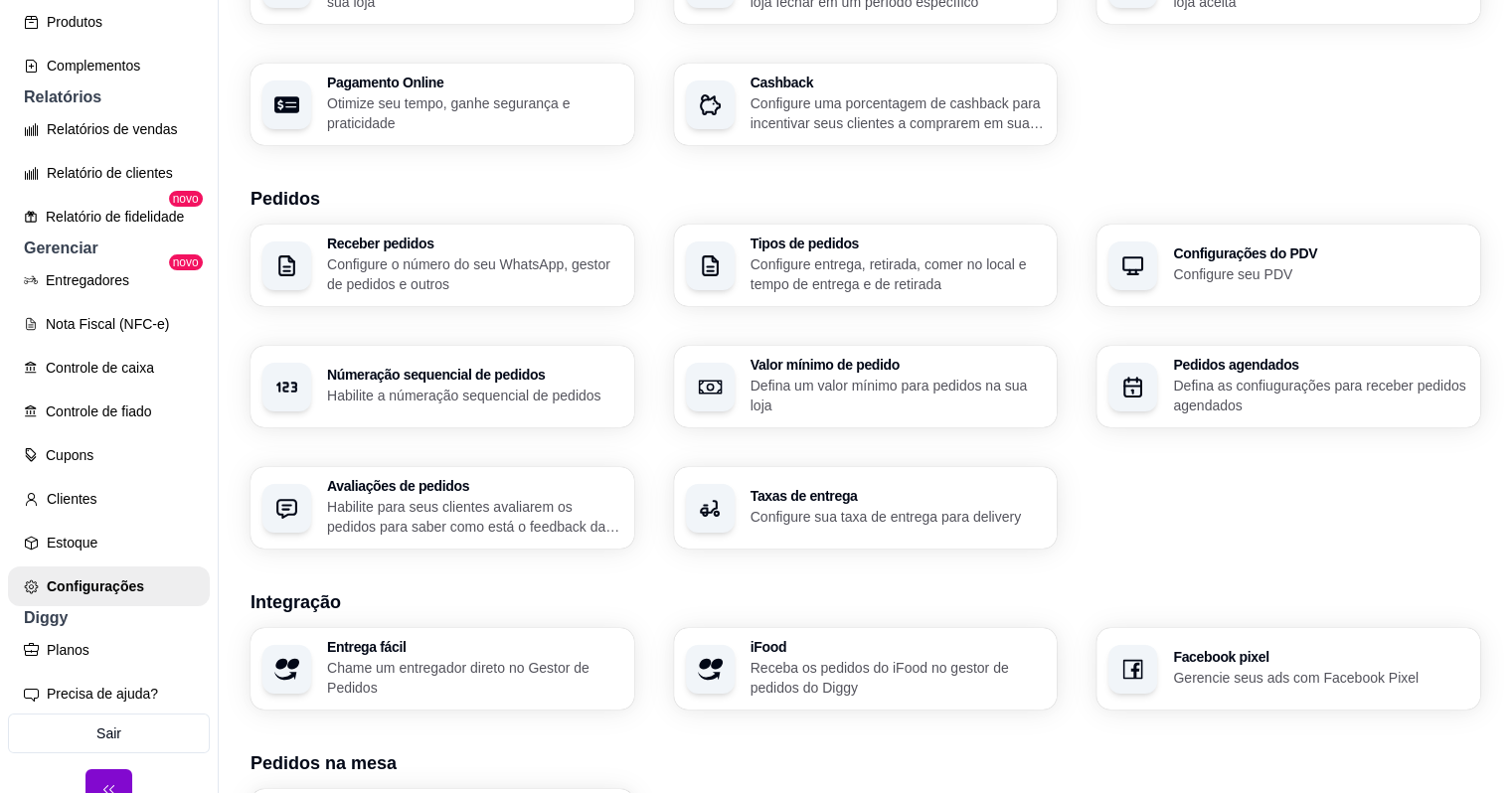 click on "Configure o número do seu WhatsApp, gestor de pedidos e outros" at bounding box center (474, 274) 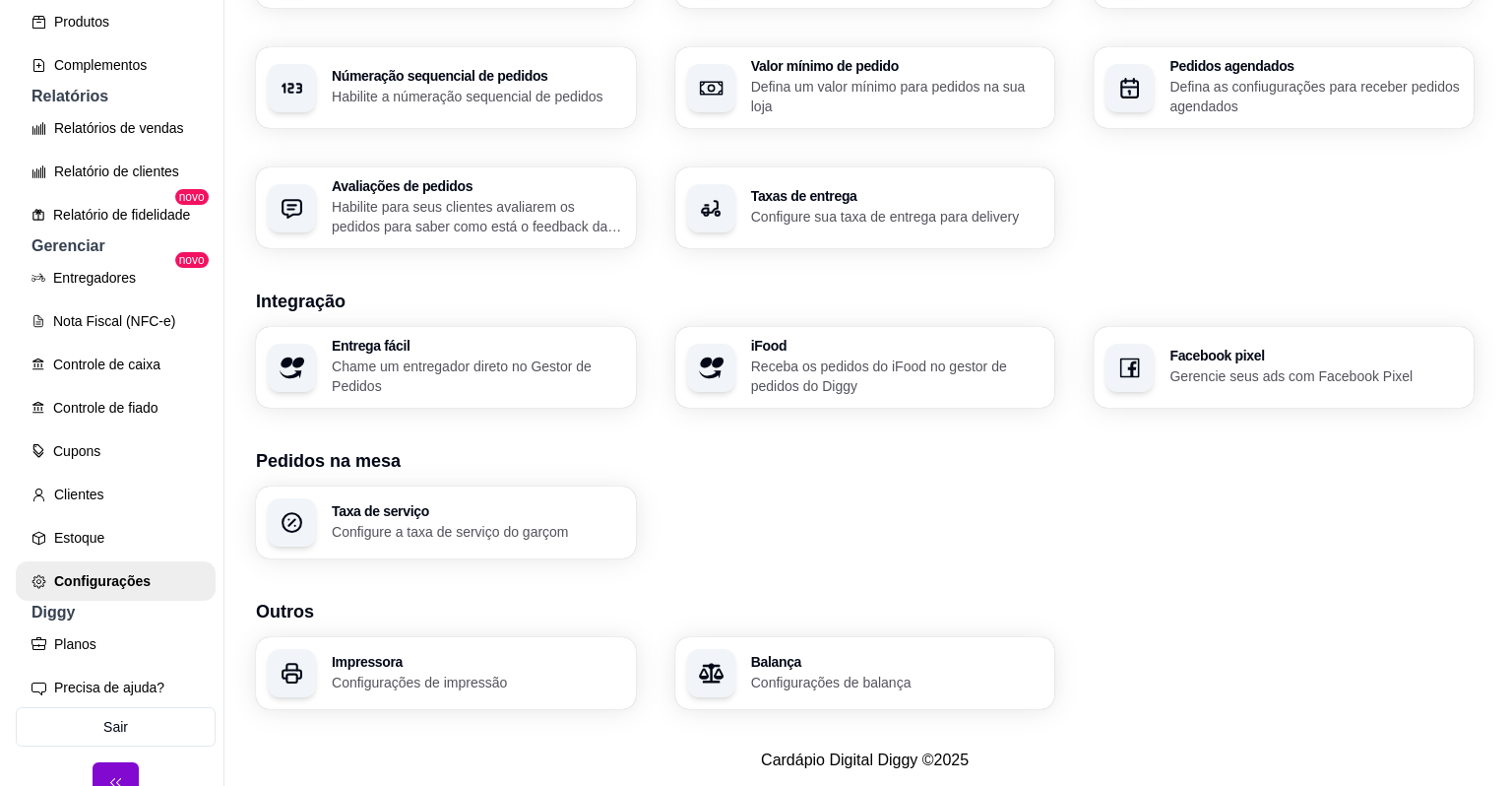 scroll, scrollTop: 607, scrollLeft: 0, axis: vertical 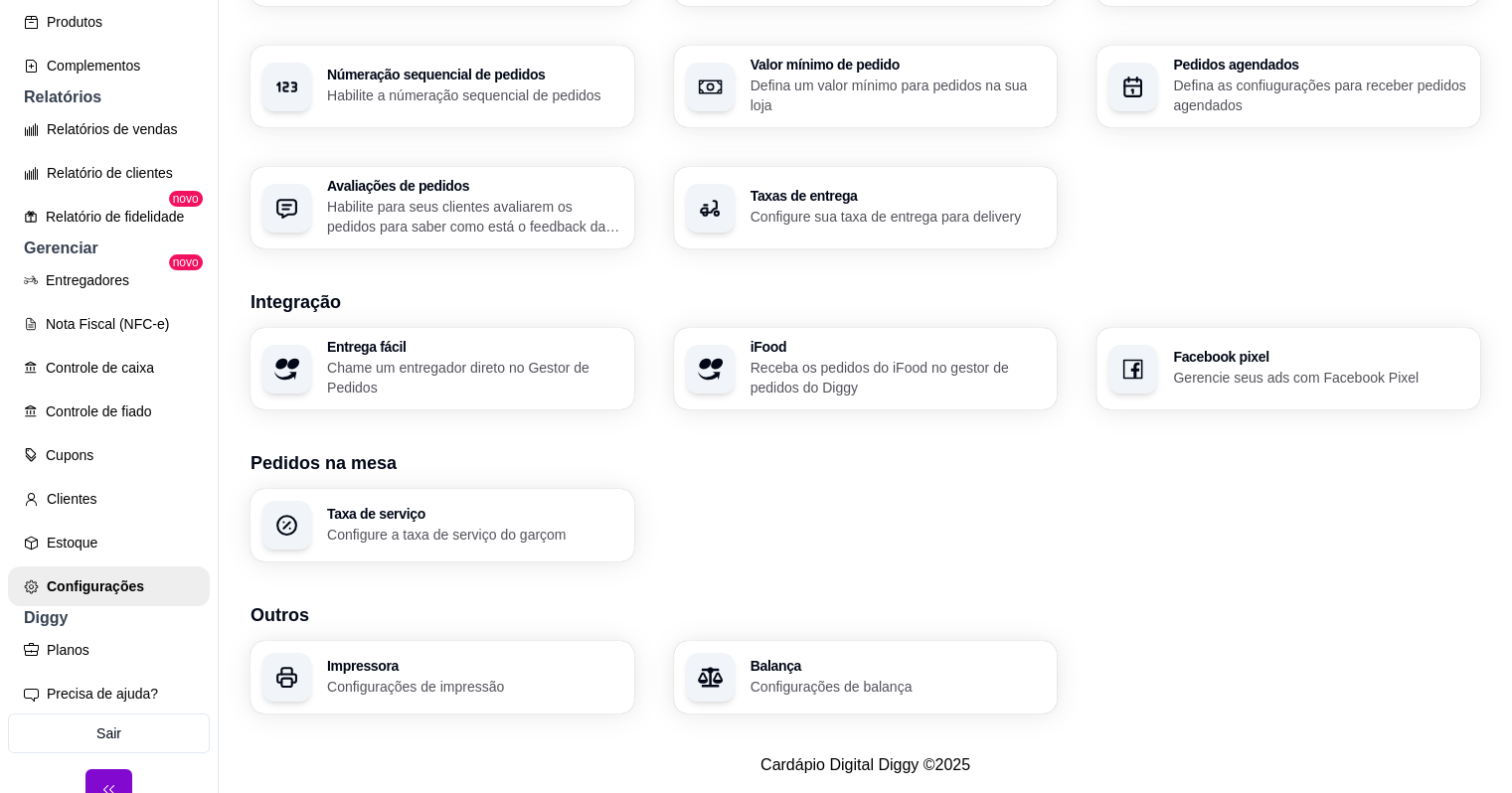 click on "Impressora Configurações de impressão" at bounding box center [442, 677] 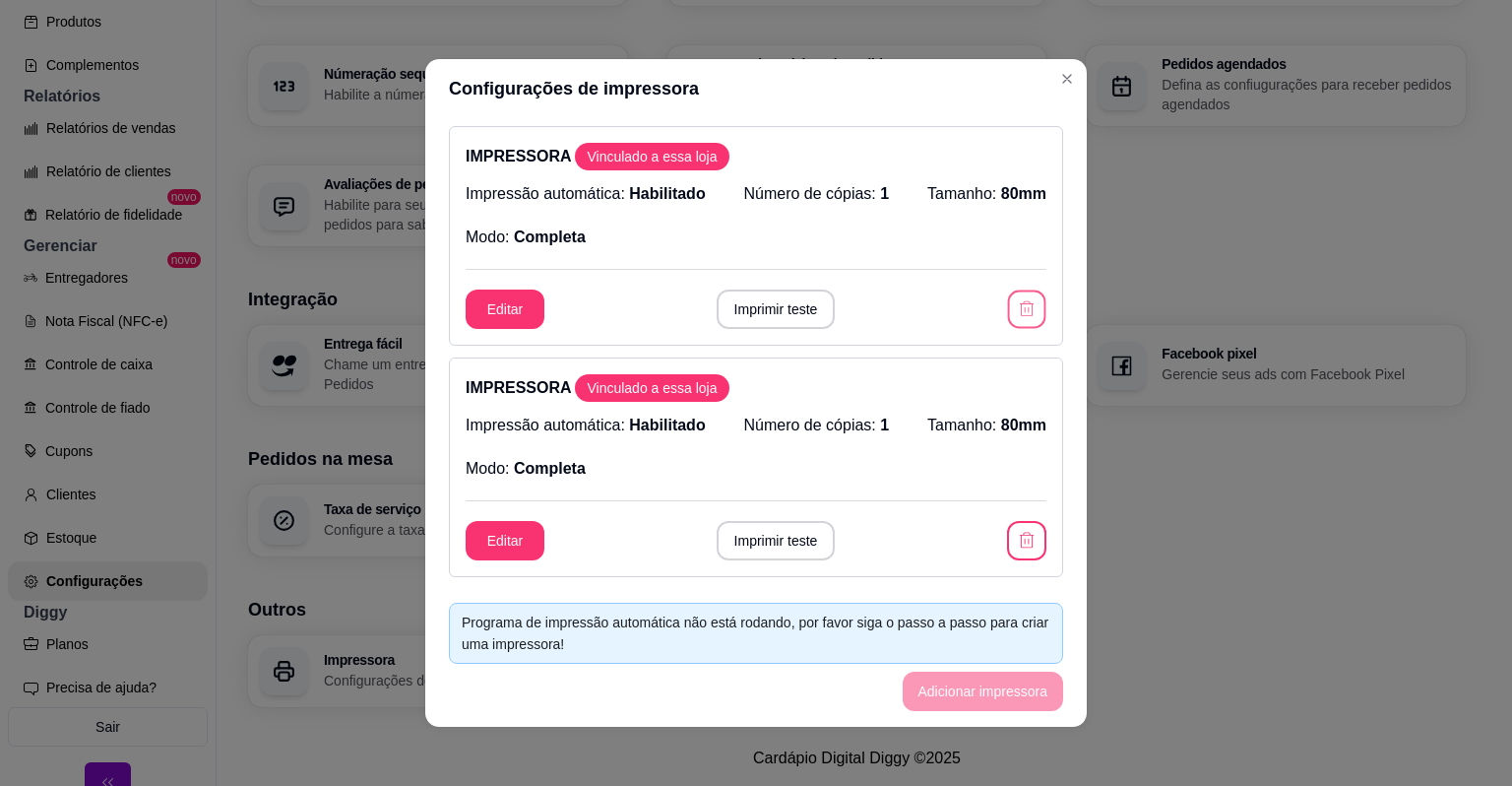 click 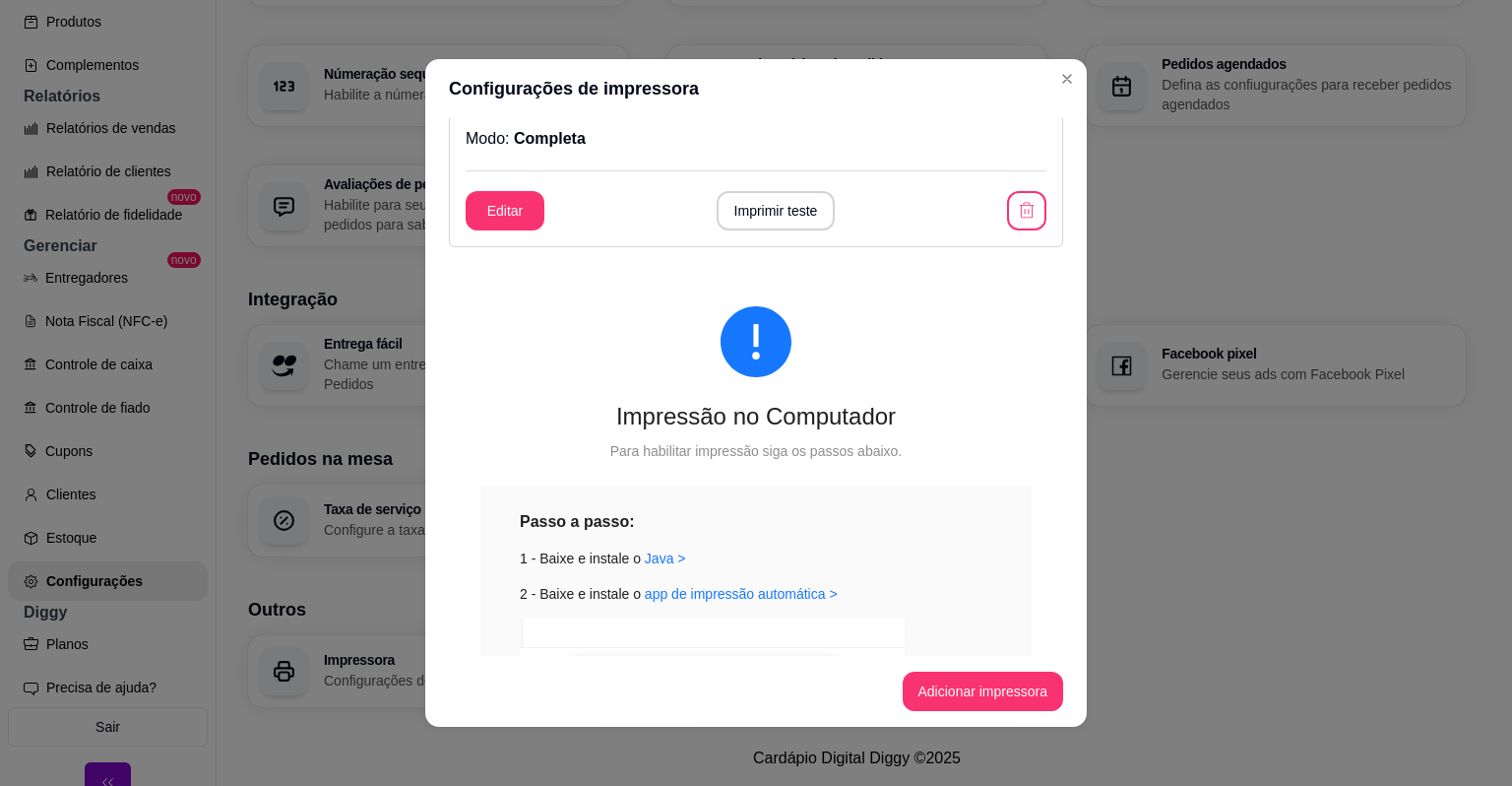 scroll, scrollTop: 295, scrollLeft: 0, axis: vertical 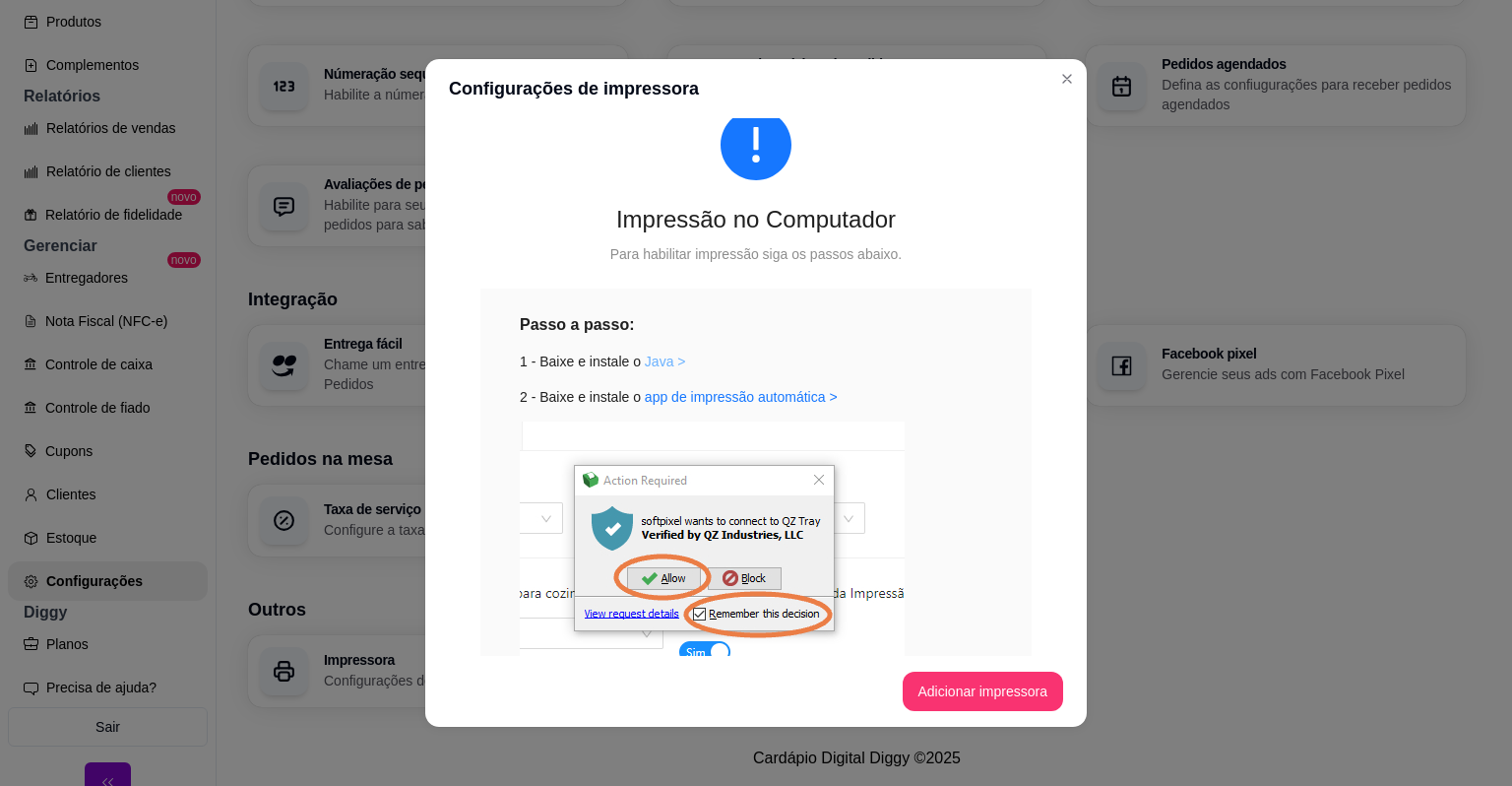 click on "Java >" at bounding box center [665, 361] 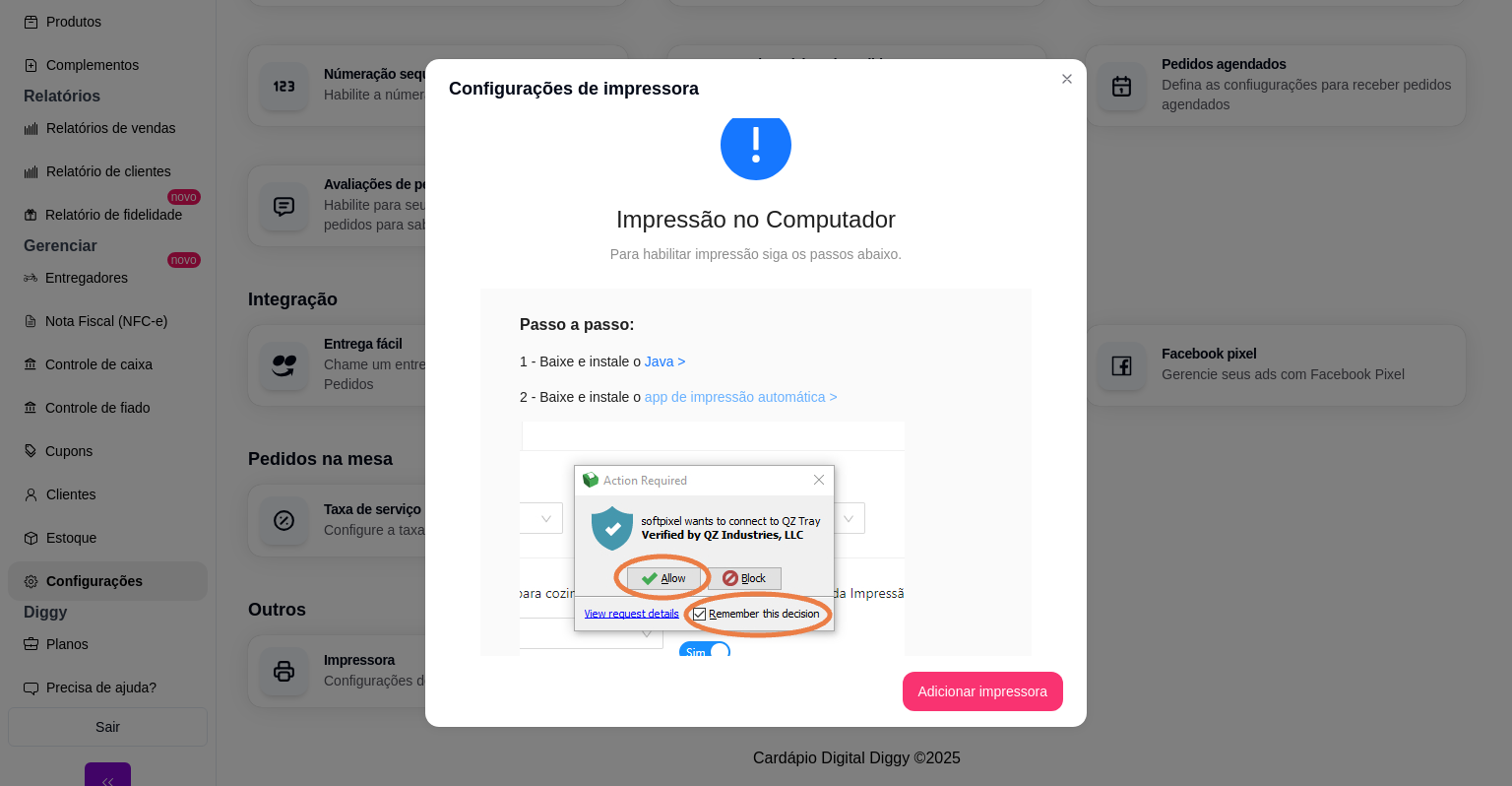 click on "app de impressão automática >" at bounding box center [741, 397] 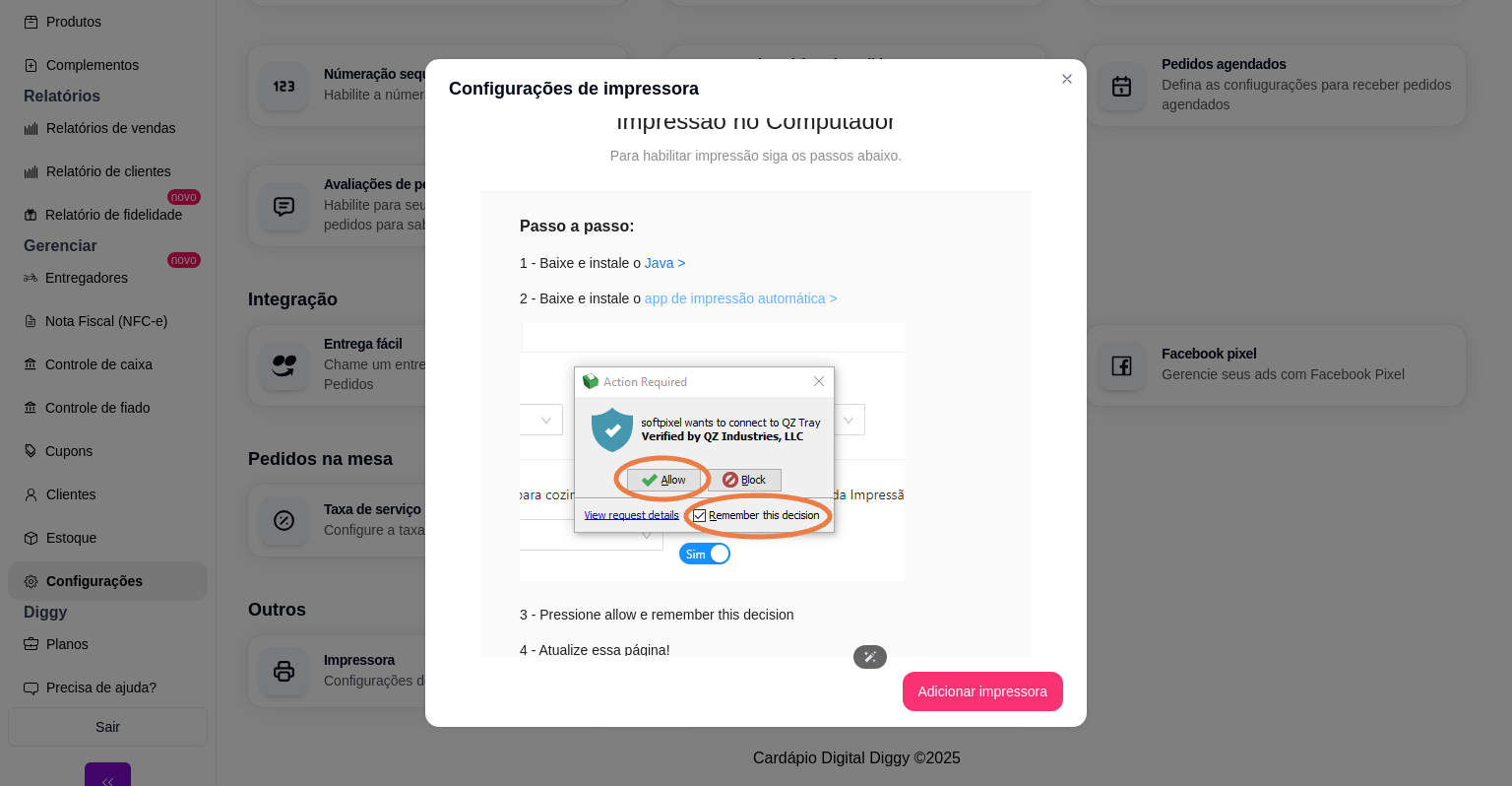 scroll, scrollTop: 491, scrollLeft: 0, axis: vertical 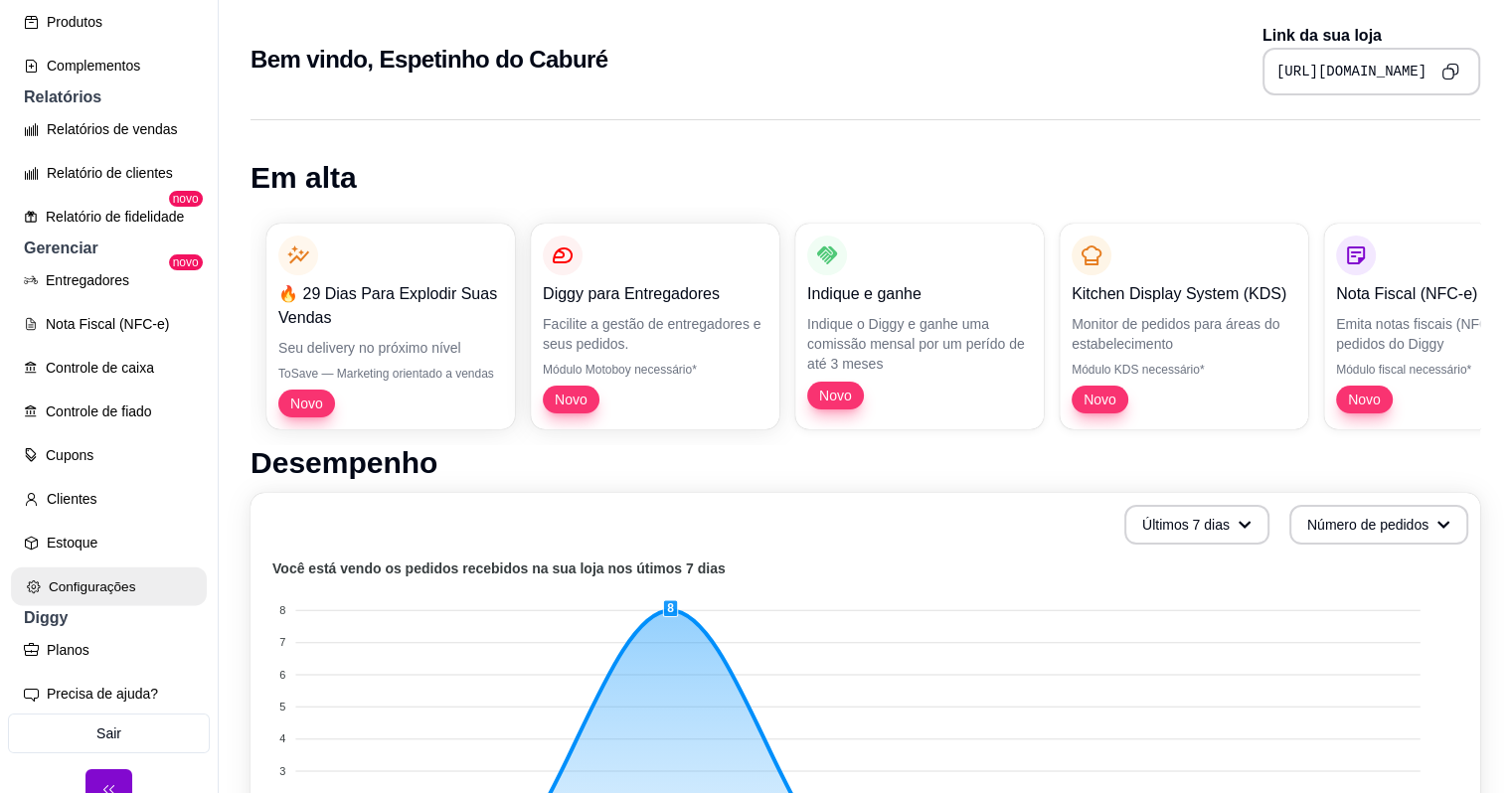 click on "Configurações" at bounding box center (108, 586) 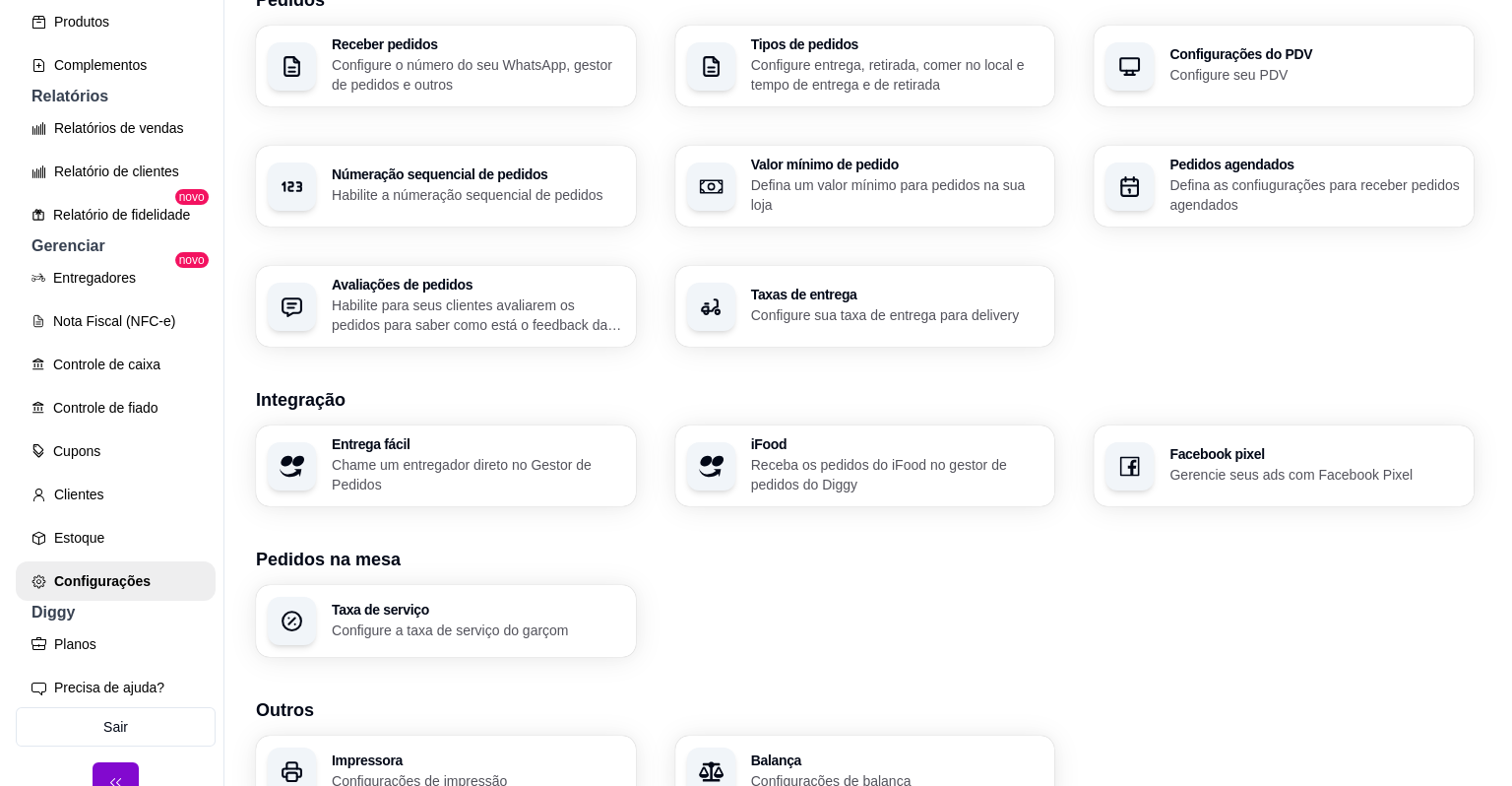 scroll, scrollTop: 607, scrollLeft: 0, axis: vertical 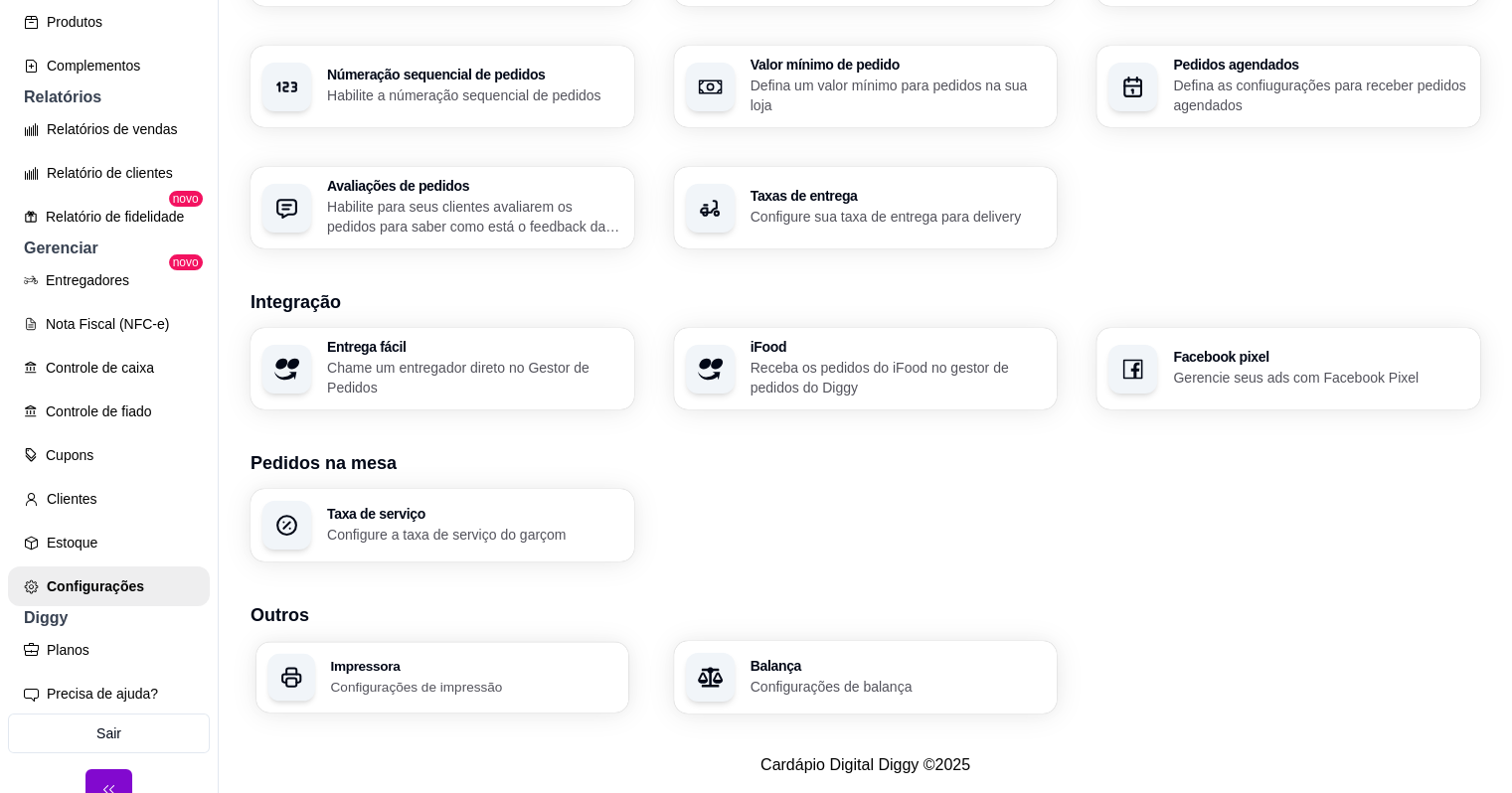 click on "Configurações de impressão" at bounding box center (473, 686) 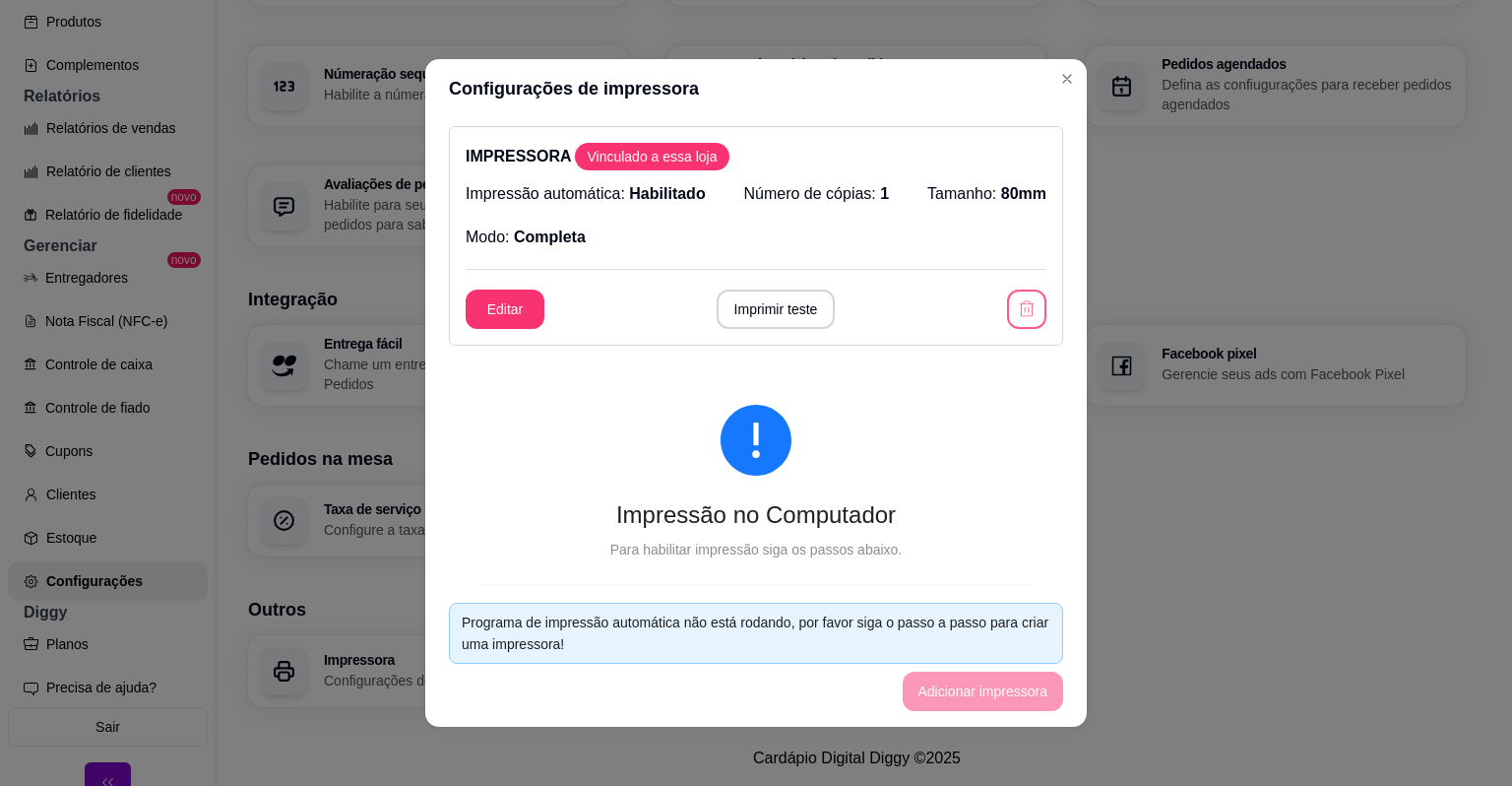 click 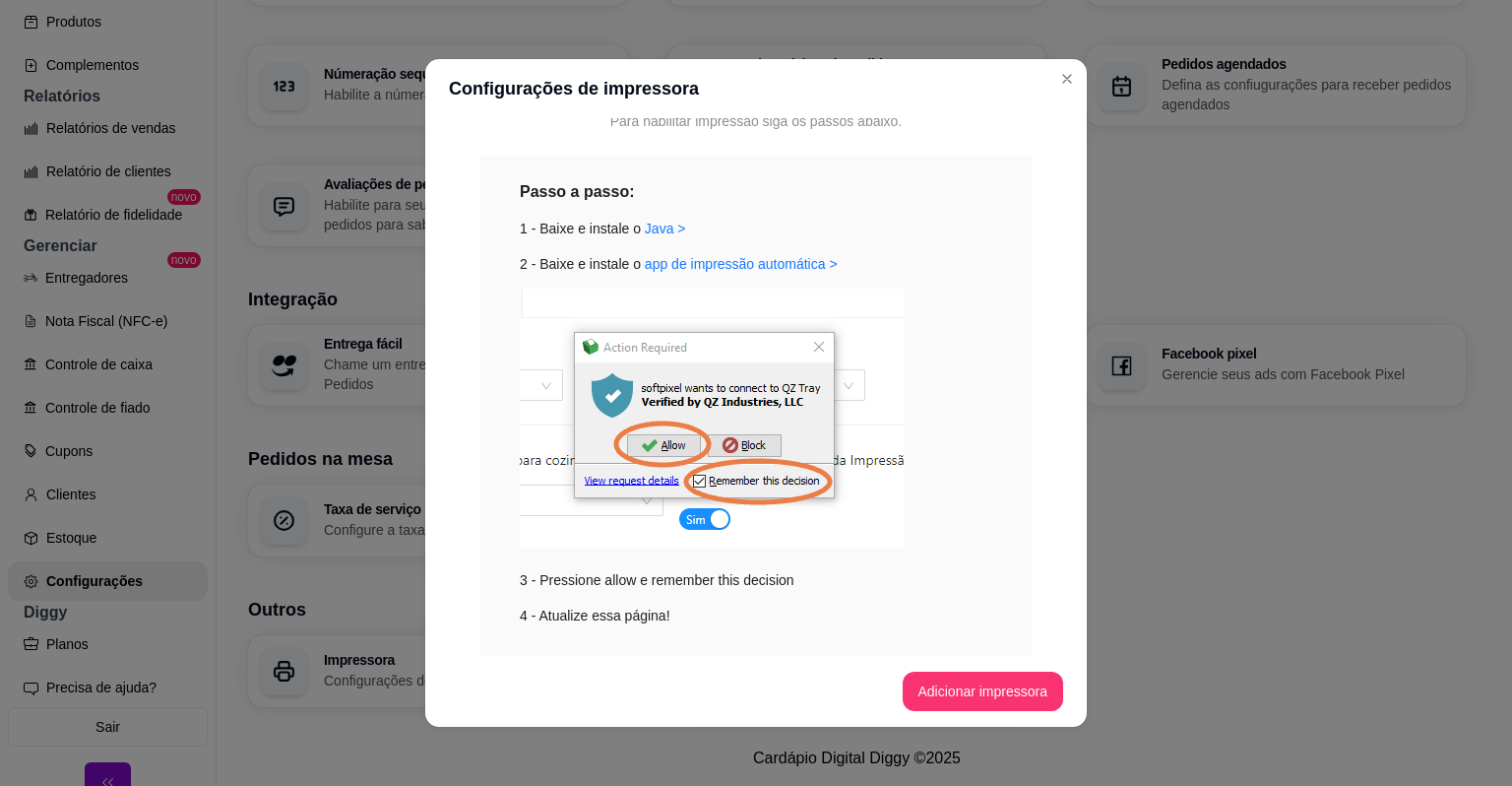 scroll, scrollTop: 260, scrollLeft: 0, axis: vertical 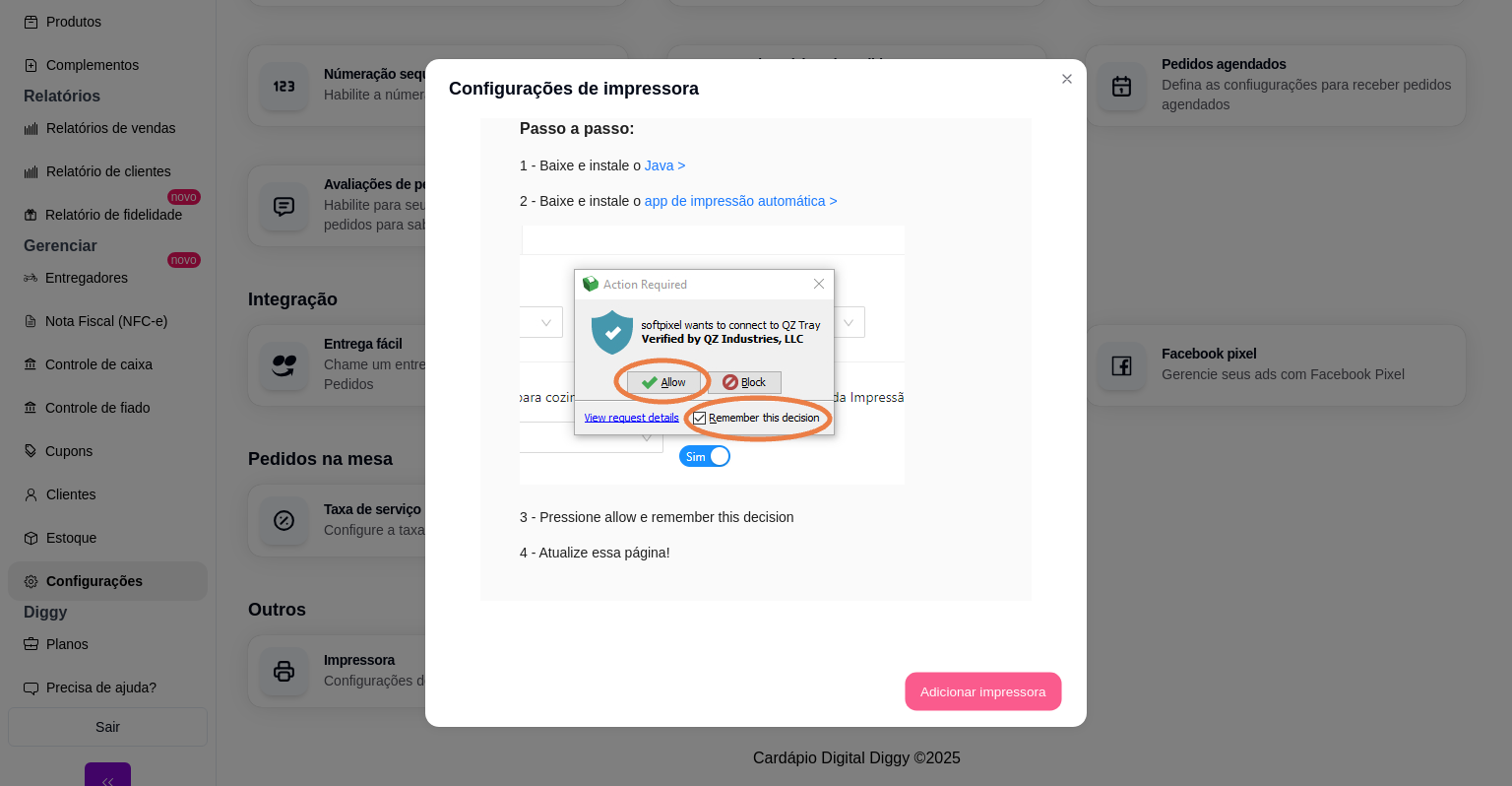 click on "Adicionar impressora" at bounding box center (982, 691) 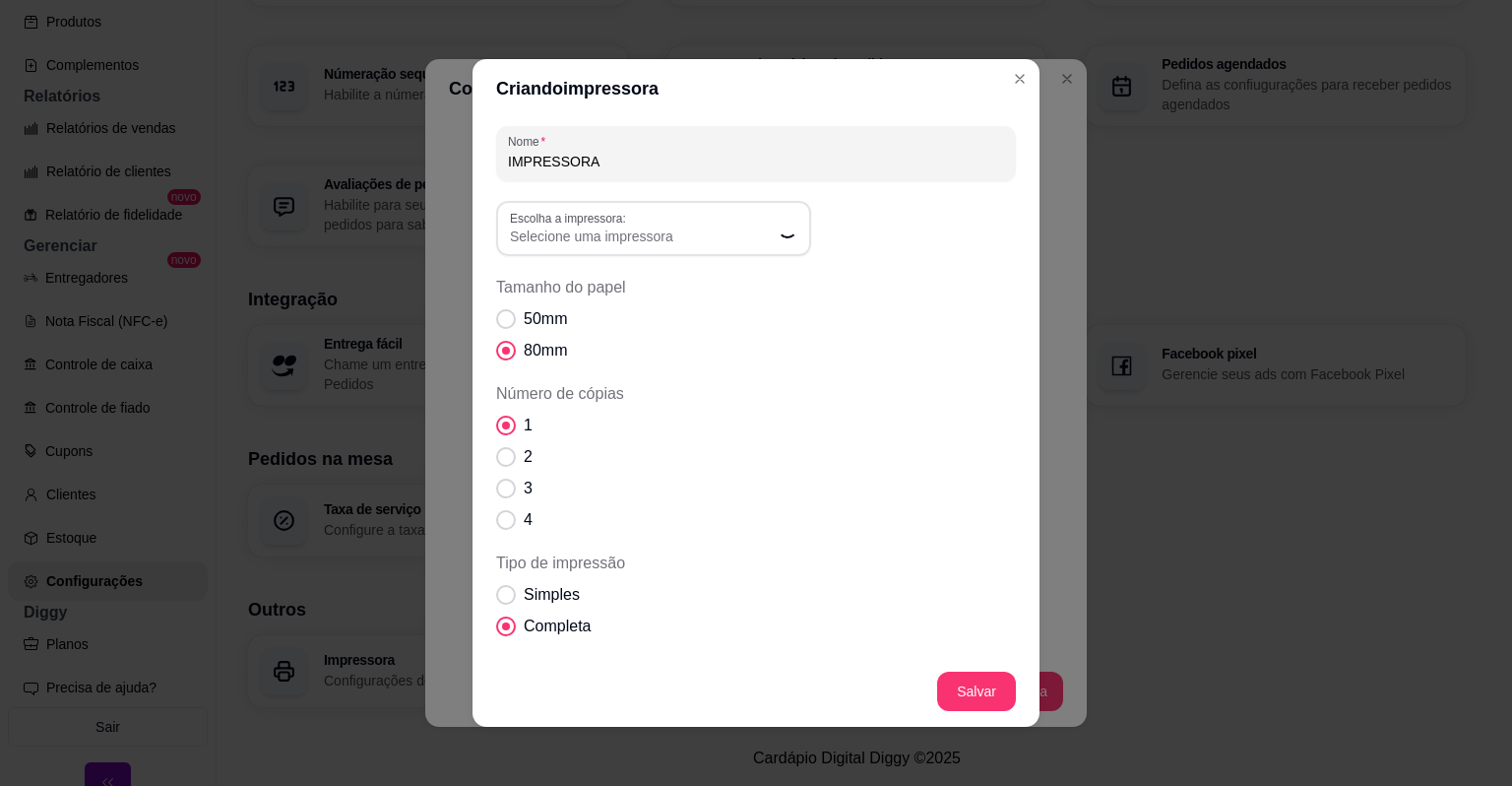click on "IMPRESSORA" at bounding box center [756, 154] 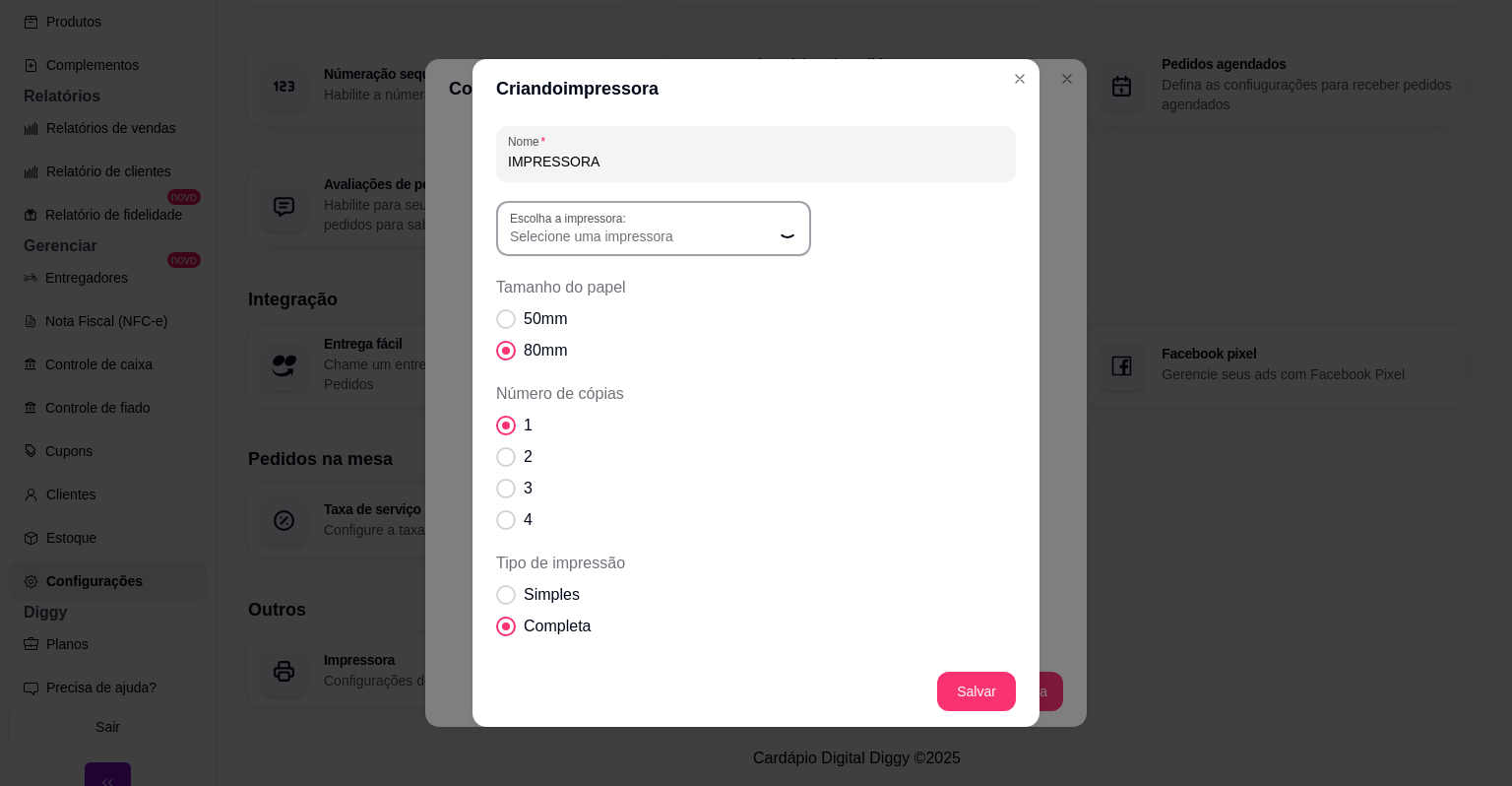 click on "Selecione uma impressora" at bounding box center (642, 229) 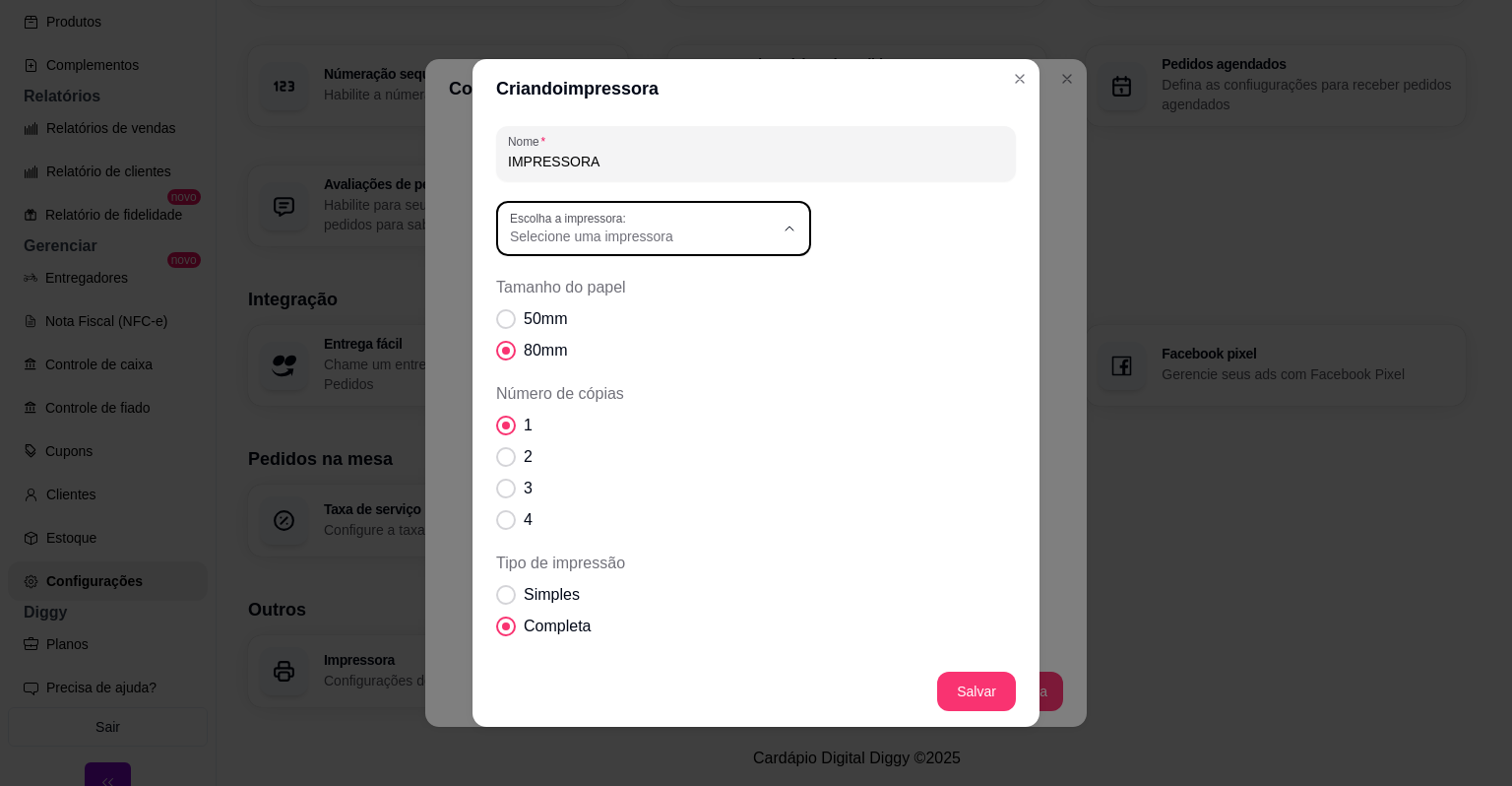 click on "Escolha a impressora: Selecione uma impressora" at bounding box center (654, 229) 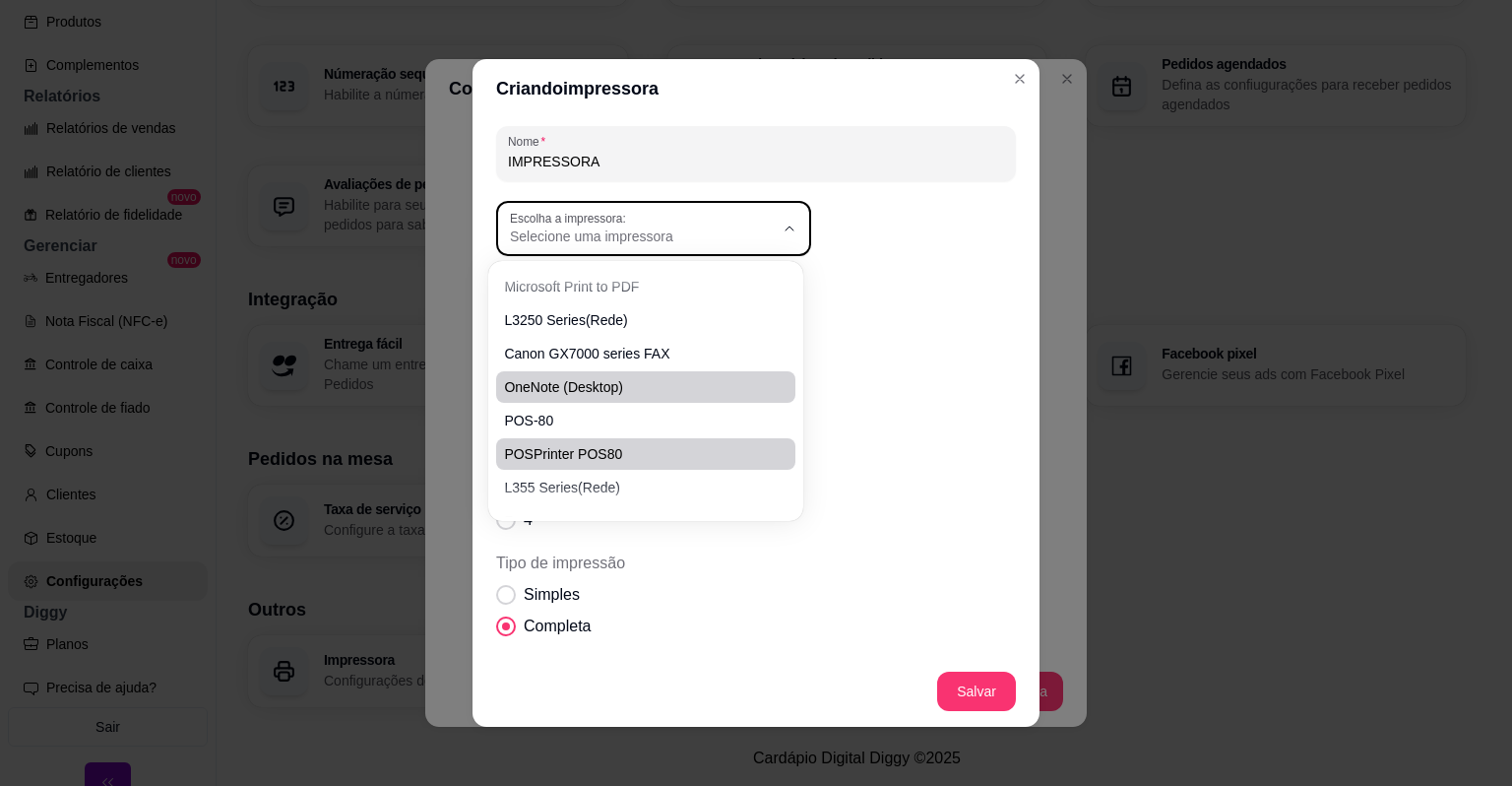scroll, scrollTop: 156, scrollLeft: 0, axis: vertical 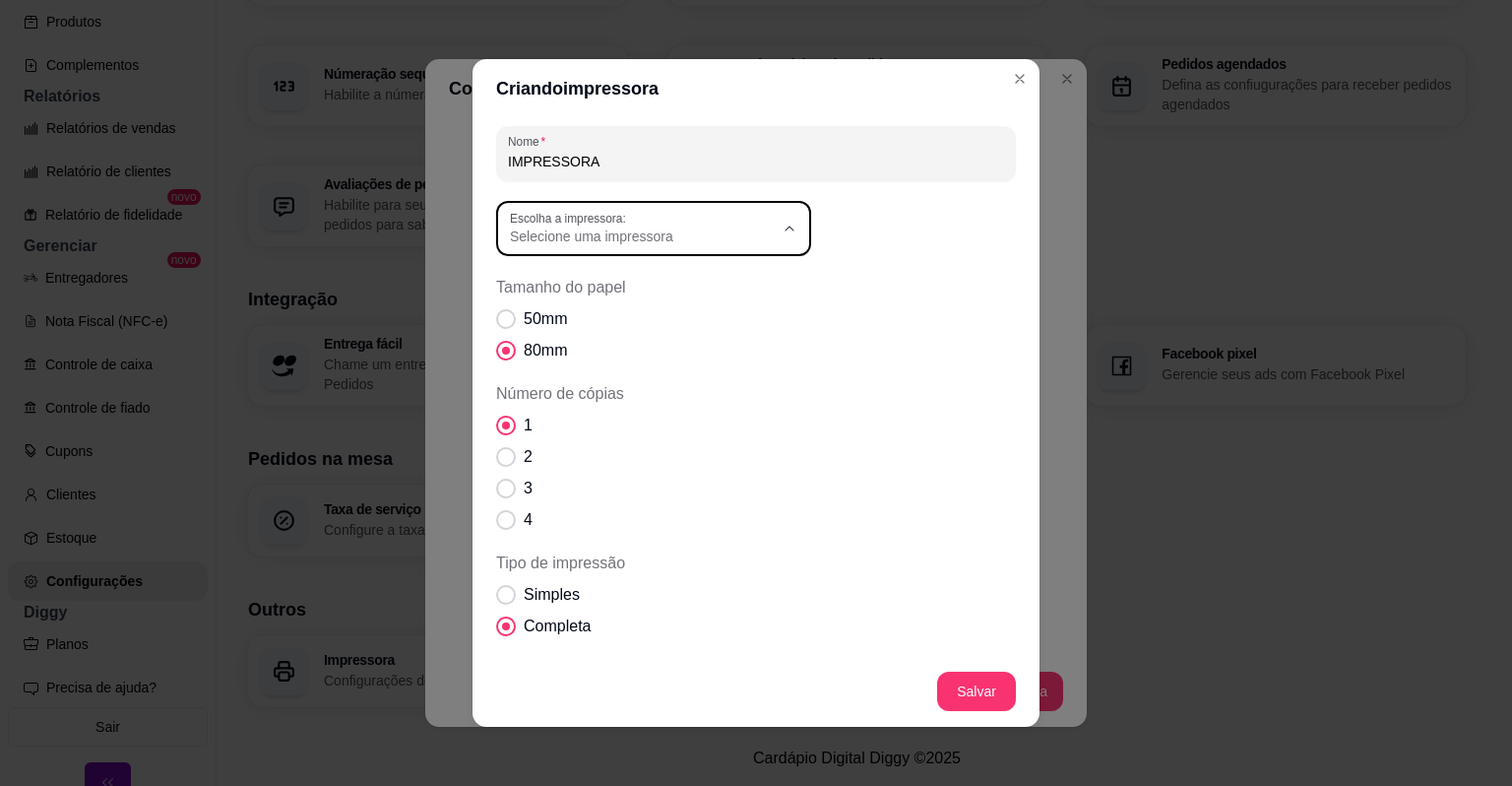 click on "POSPrinter POS80" at bounding box center (636, 446) 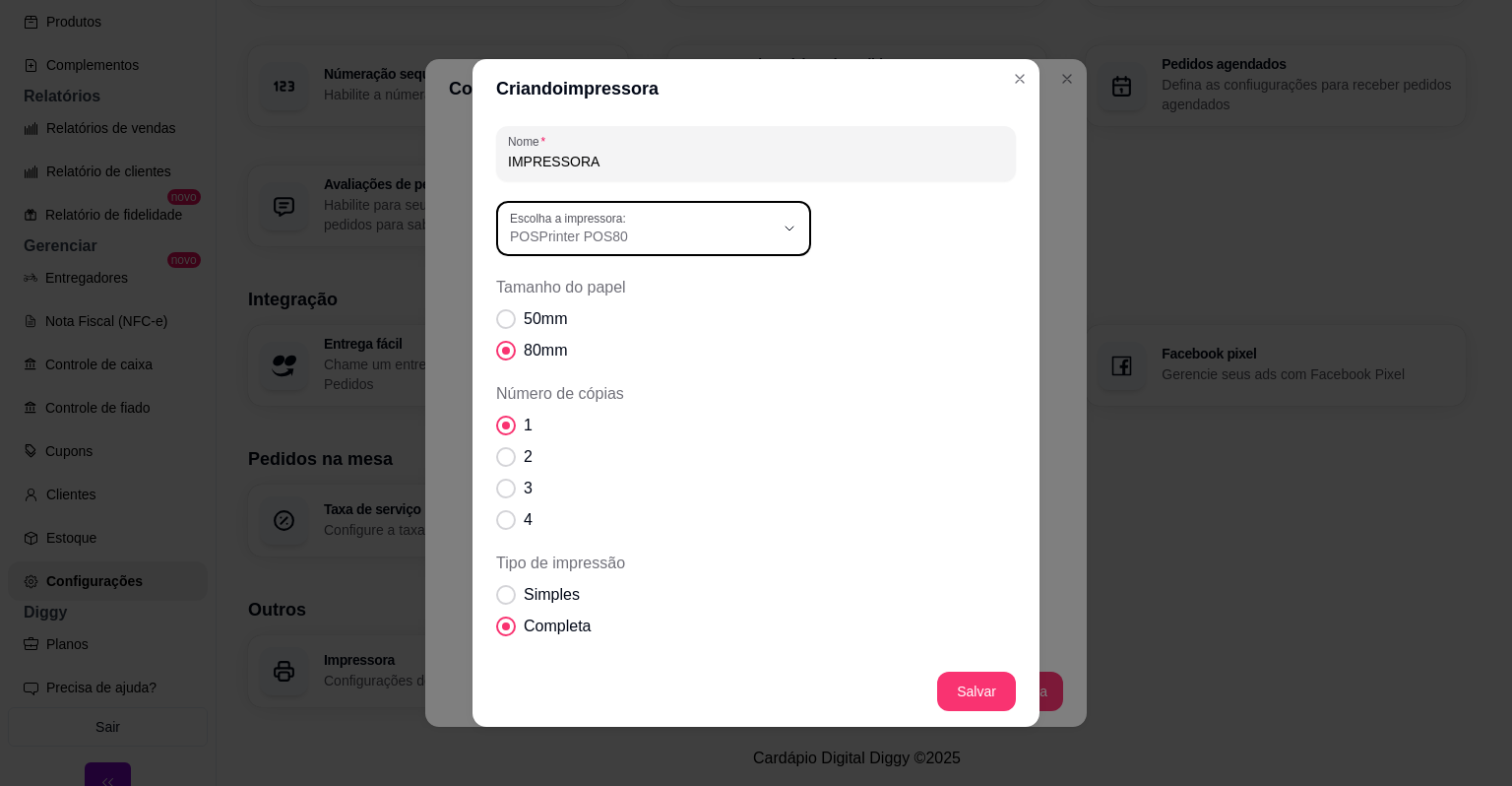 scroll, scrollTop: 180, scrollLeft: 0, axis: vertical 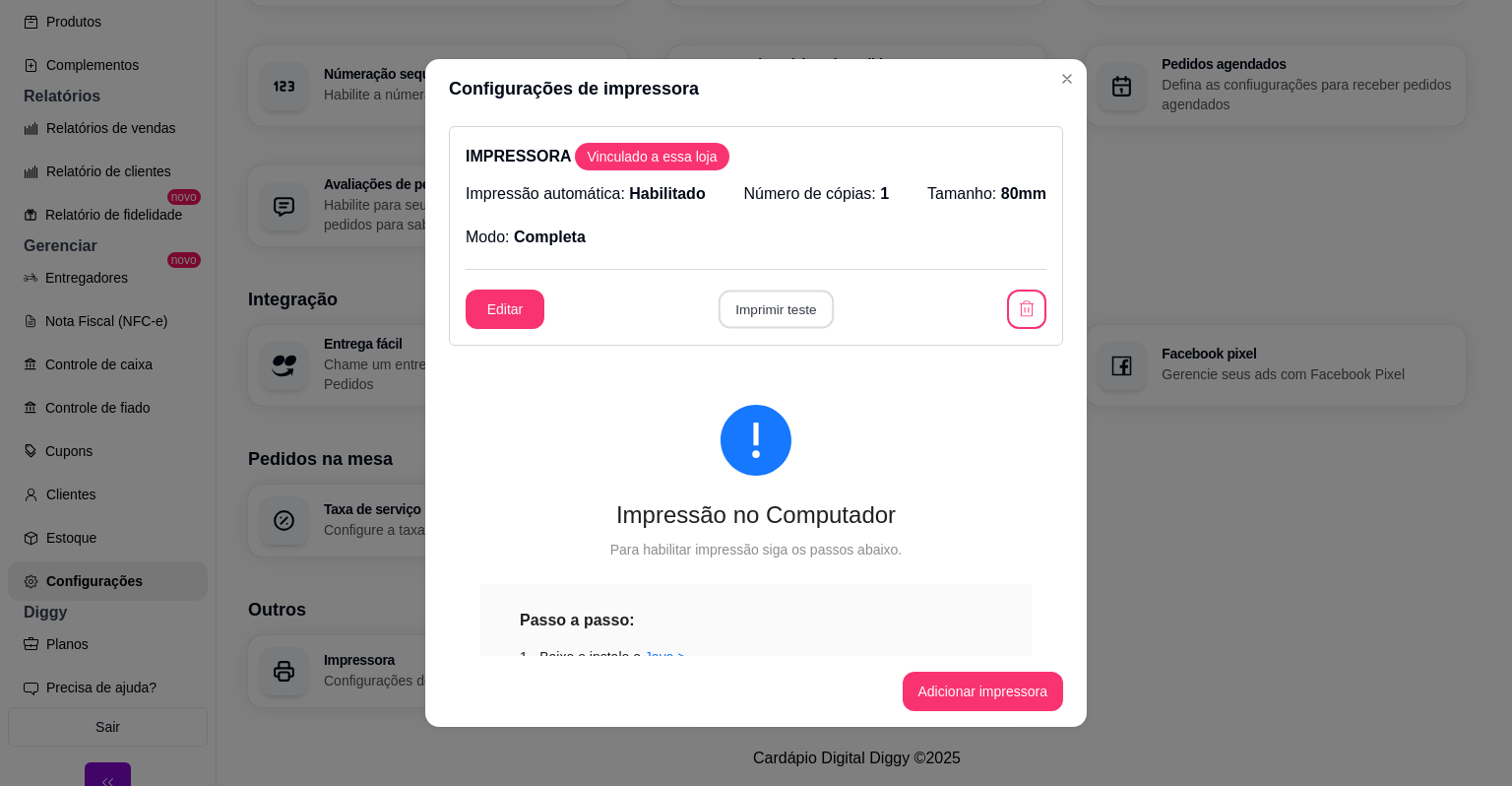 click on "Imprimir teste" at bounding box center [775, 309] 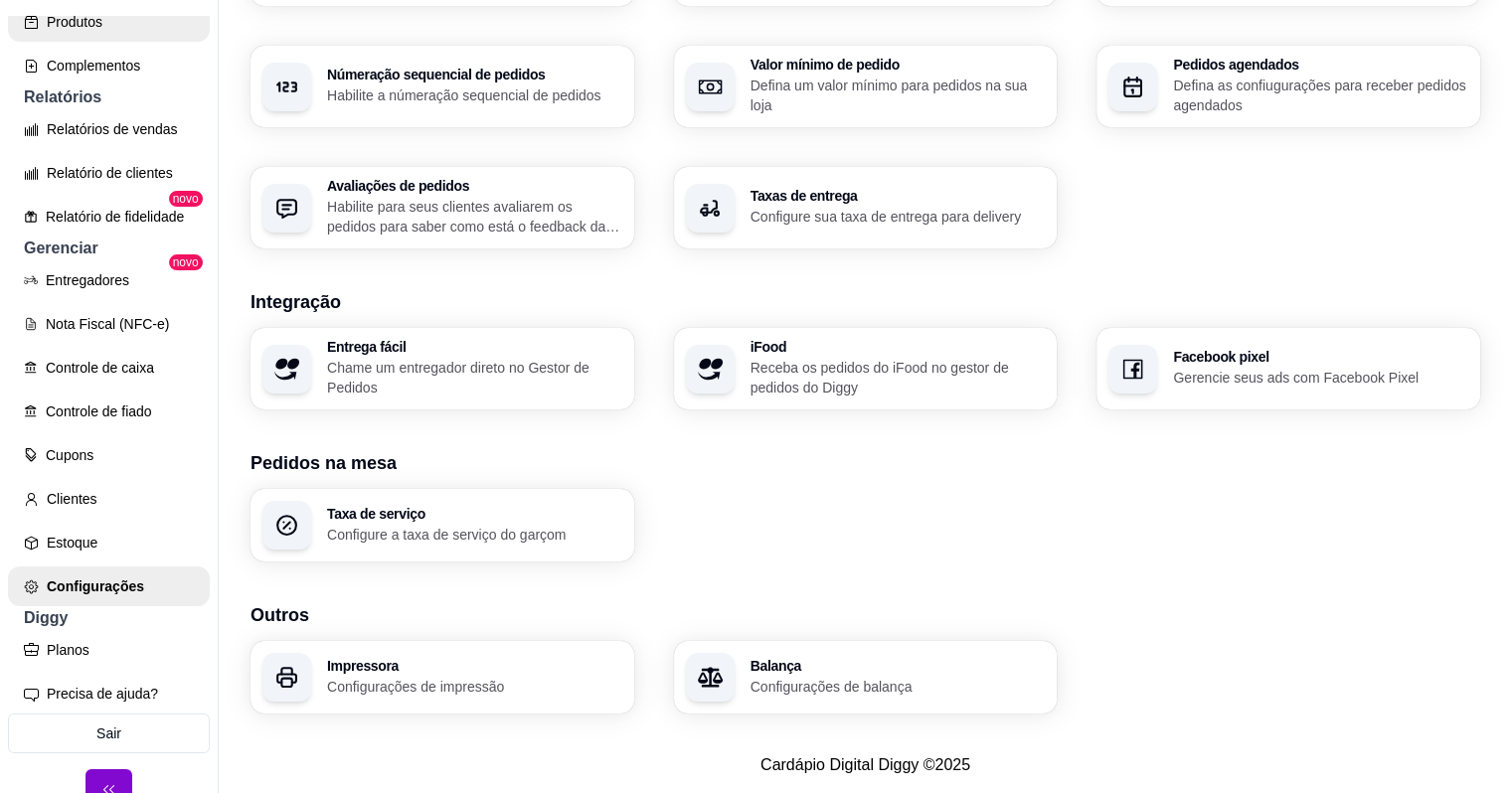 click on "Produtos" at bounding box center [108, 22] 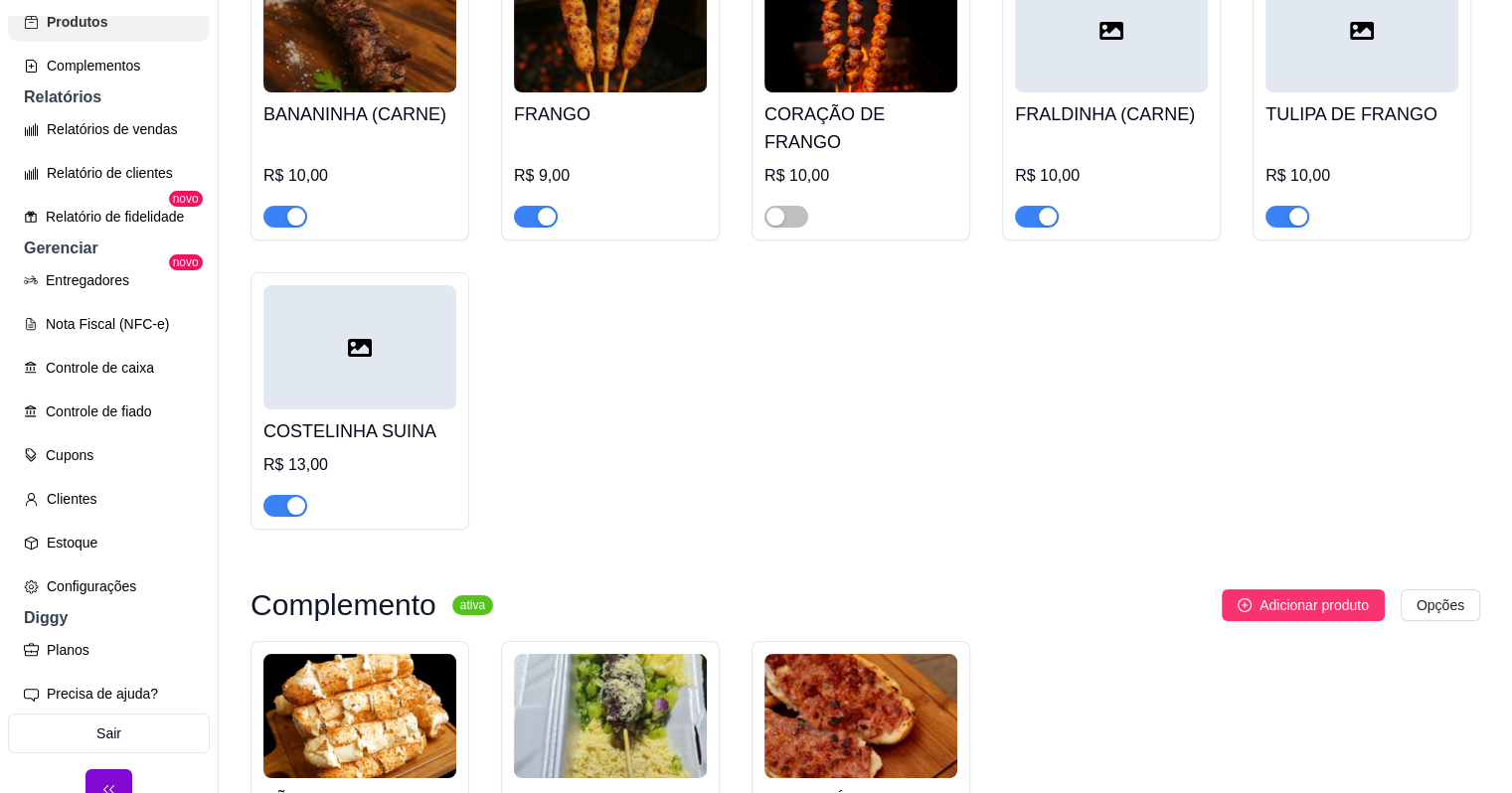 scroll, scrollTop: 0, scrollLeft: 0, axis: both 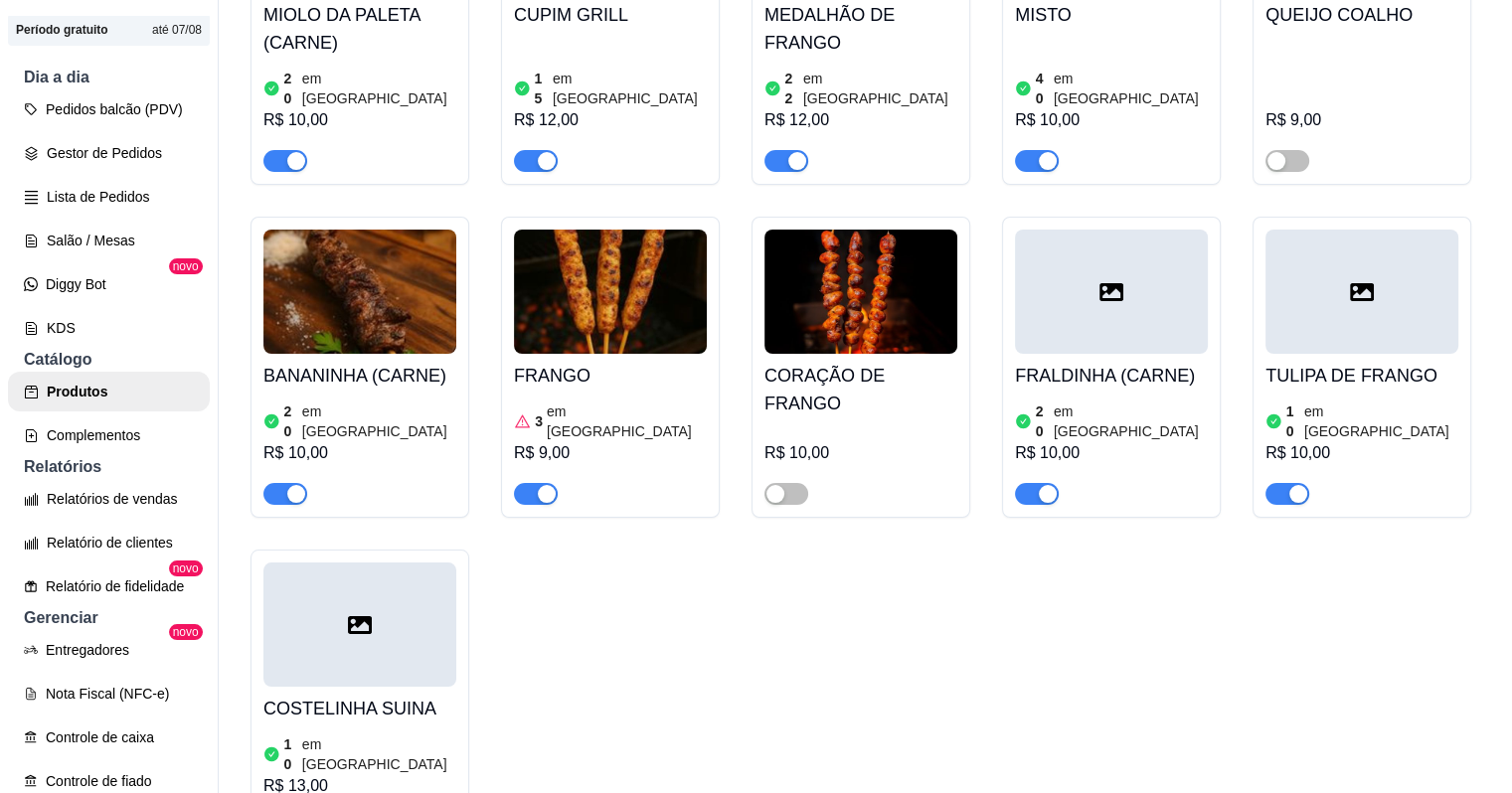 click on "MIOLO DA PALETA (CARNE)   20 em estoque R$ 10,00 CUPIM GRILL   15 em estoque R$ 12,00 MEDALHÃO DE FRANGO   22 em estoque R$ 12,00 MISTO   40 em estoque R$ 10,00 QUEIJO COALHO   R$ 9,00 BANANINHA (CARNE)   20 em estoque R$ 10,00 FRANGO   3 em estoque R$ 9,00 CORAÇÃO DE FRANGO   R$ 10,00 FRALDINHA (CARNE)   20 em estoque R$ 10,00 TULIPA DE FRANGO   10 em estoque R$ 10,00 COSTELINHA SUINA   10 em estoque R$ 13,00" at bounding box center [865, 353] 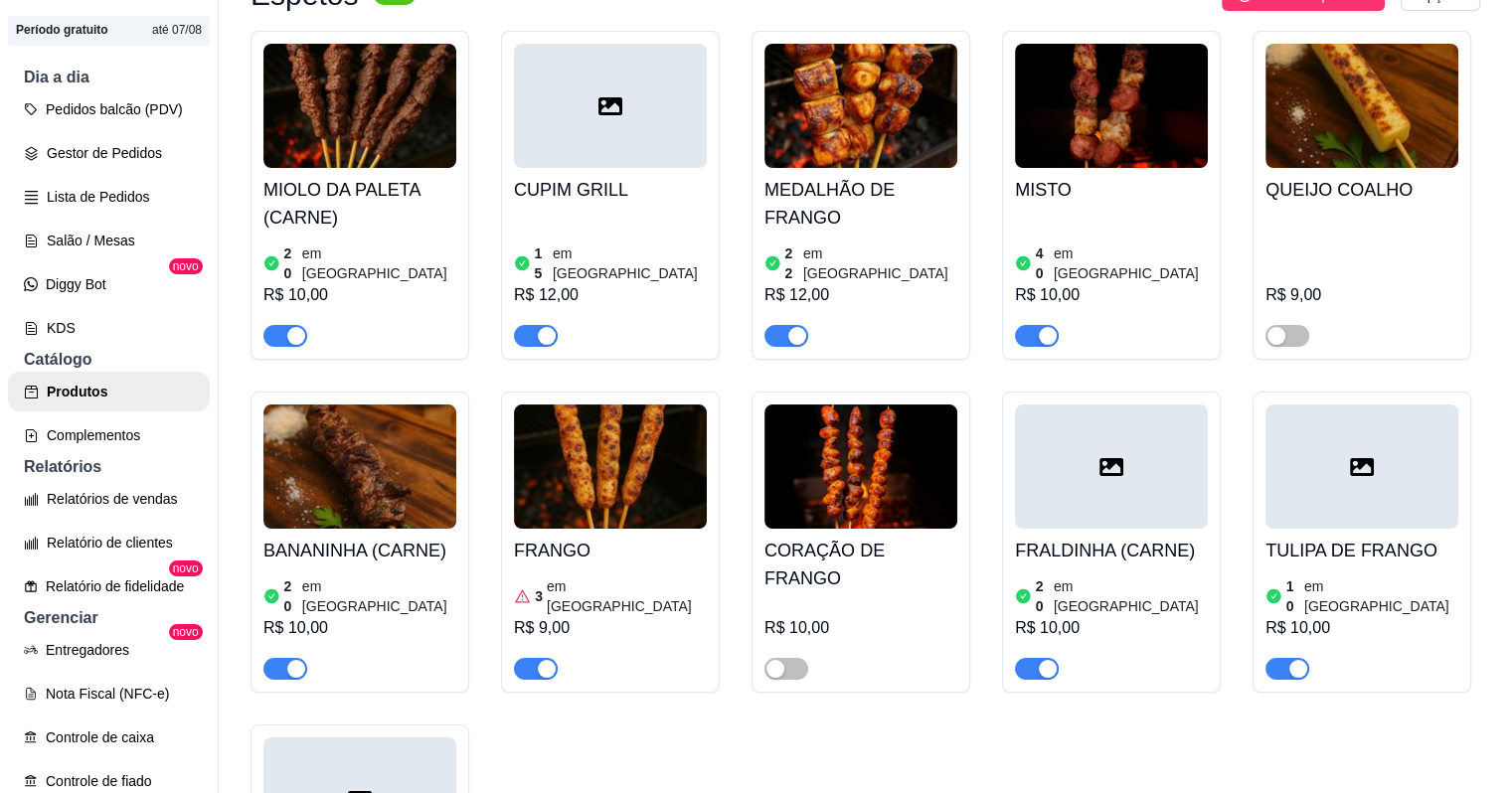 scroll, scrollTop: 0, scrollLeft: 0, axis: both 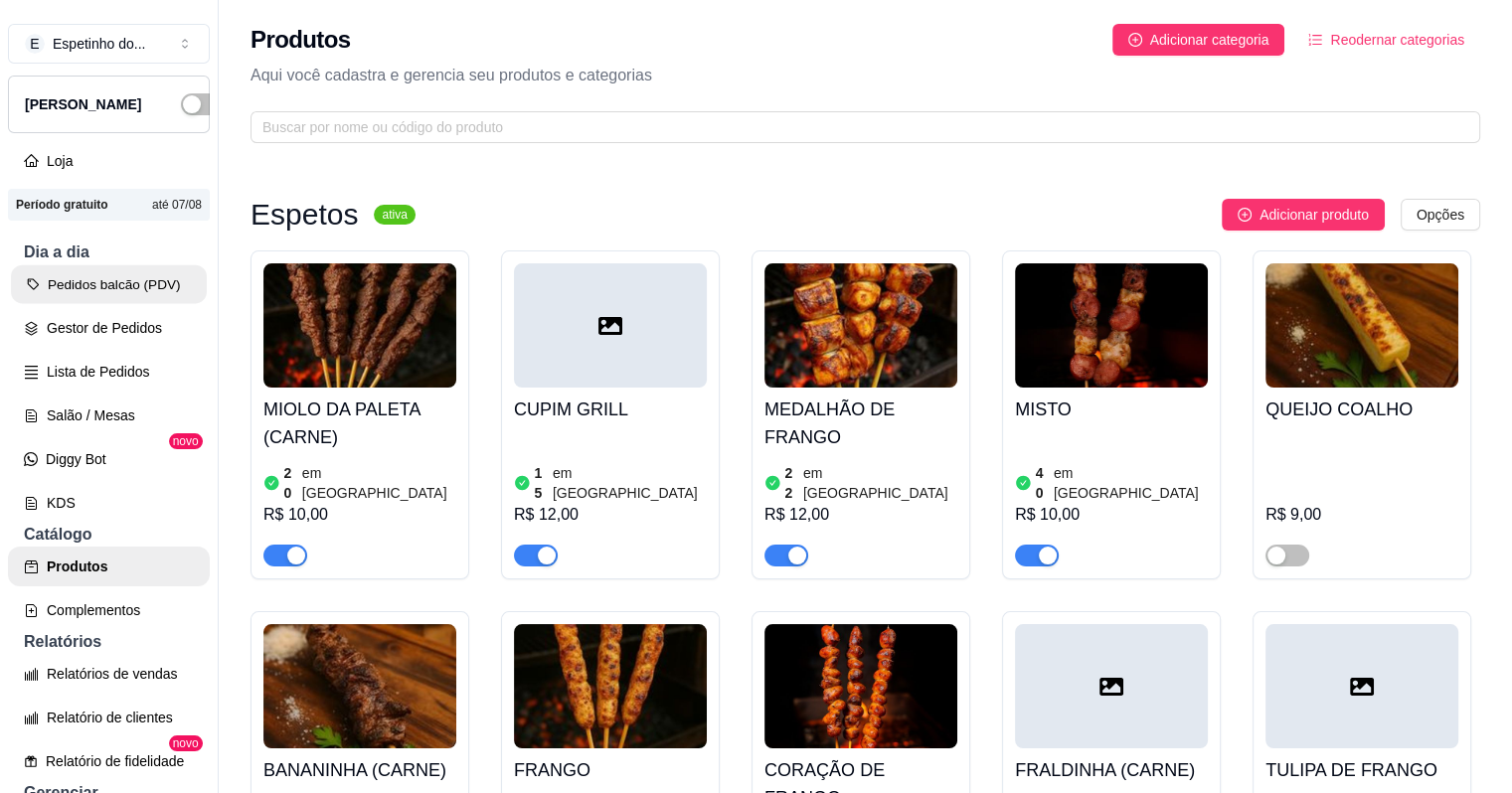 click on "Pedidos balcão (PDV)" at bounding box center [108, 284] 